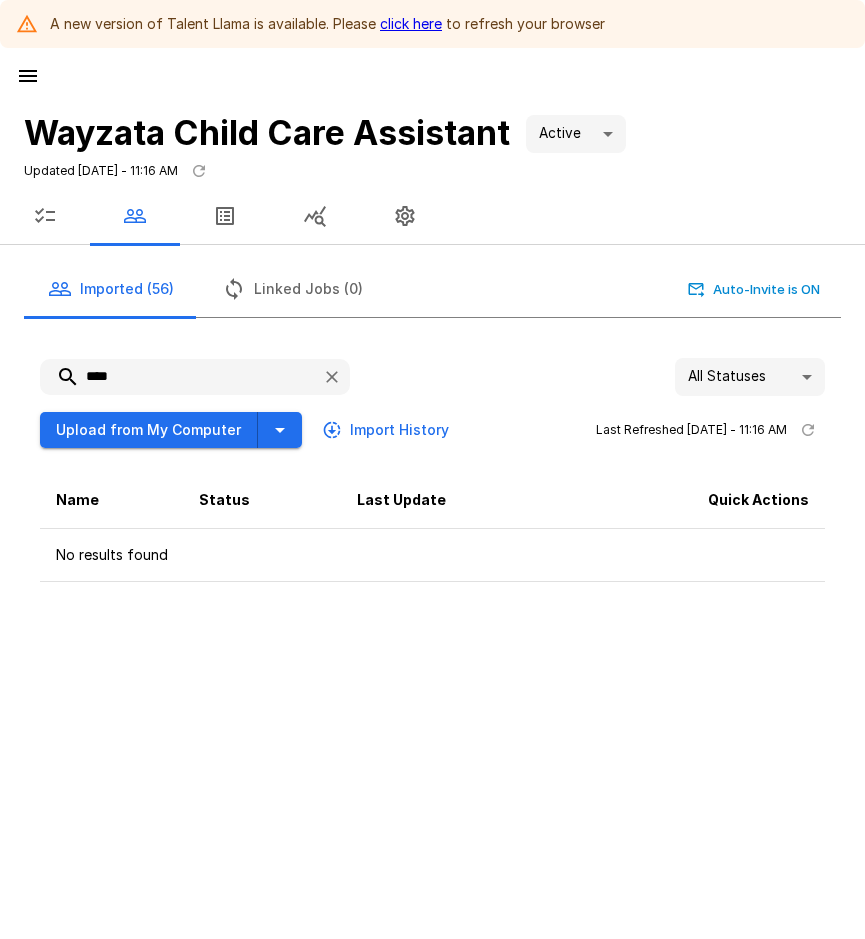 scroll, scrollTop: 0, scrollLeft: 0, axis: both 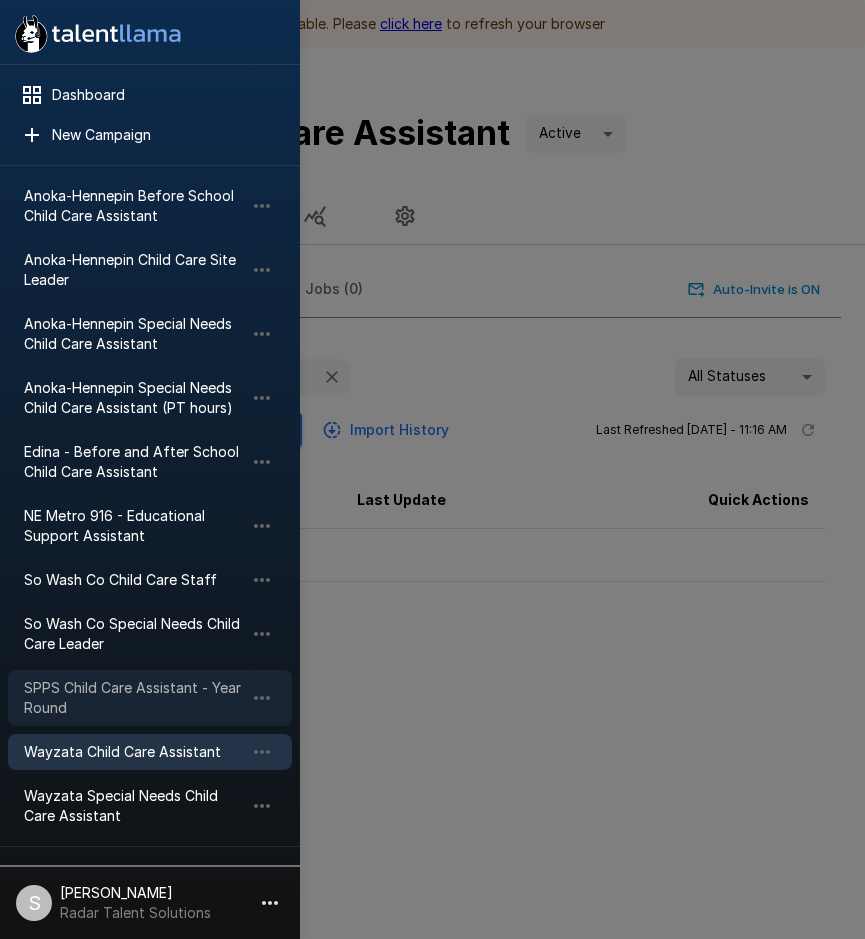 click on "SPPS Child Care Assistant - Year Round" at bounding box center [134, 698] 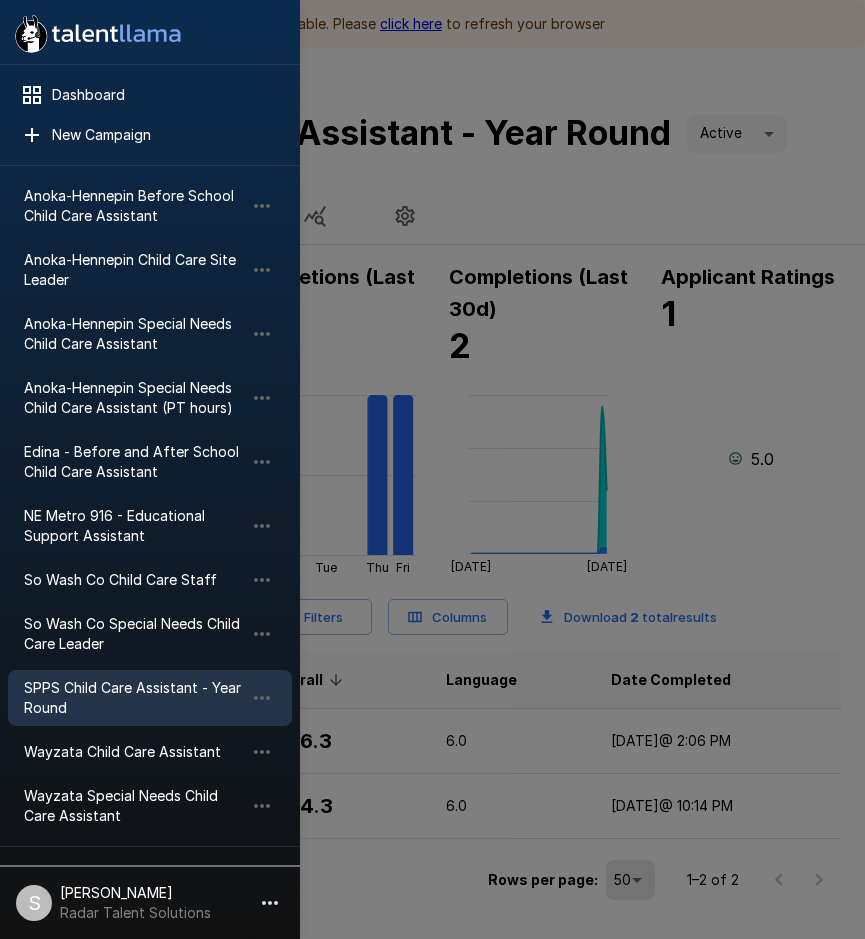 click at bounding box center (432, 469) 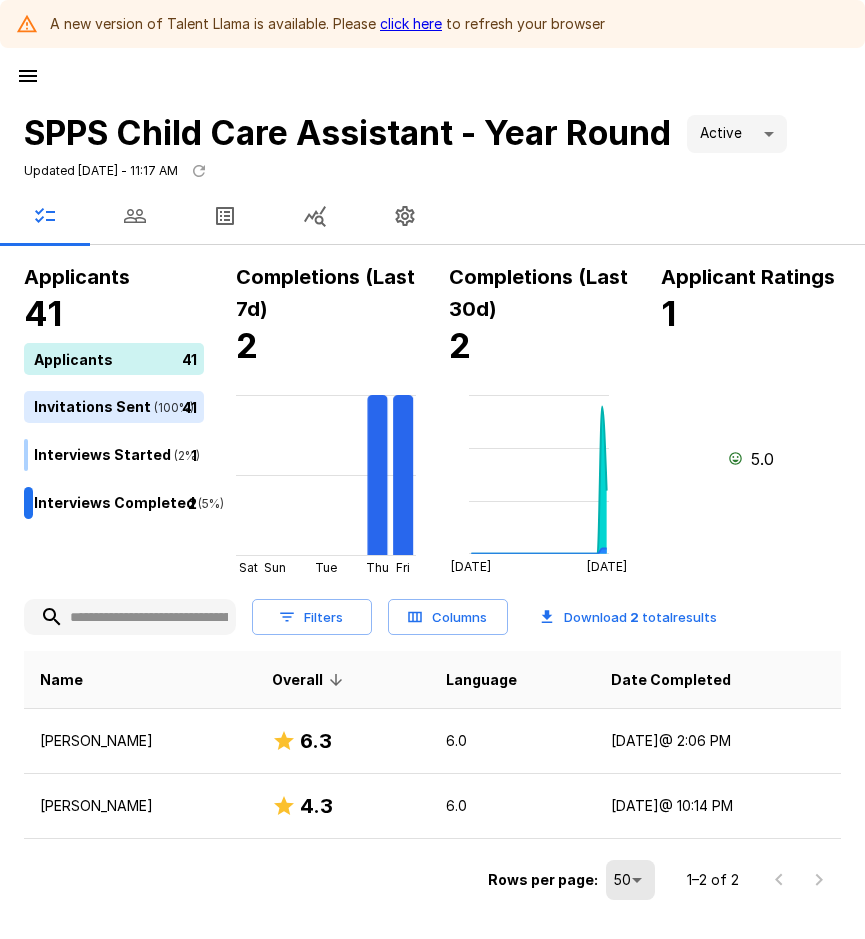 click 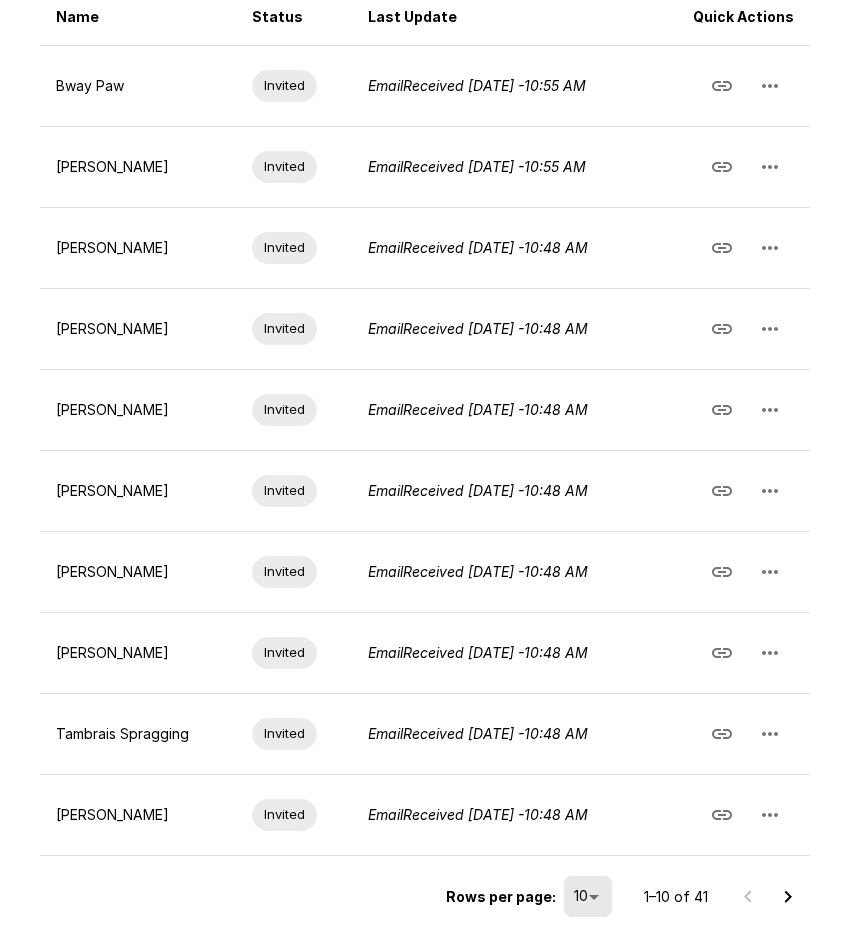 scroll, scrollTop: 524, scrollLeft: 0, axis: vertical 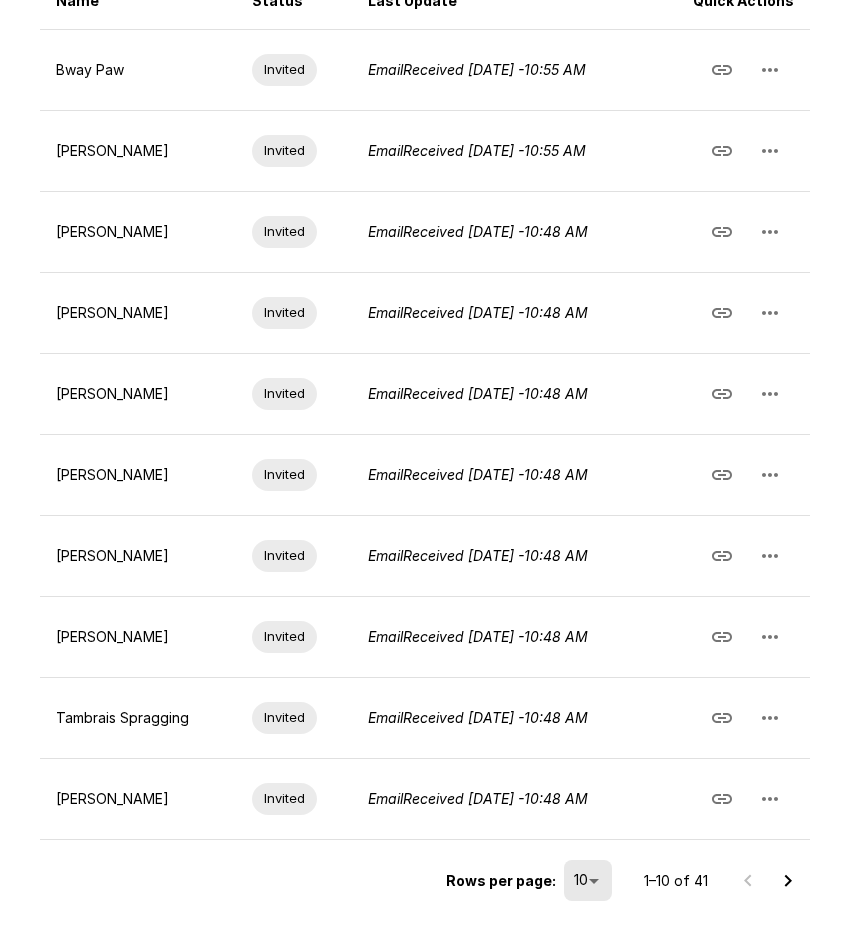 click 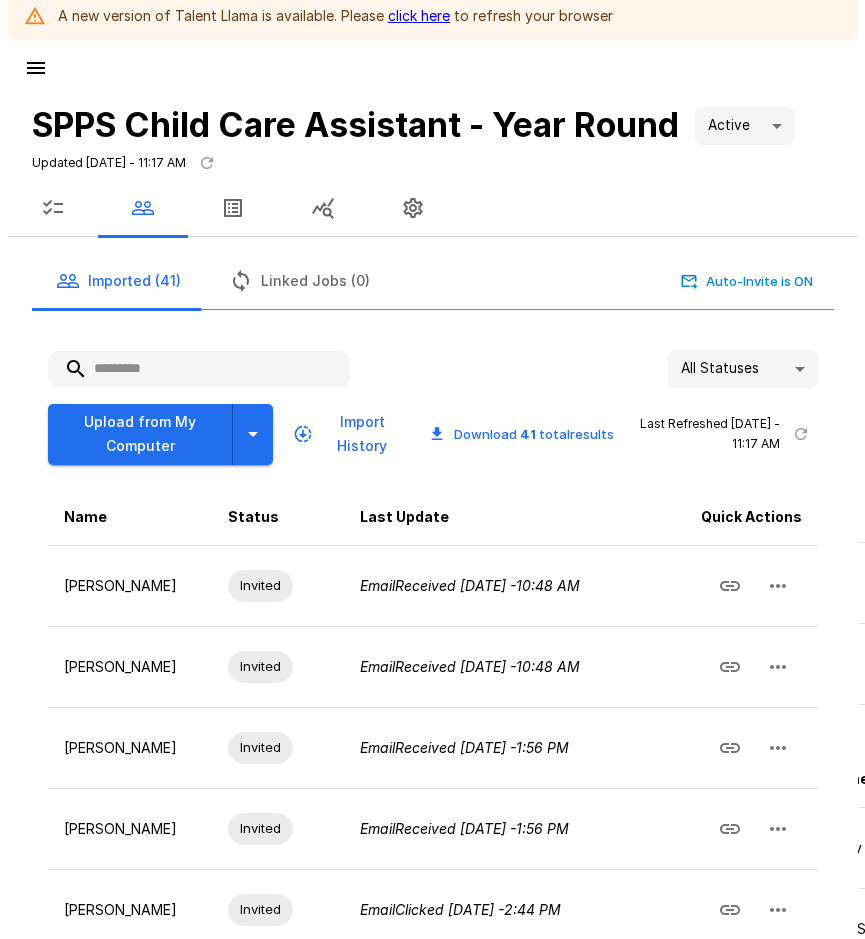 scroll, scrollTop: 0, scrollLeft: 0, axis: both 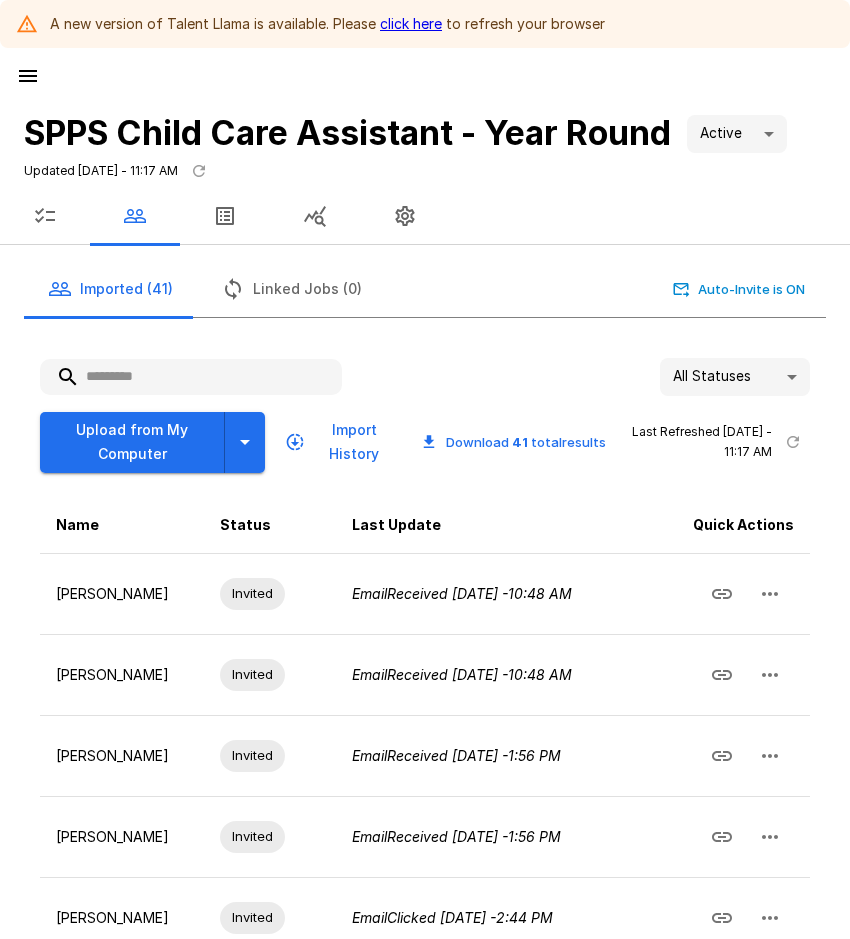 click at bounding box center [45, 216] 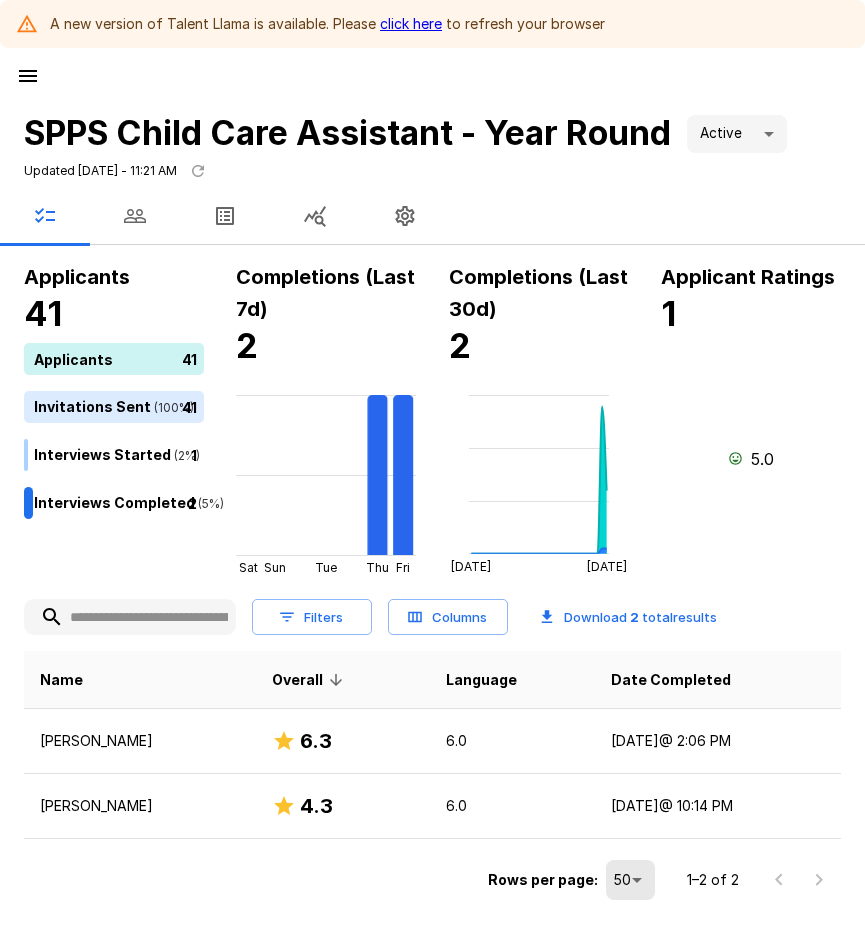 click on "click here" at bounding box center (411, 23) 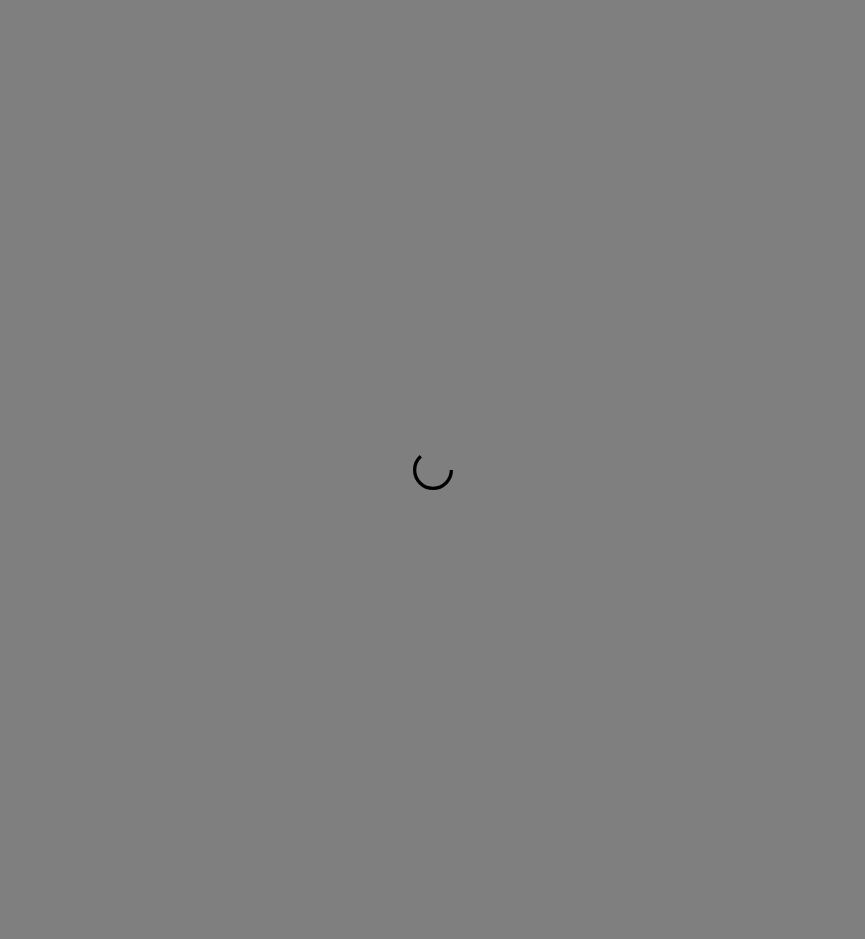 scroll, scrollTop: 0, scrollLeft: 0, axis: both 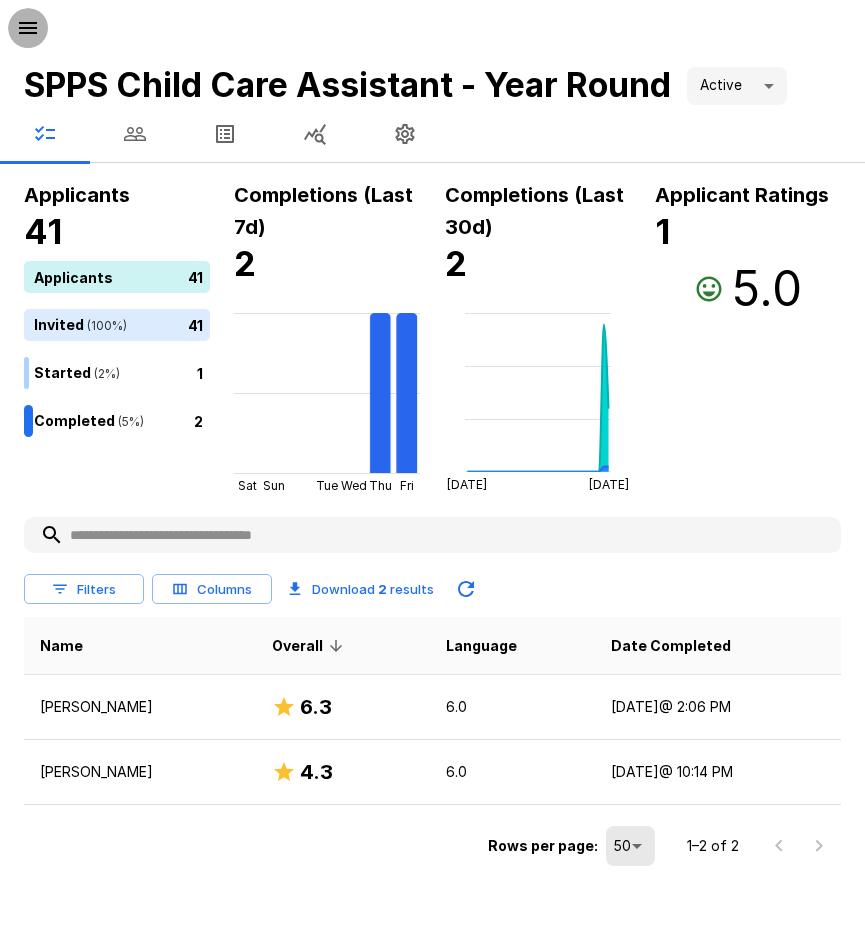 click 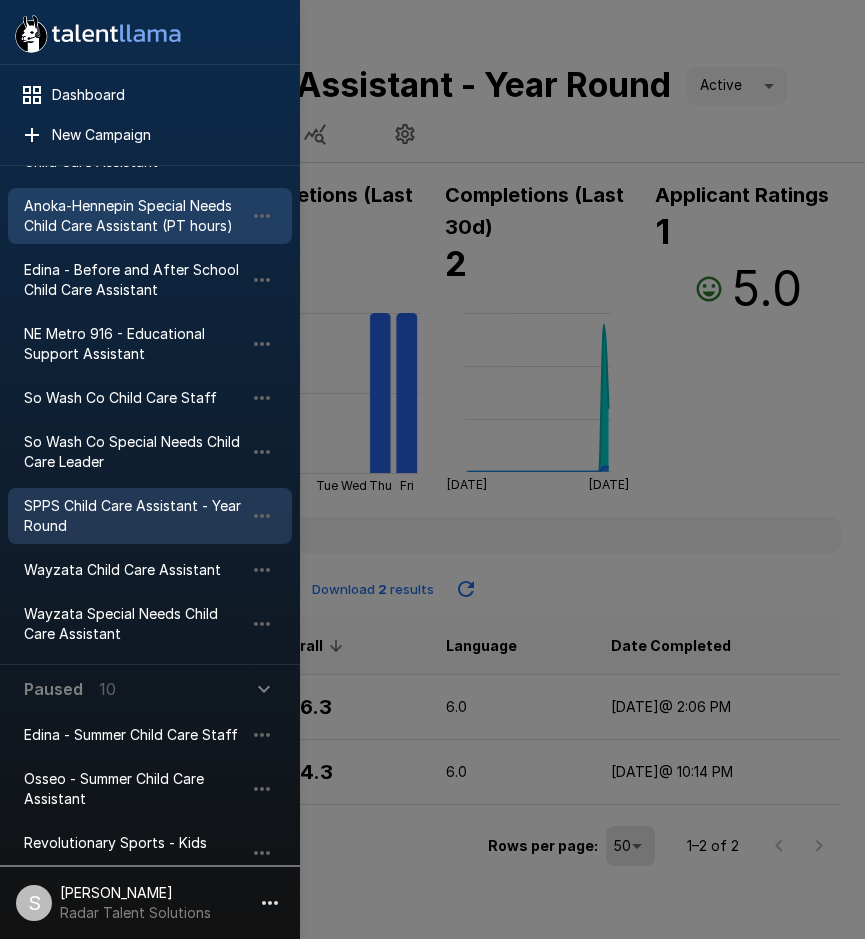scroll, scrollTop: 300, scrollLeft: 0, axis: vertical 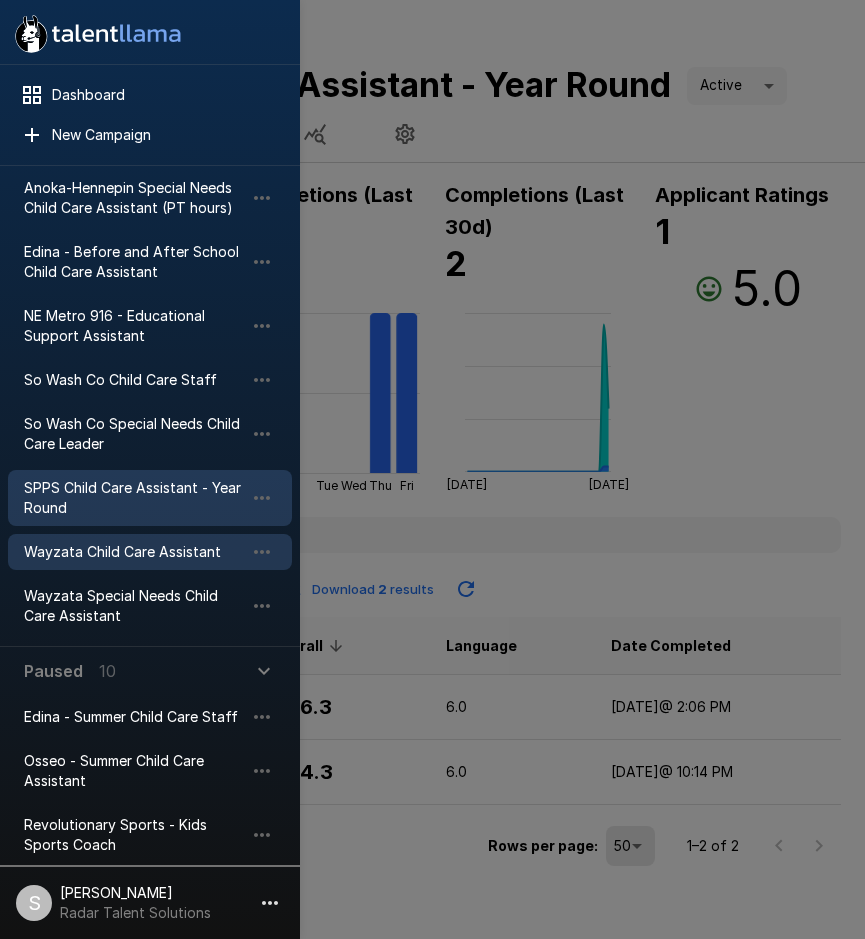 click on "Wayzata Child Care Assistant" at bounding box center (134, 552) 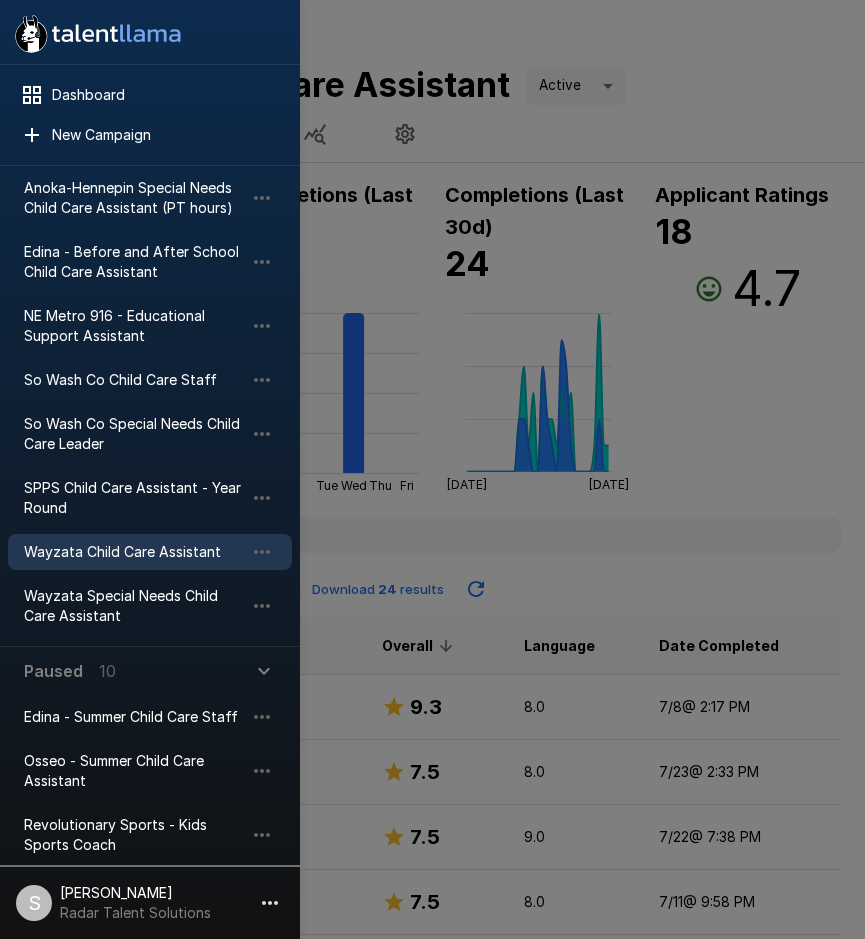 click at bounding box center [432, 469] 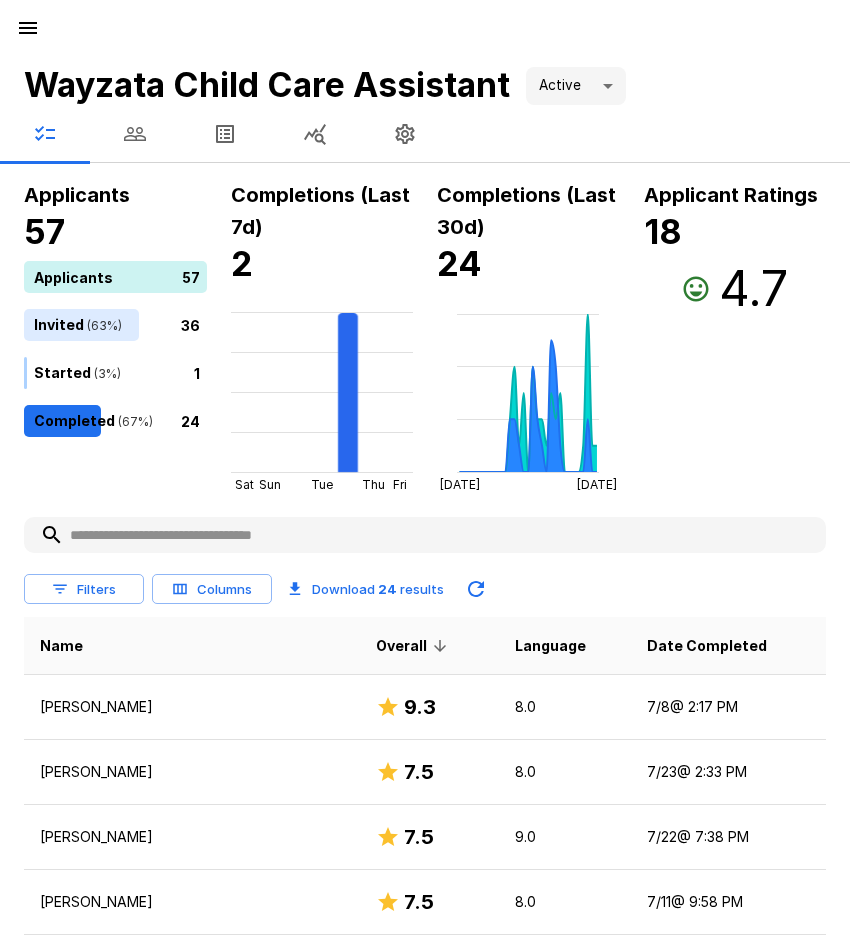 click 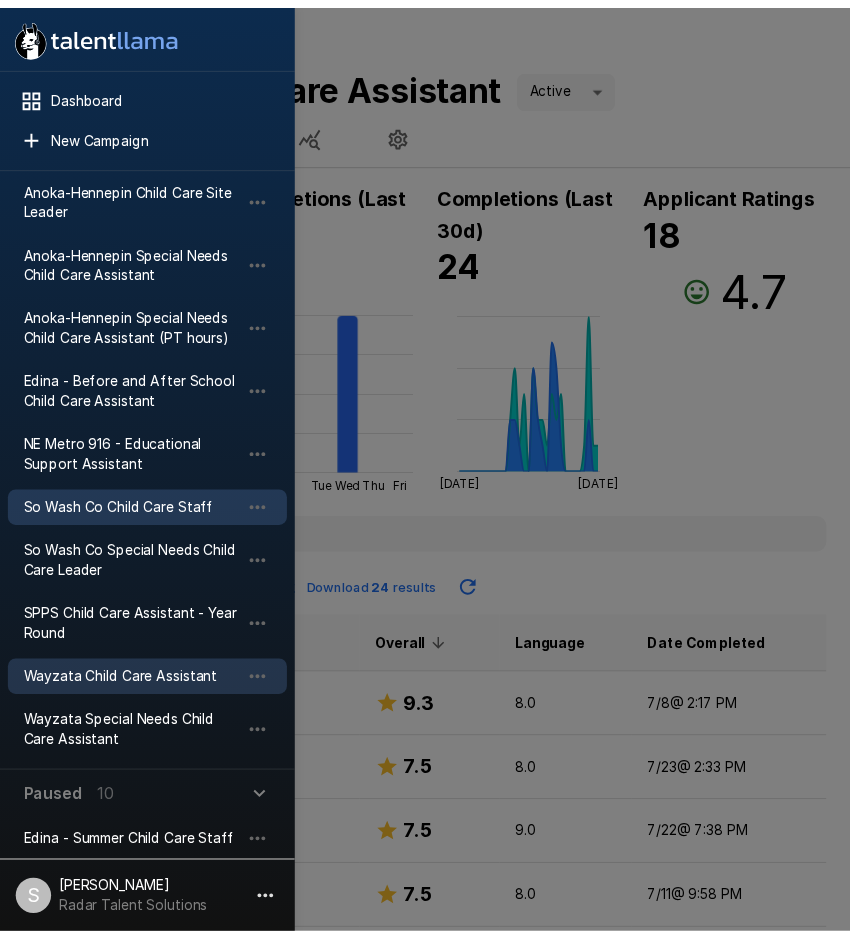 scroll, scrollTop: 200, scrollLeft: 0, axis: vertical 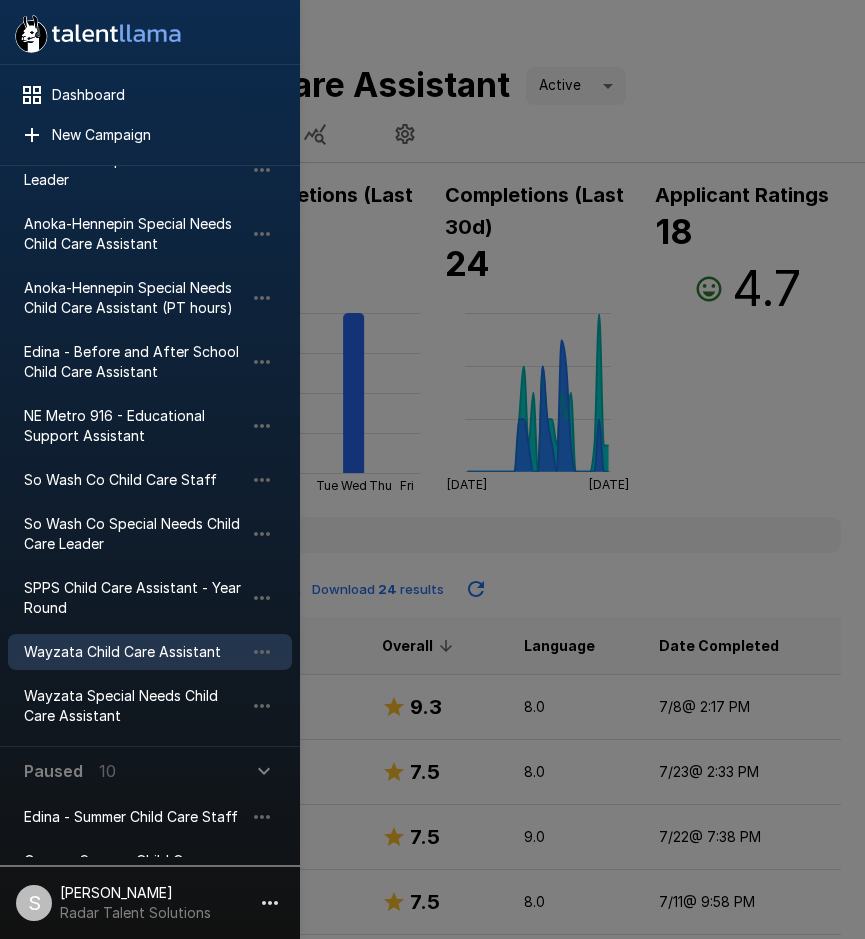 click at bounding box center [432, 469] 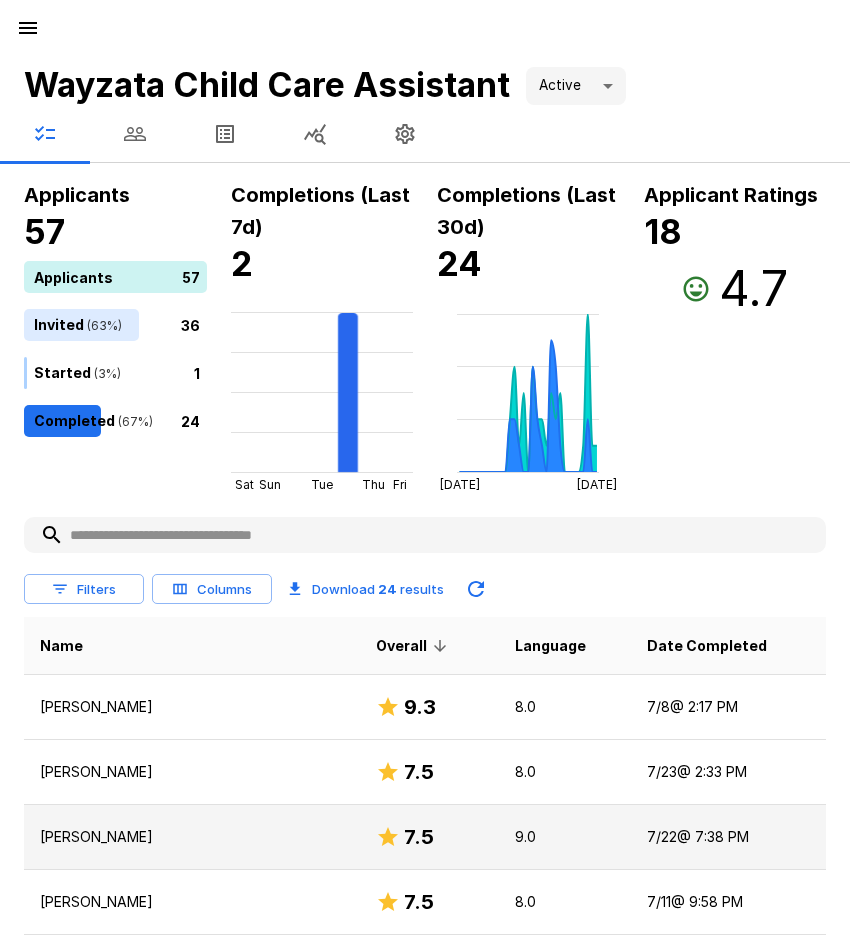 click on "[PERSON_NAME]" at bounding box center (192, 837) 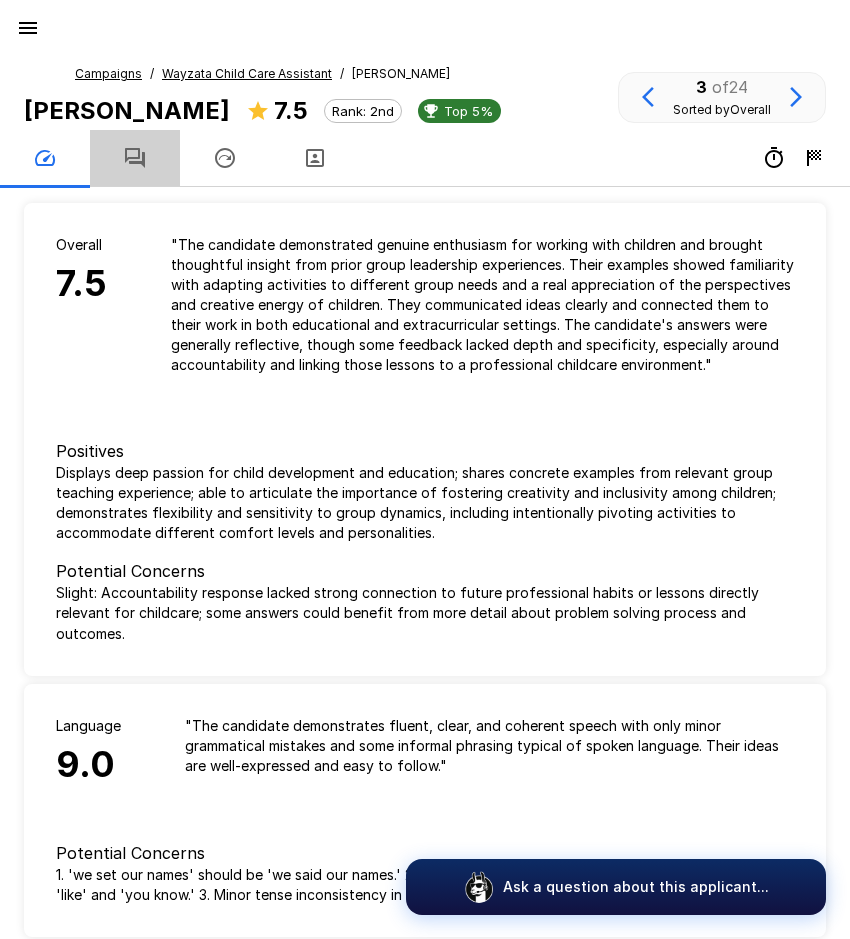click 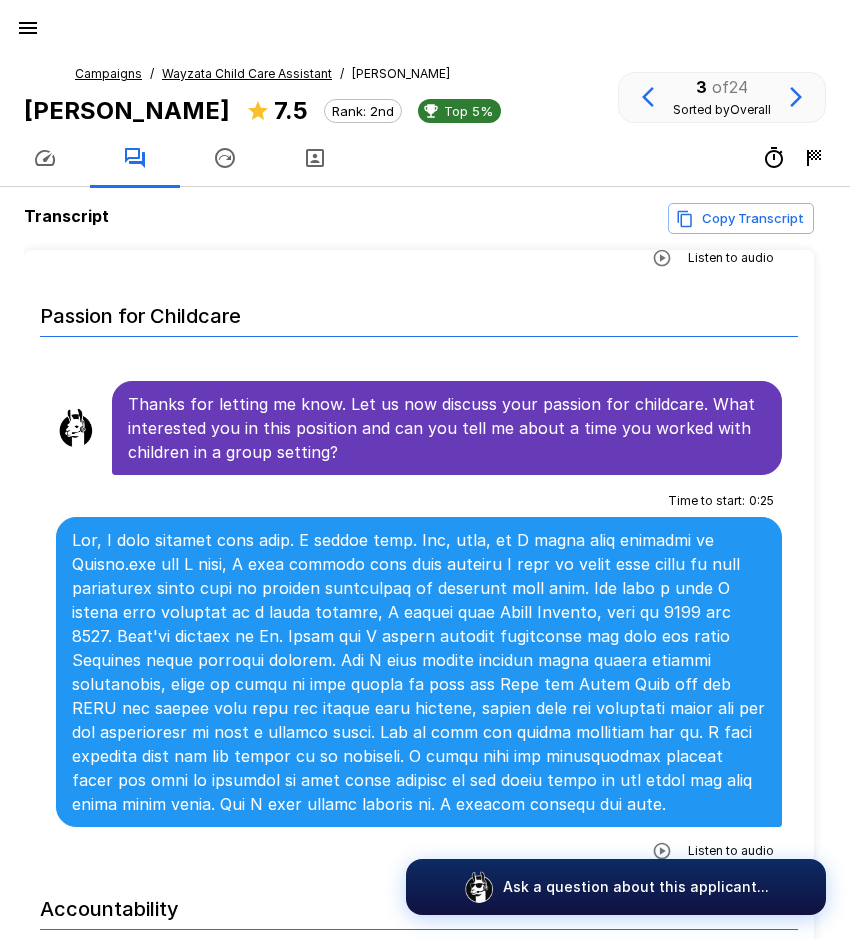 scroll, scrollTop: 900, scrollLeft: 0, axis: vertical 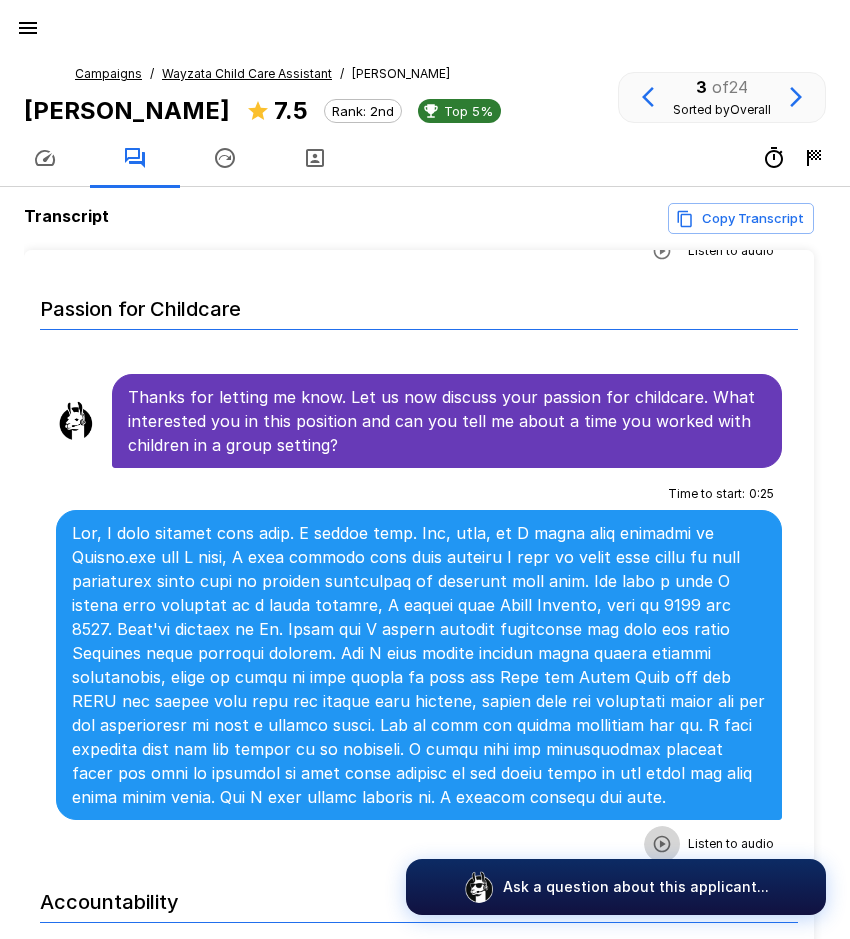 click 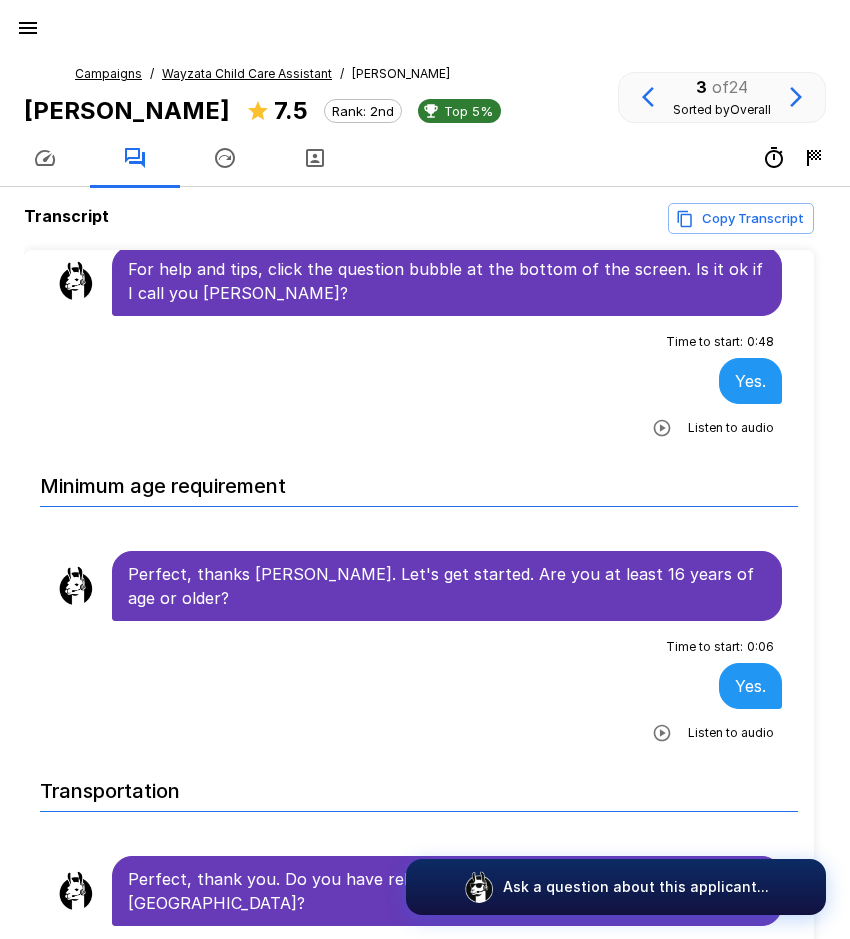 scroll, scrollTop: 0, scrollLeft: 0, axis: both 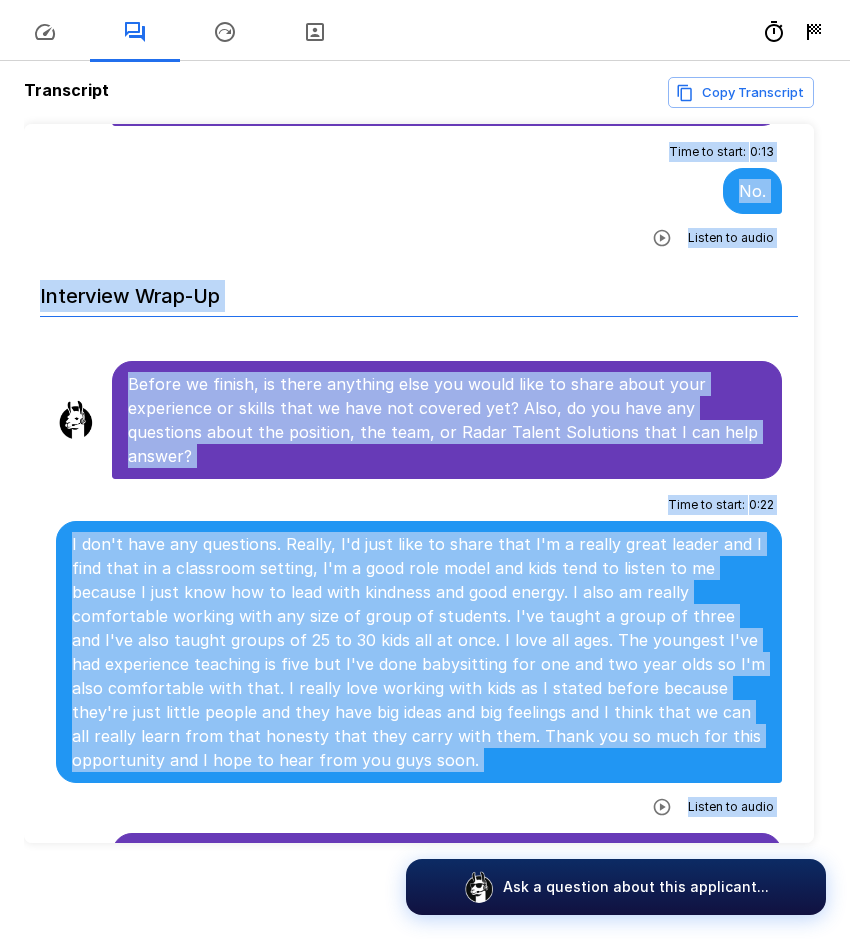 drag, startPoint x: 129, startPoint y: 380, endPoint x: 580, endPoint y: 843, distance: 646.3513 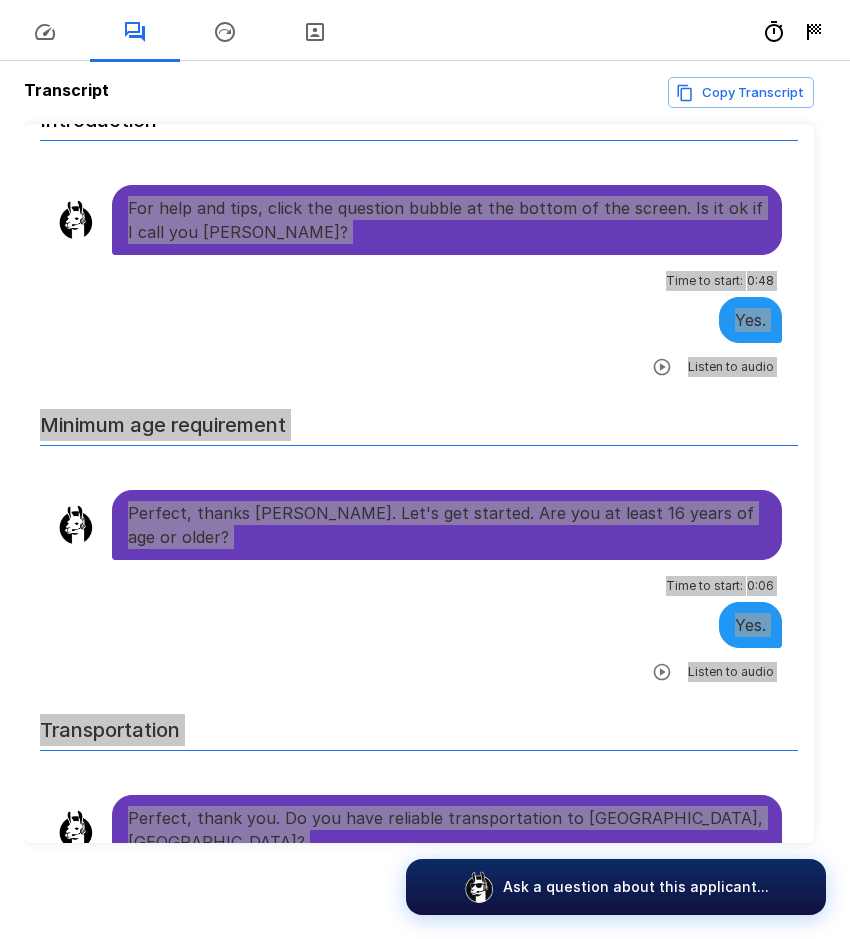 scroll, scrollTop: 0, scrollLeft: 0, axis: both 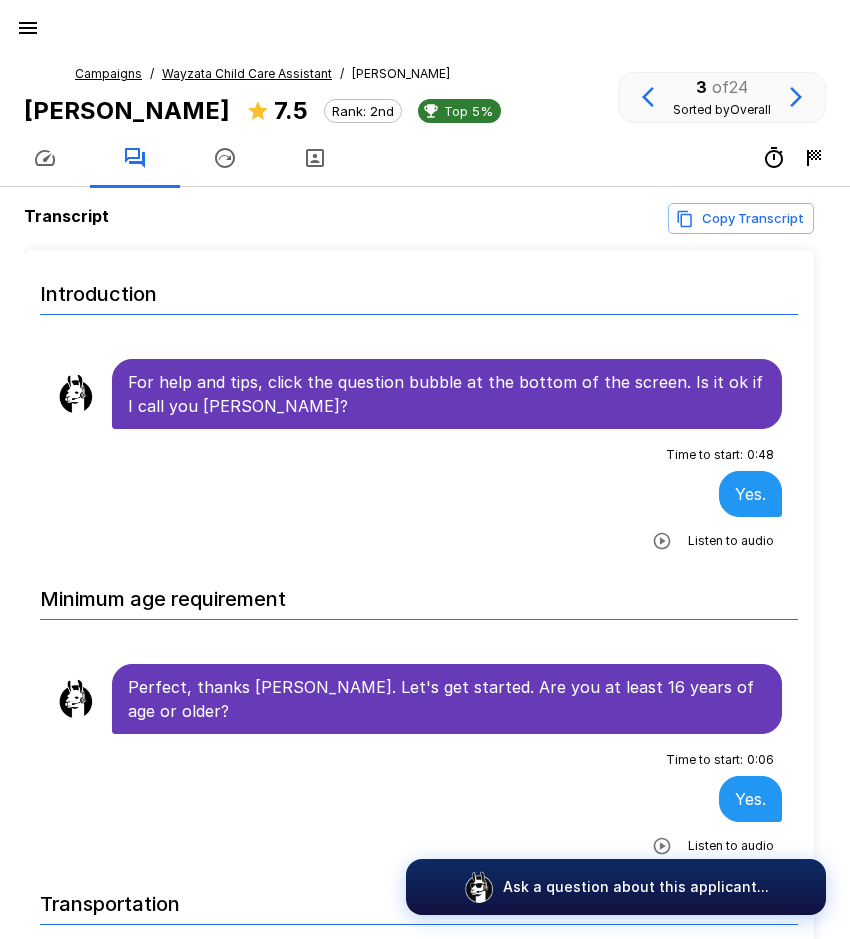 click on "Wayzata Child Care Assistant" at bounding box center [247, 73] 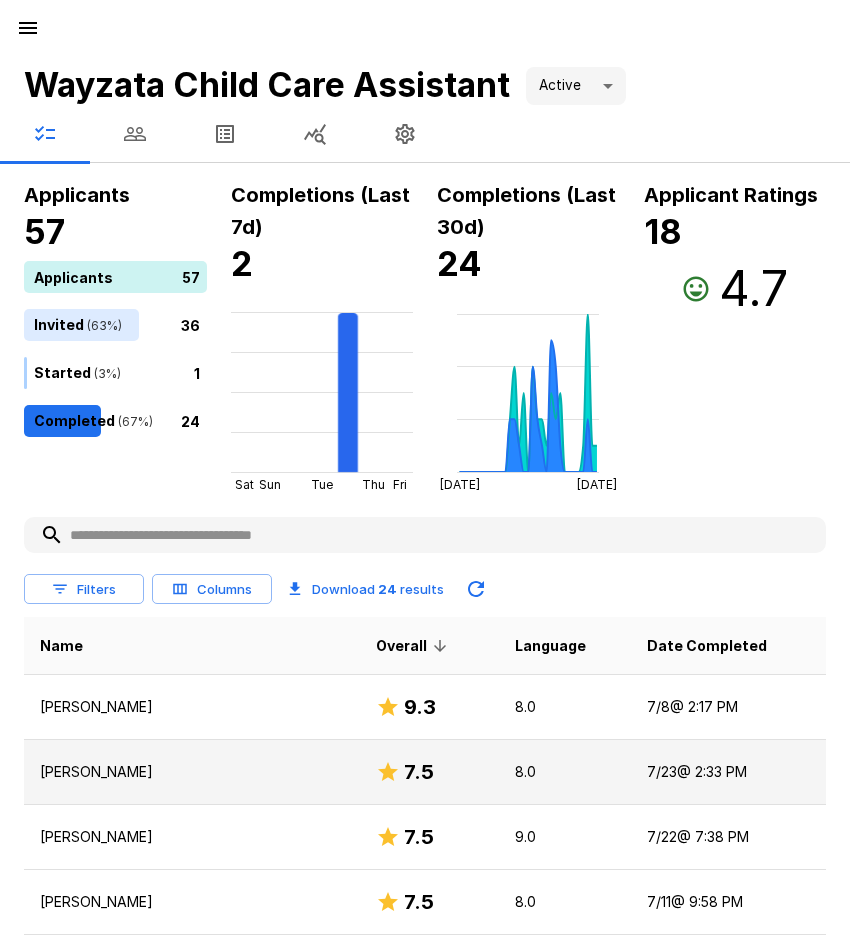 click on "[PERSON_NAME]" at bounding box center [192, 772] 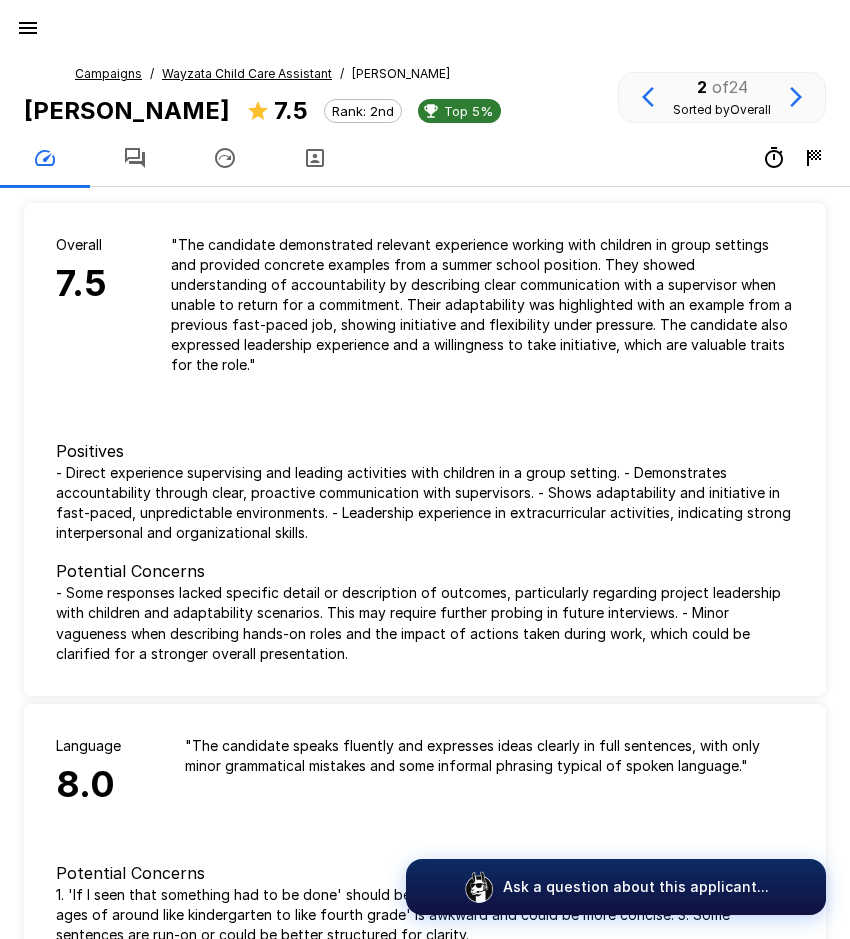 click 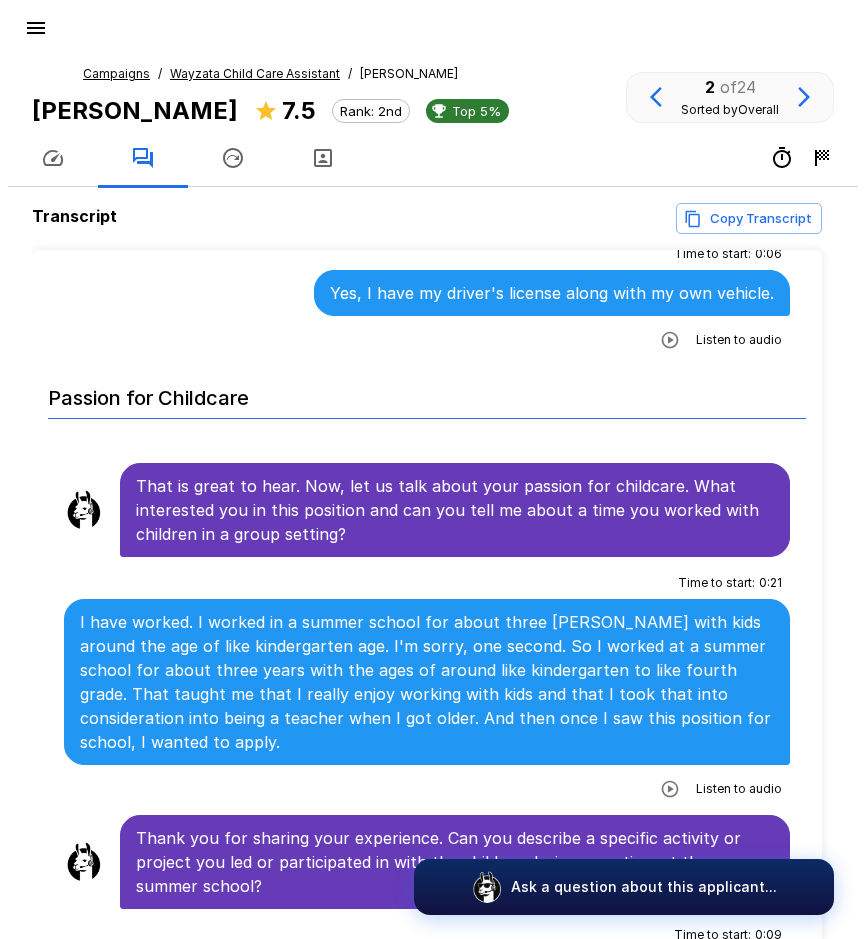scroll, scrollTop: 900, scrollLeft: 0, axis: vertical 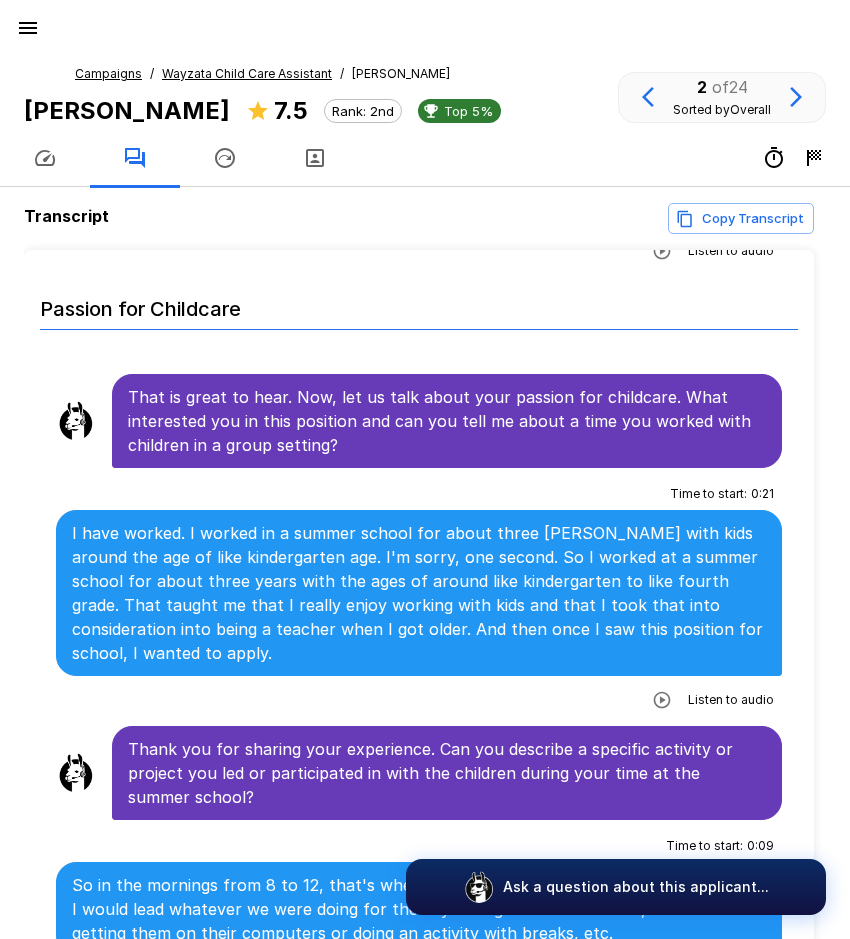 click 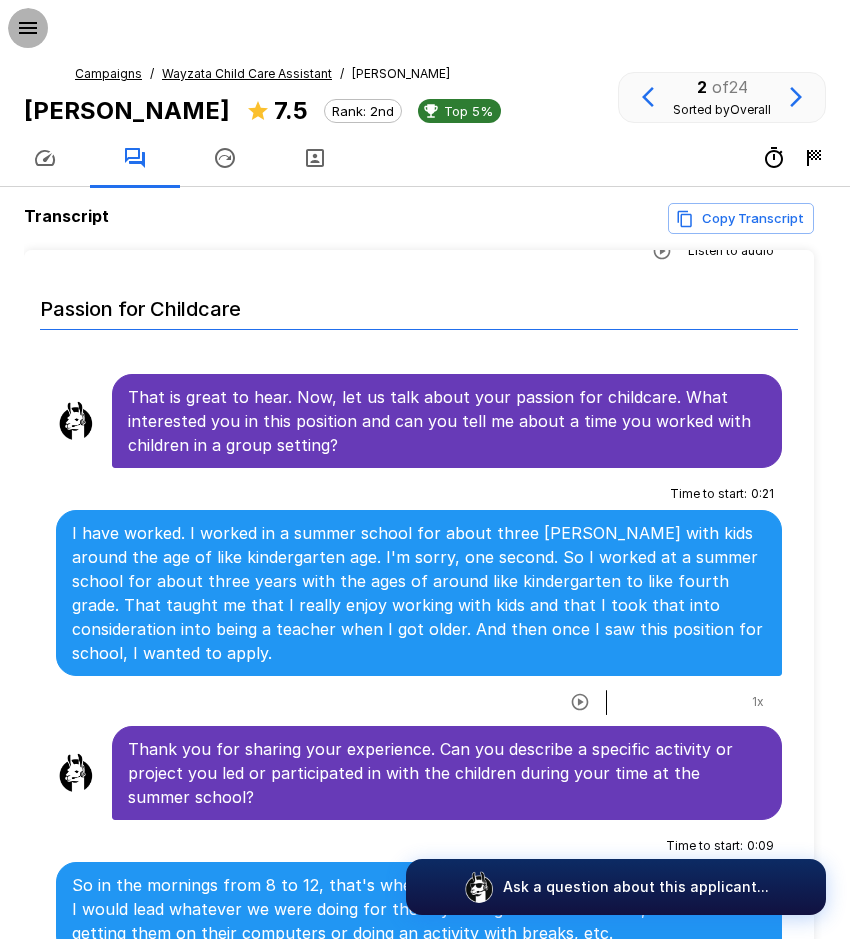 click 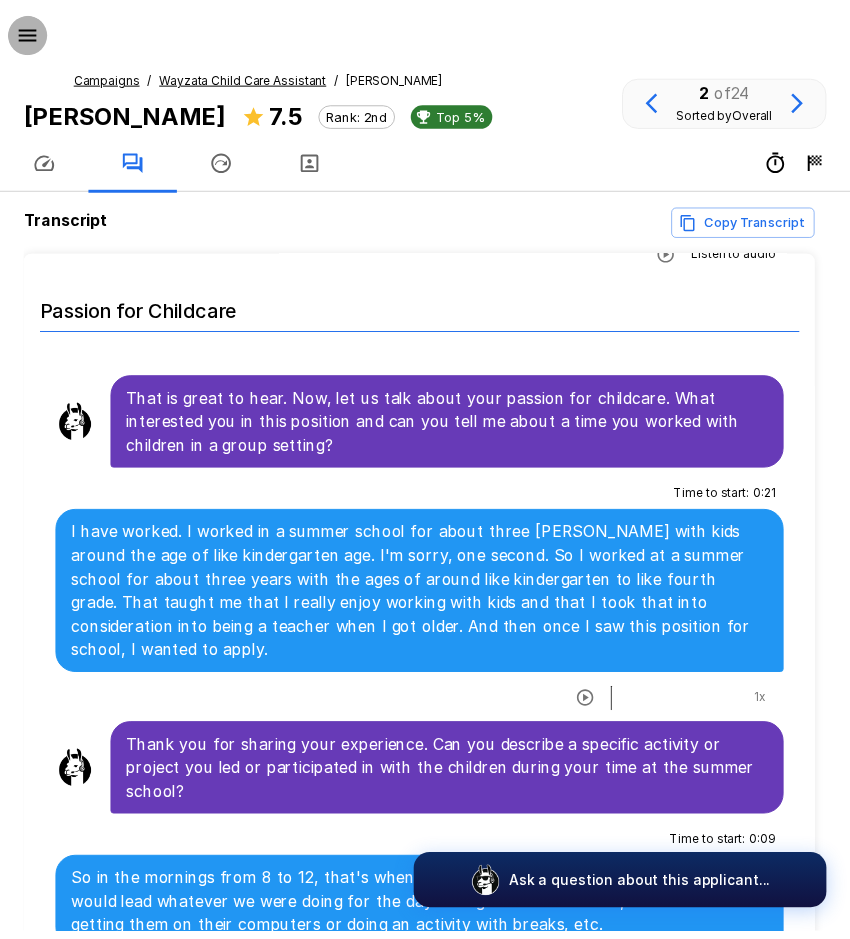scroll, scrollTop: 876, scrollLeft: 0, axis: vertical 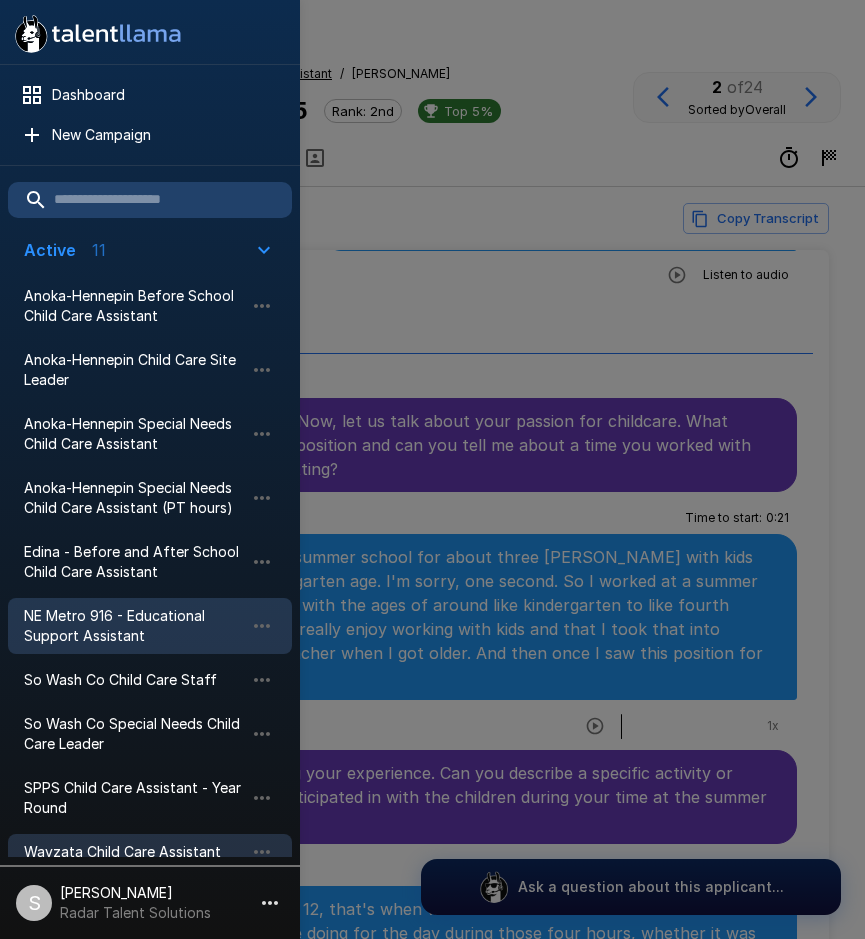 click on "NE Metro 916 - Educational Support Assistant" at bounding box center (134, 626) 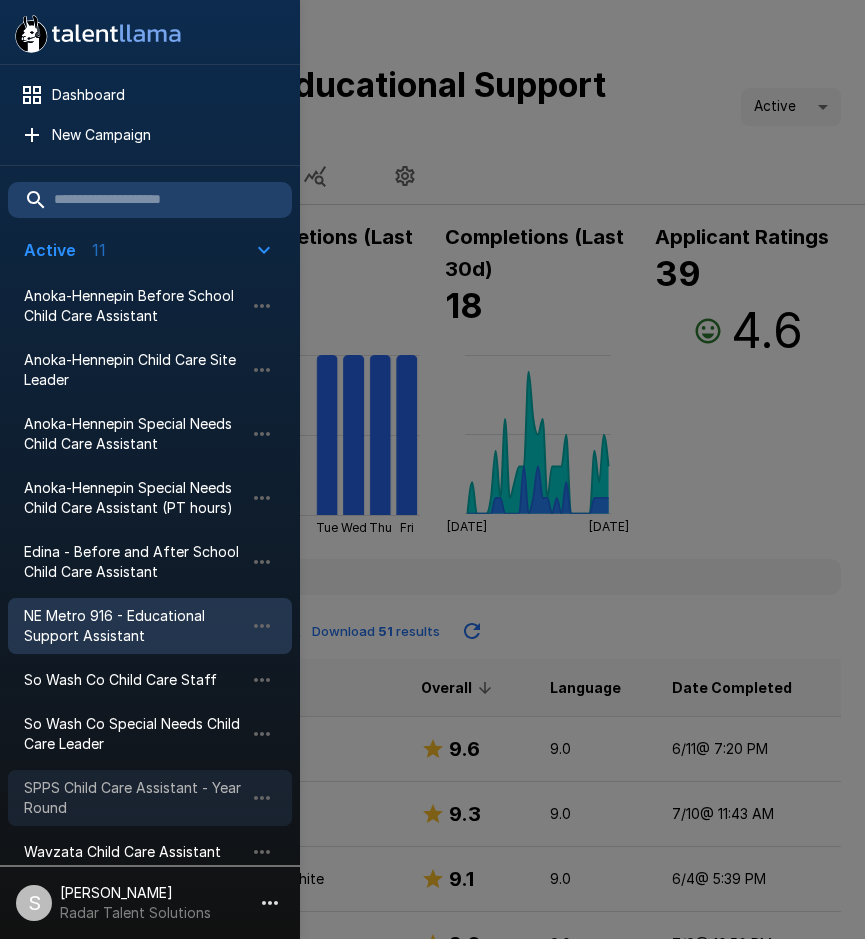 click on "SPPS Child Care Assistant - Year Round" at bounding box center (134, 798) 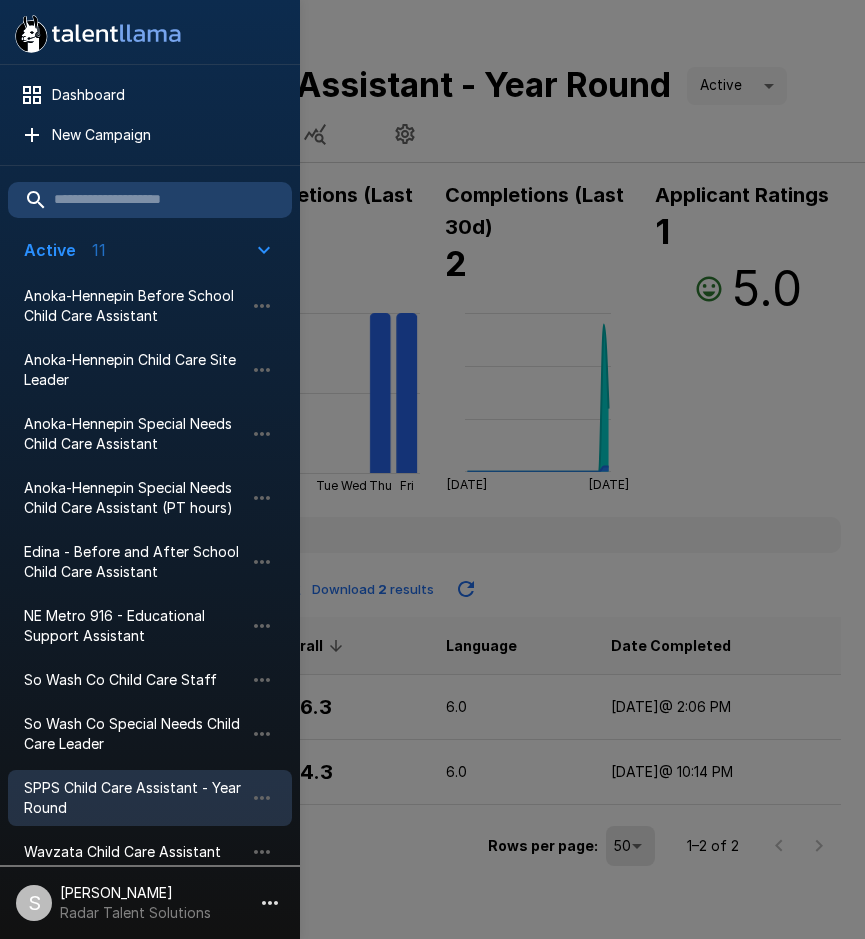 click at bounding box center (432, 469) 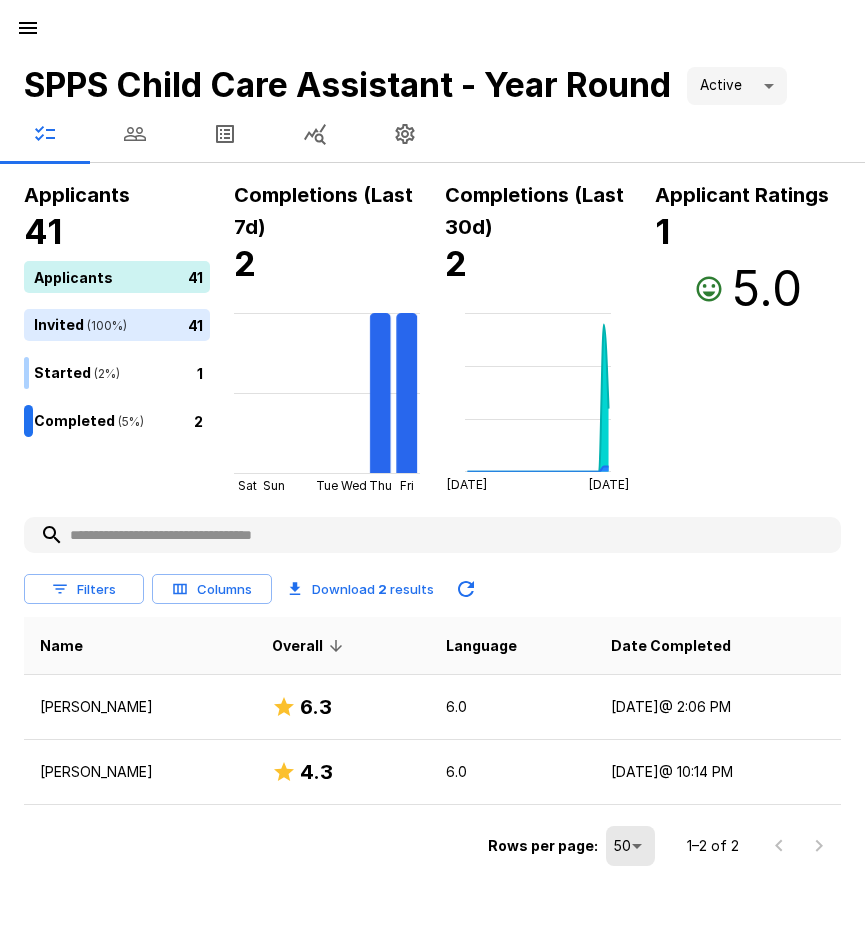 click on "[PERSON_NAME]" at bounding box center (140, 772) 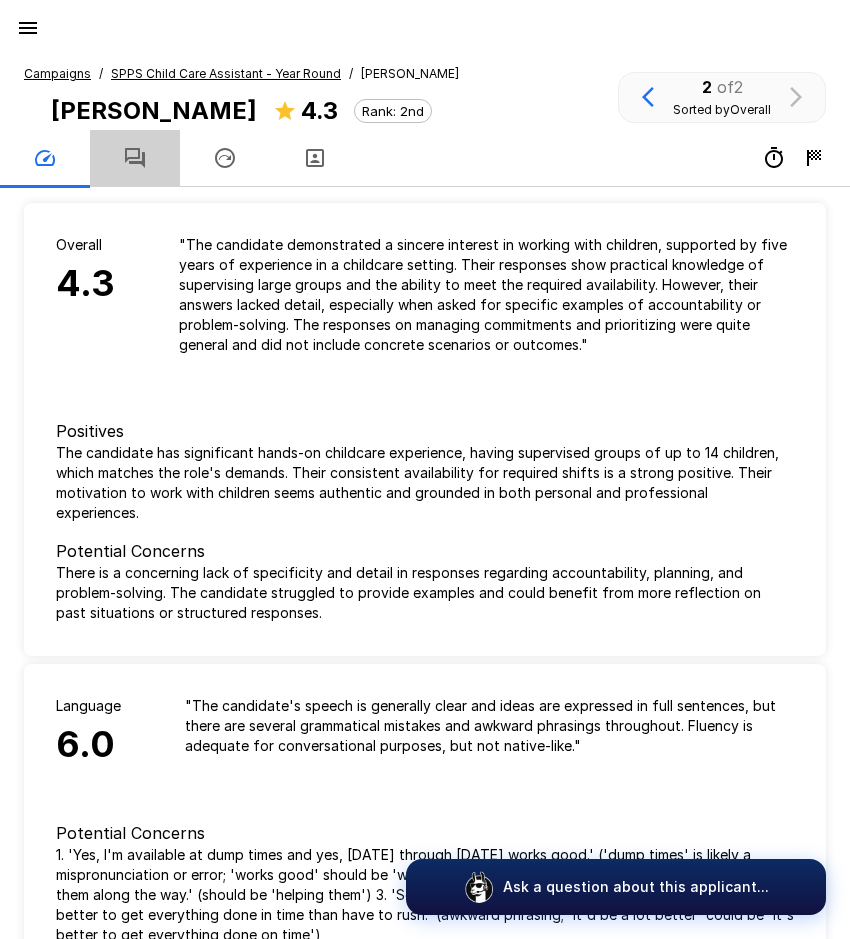click 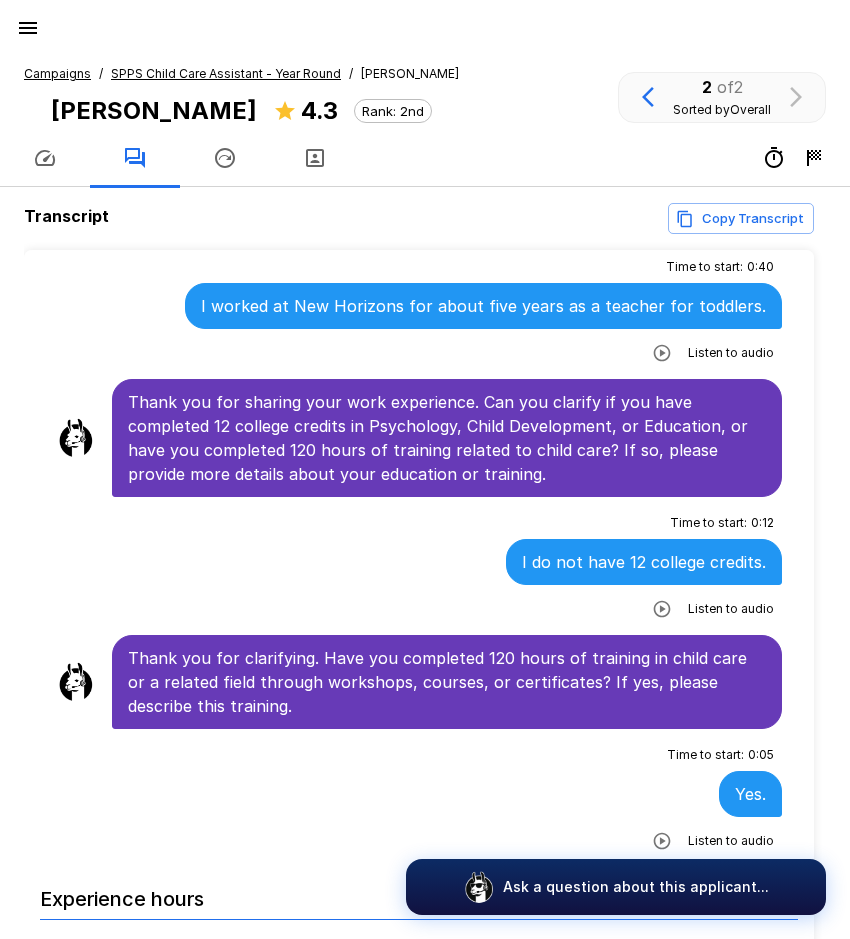 scroll, scrollTop: 800, scrollLeft: 0, axis: vertical 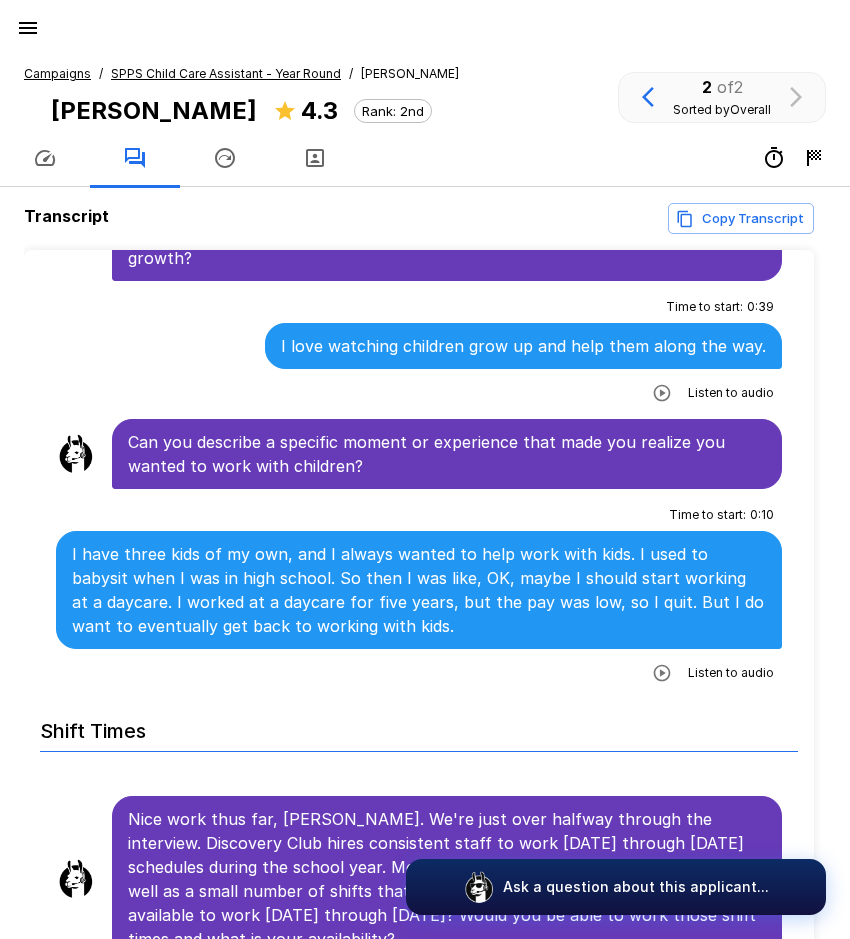drag, startPoint x: 649, startPoint y: 649, endPoint x: 429, endPoint y: 691, distance: 223.9732 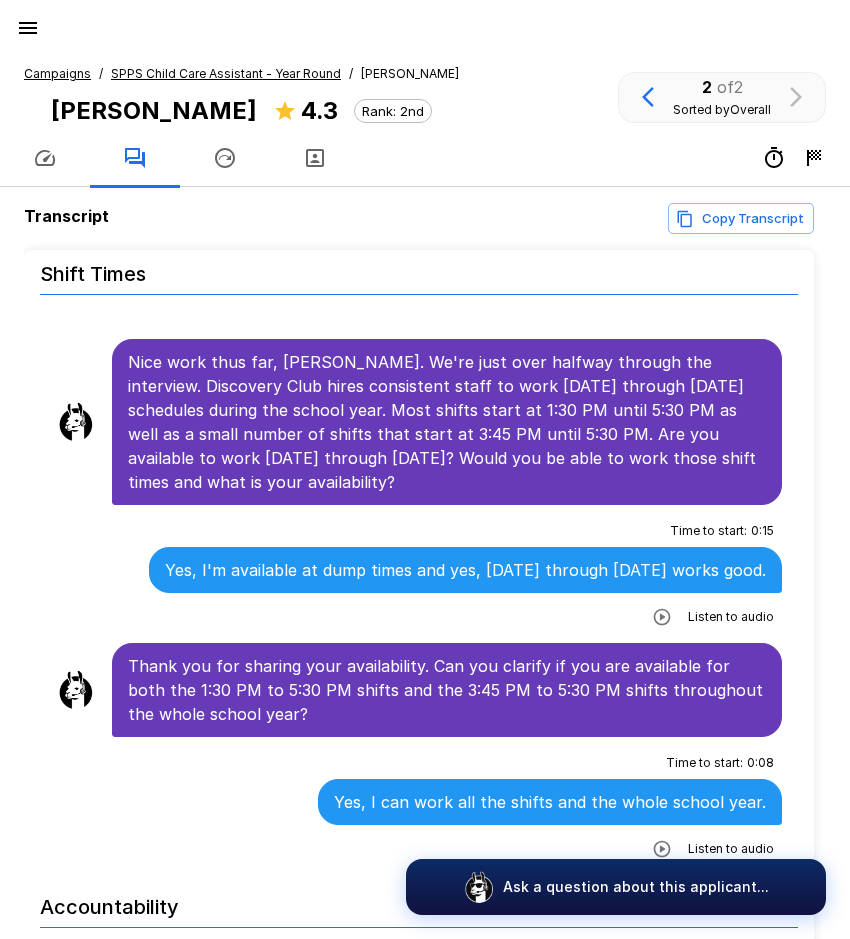 scroll, scrollTop: 2500, scrollLeft: 0, axis: vertical 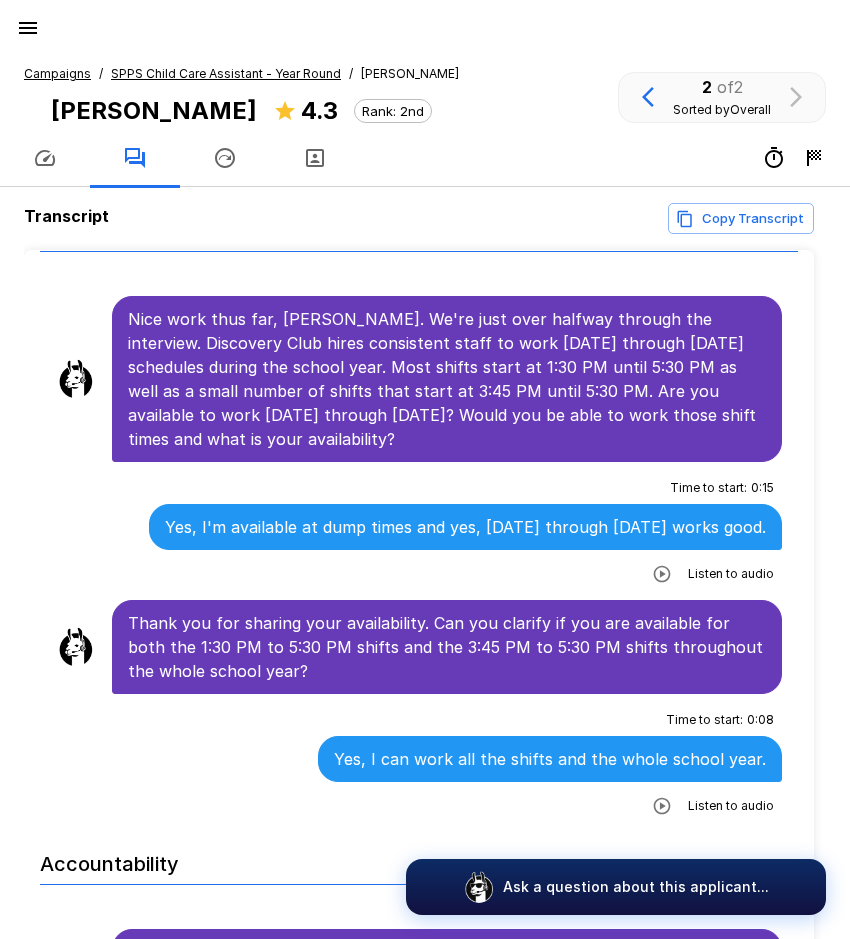 click 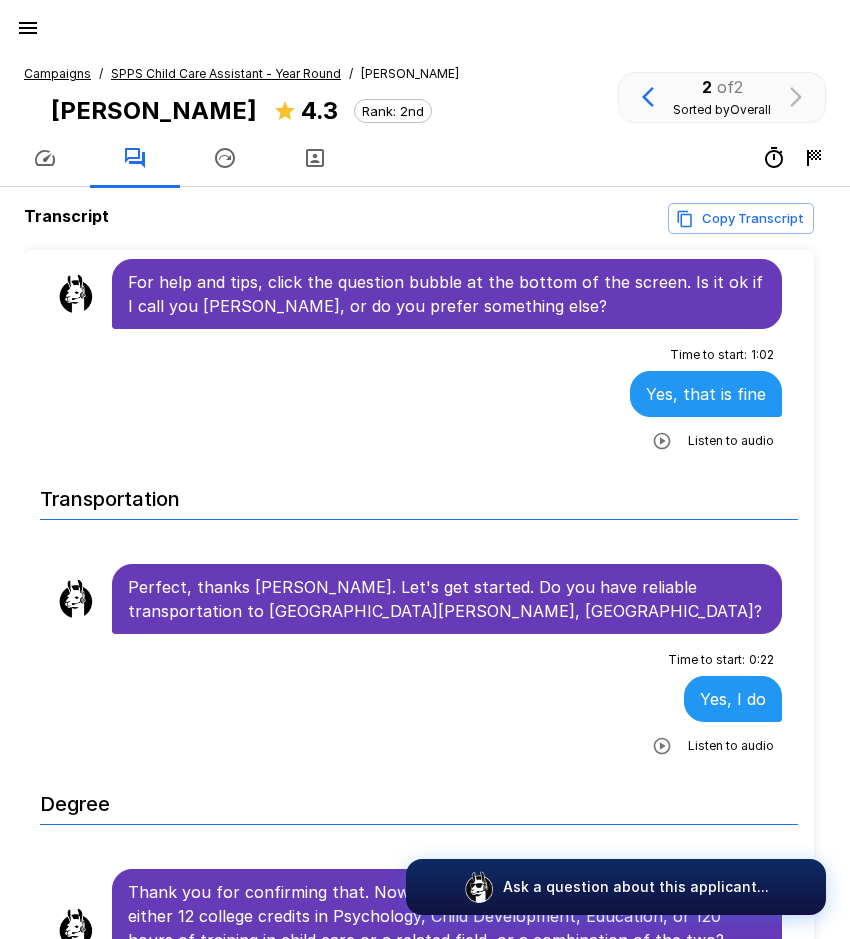 scroll, scrollTop: 0, scrollLeft: 0, axis: both 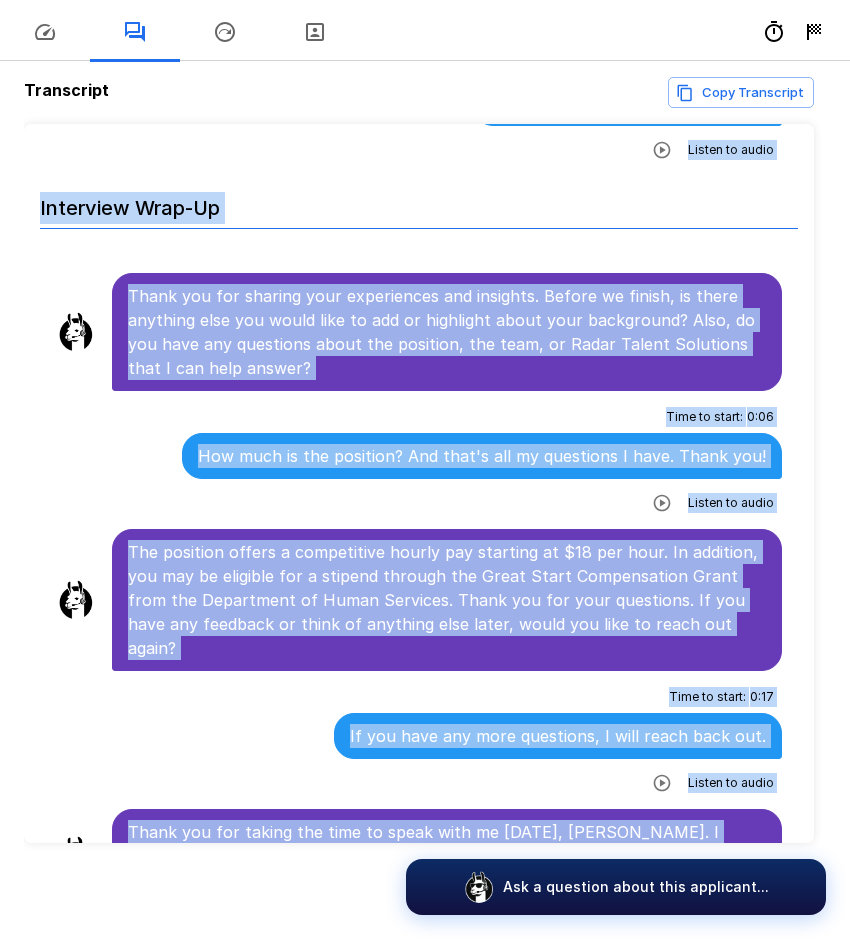 drag, startPoint x: 128, startPoint y: 380, endPoint x: 728, endPoint y: 809, distance: 737.5914 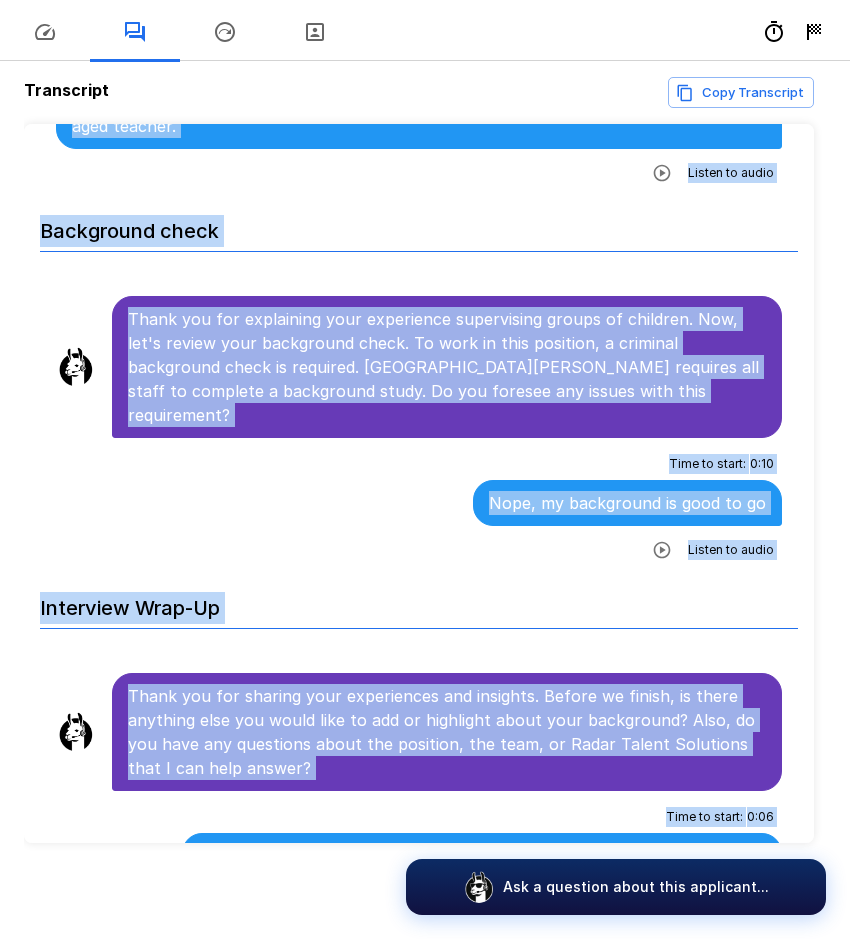 click on "Interview Wrap-Up" at bounding box center (419, 602) 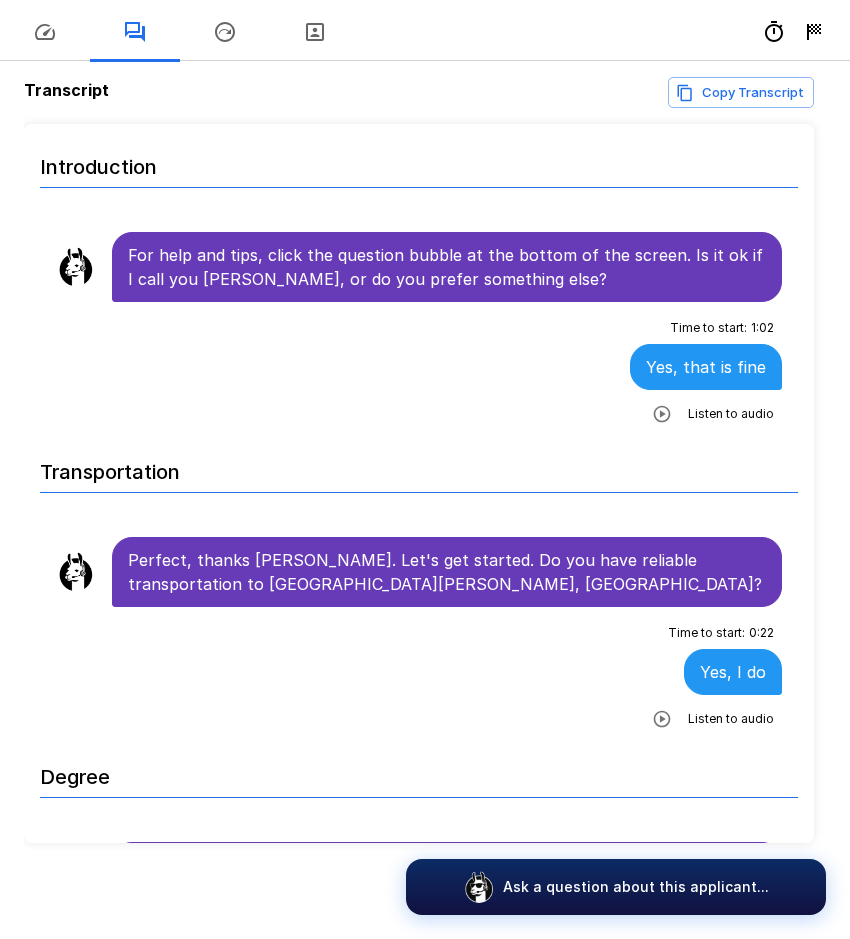 scroll, scrollTop: 0, scrollLeft: 0, axis: both 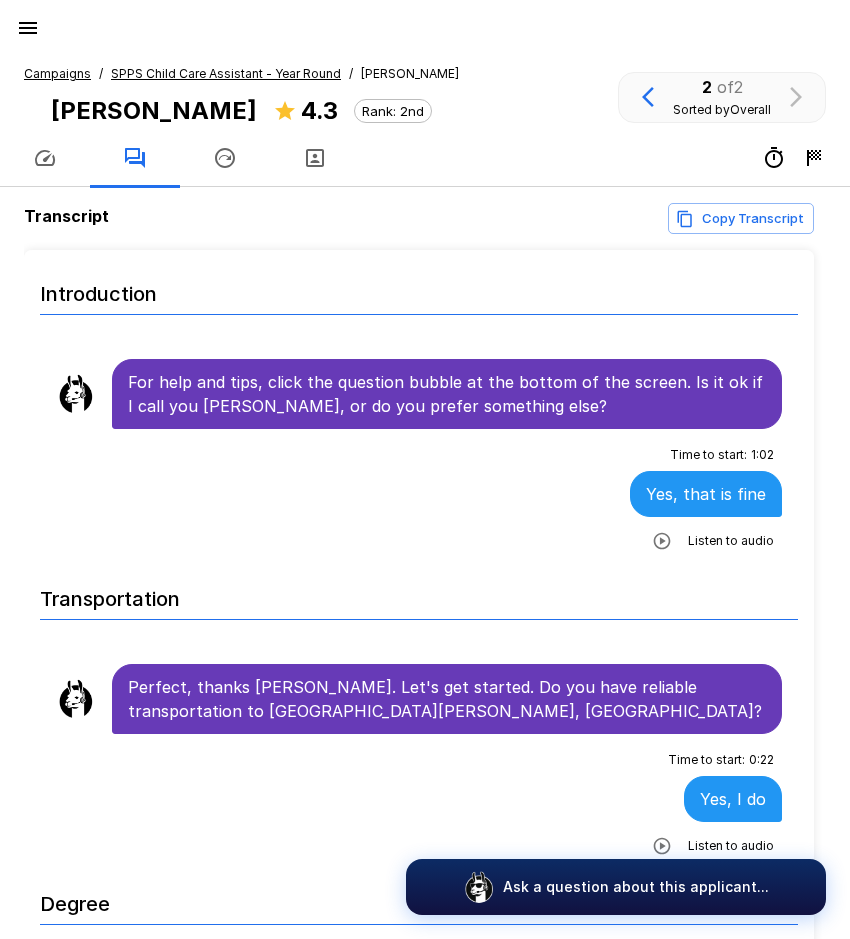 click on "SPPS Child Care Assistant - Year Round" at bounding box center [226, 73] 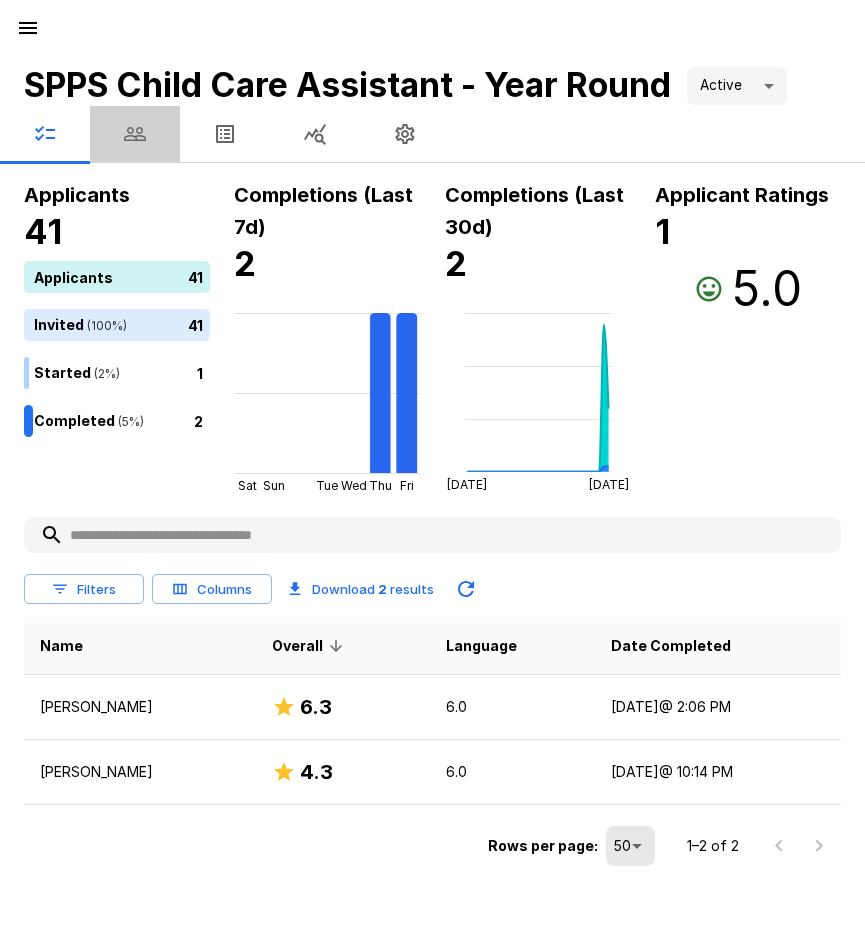 click 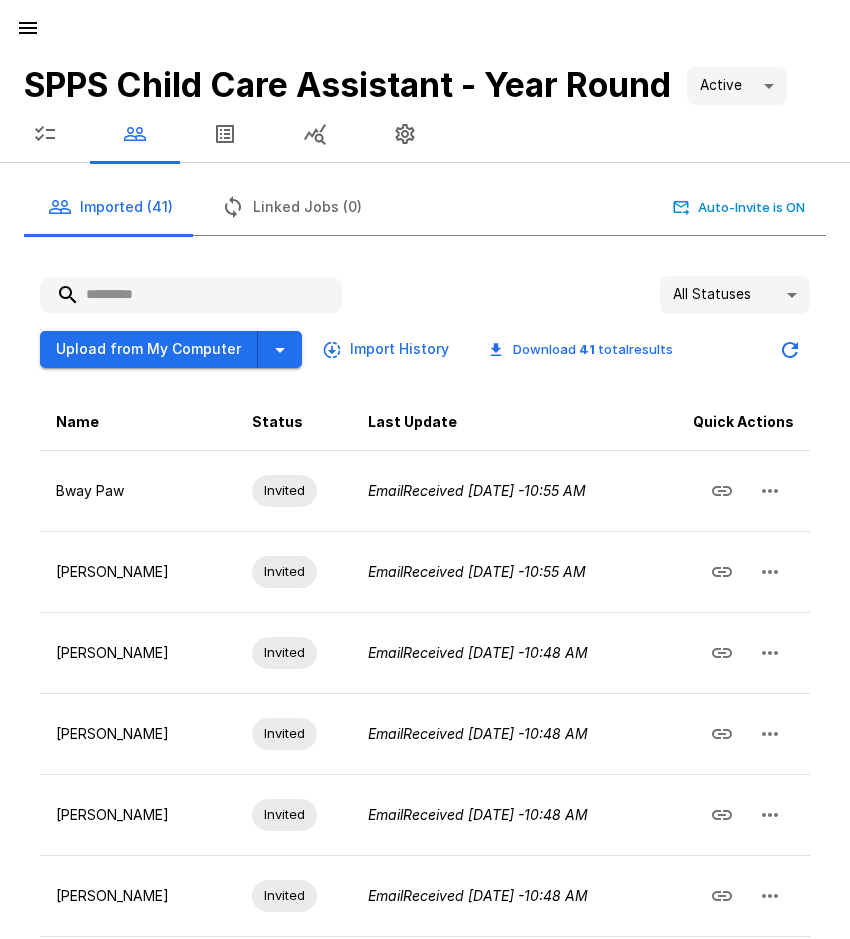 click at bounding box center [191, 295] 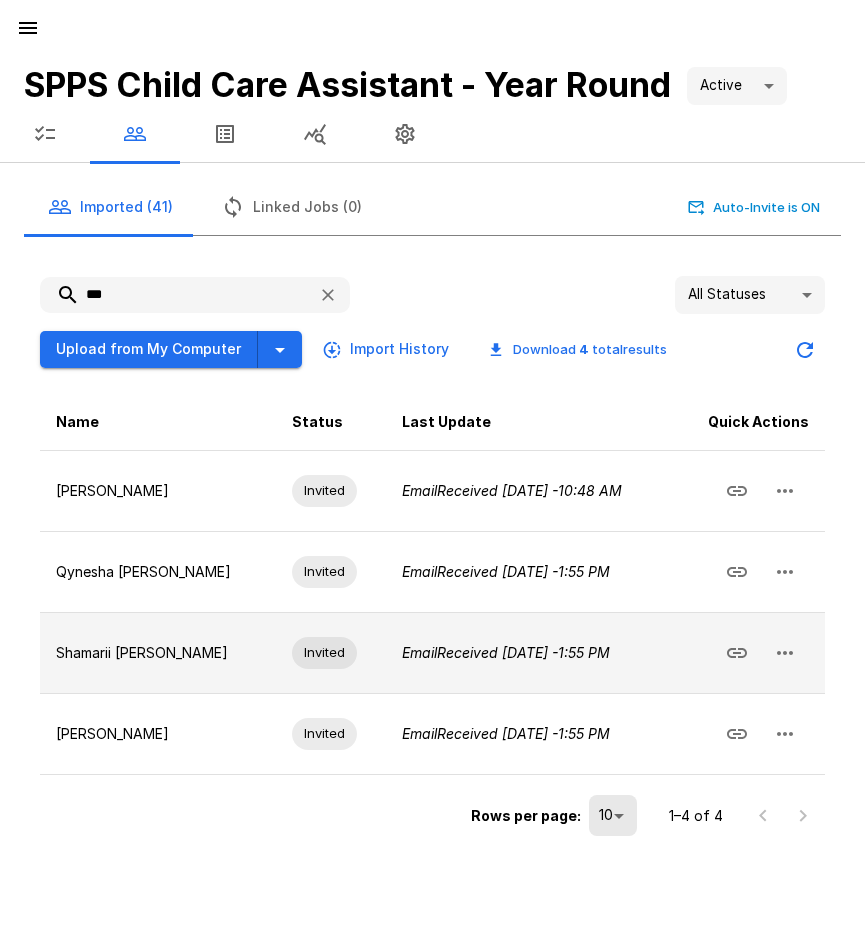 click 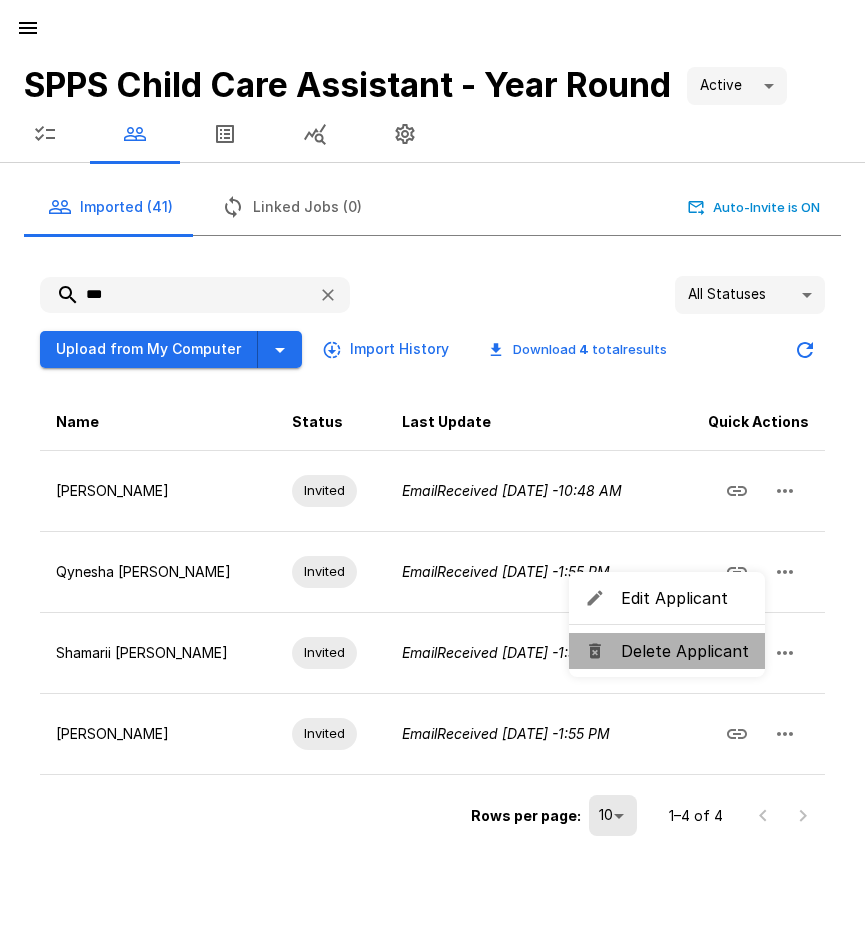 click on "Delete Applicant" at bounding box center [685, 651] 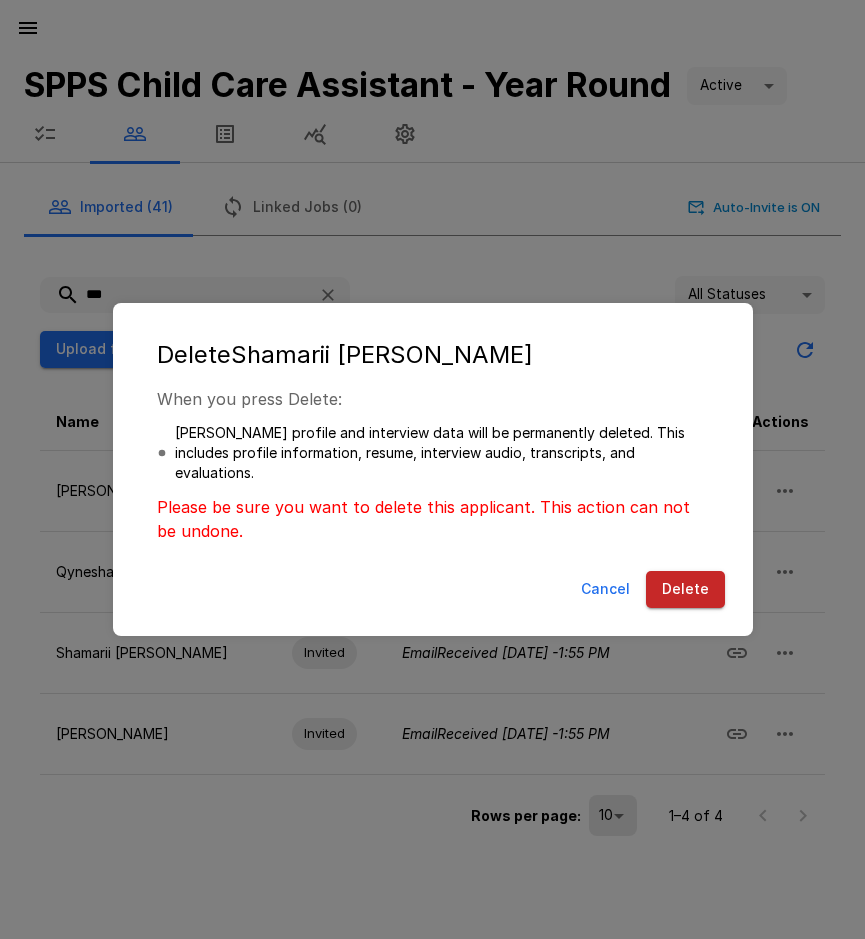 click on "Delete" at bounding box center [685, 589] 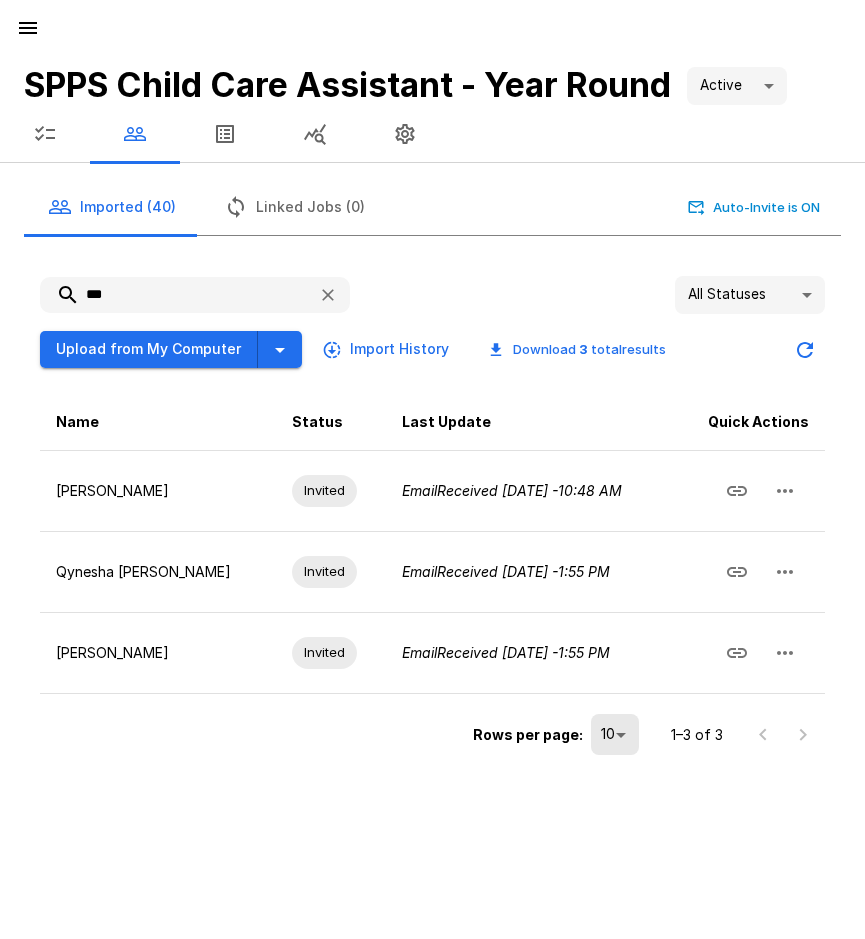 drag, startPoint x: 155, startPoint y: 290, endPoint x: 30, endPoint y: 275, distance: 125.89678 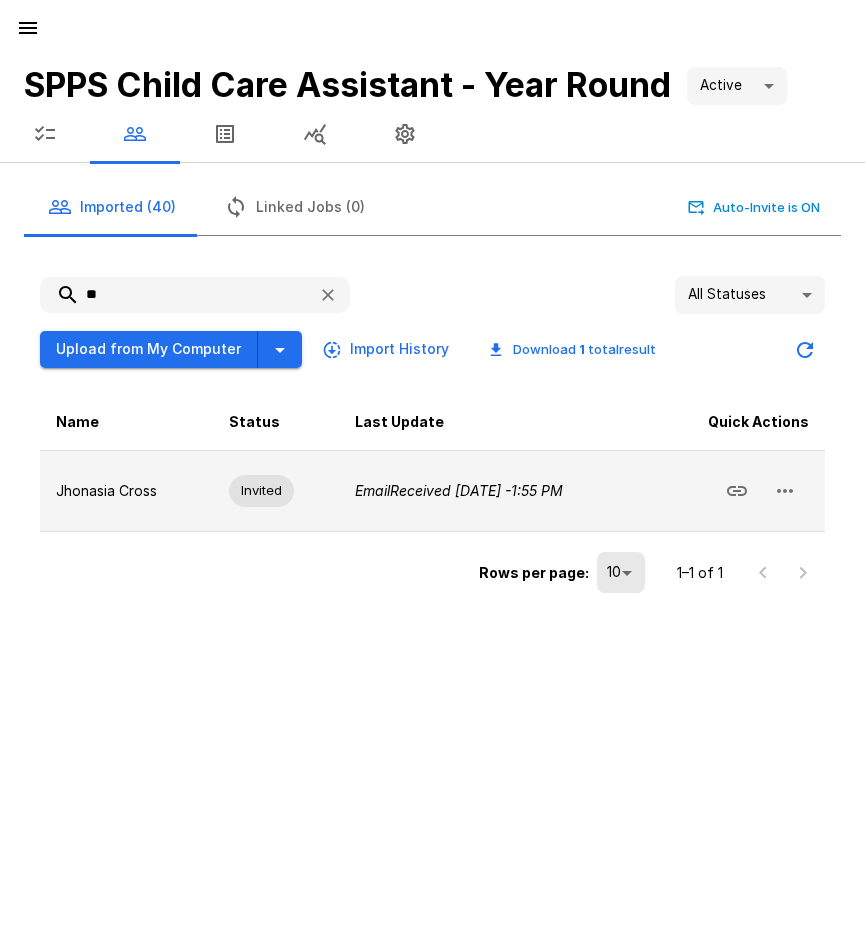 click 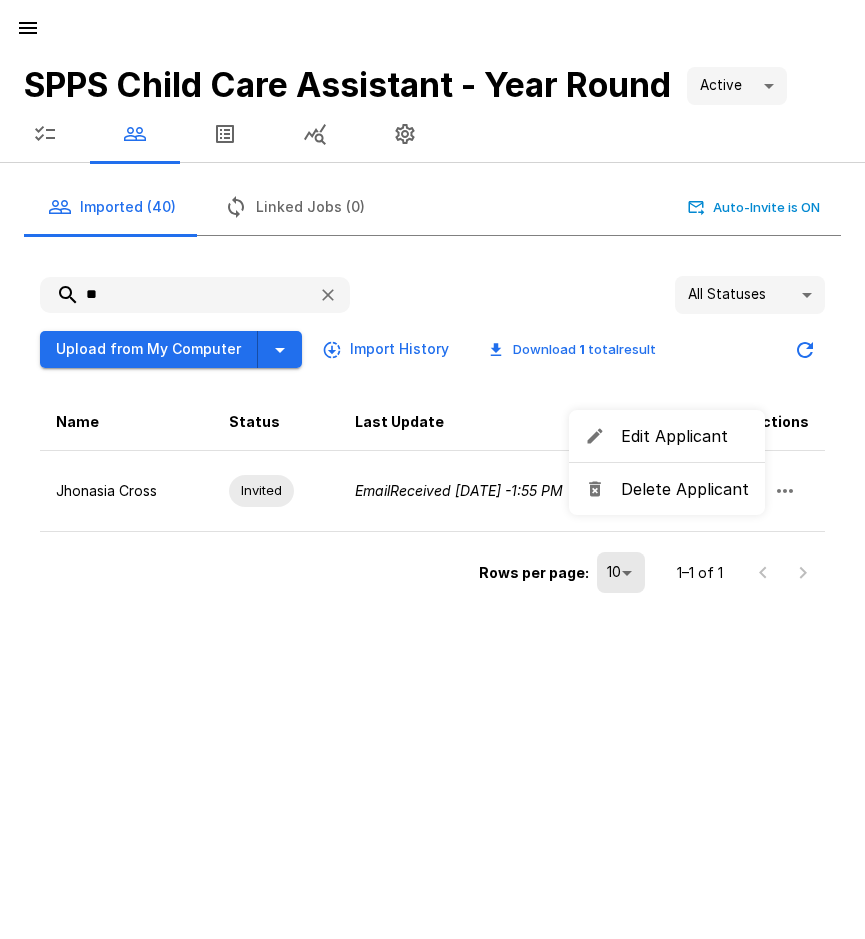 click on "Delete Applicant" at bounding box center [667, 489] 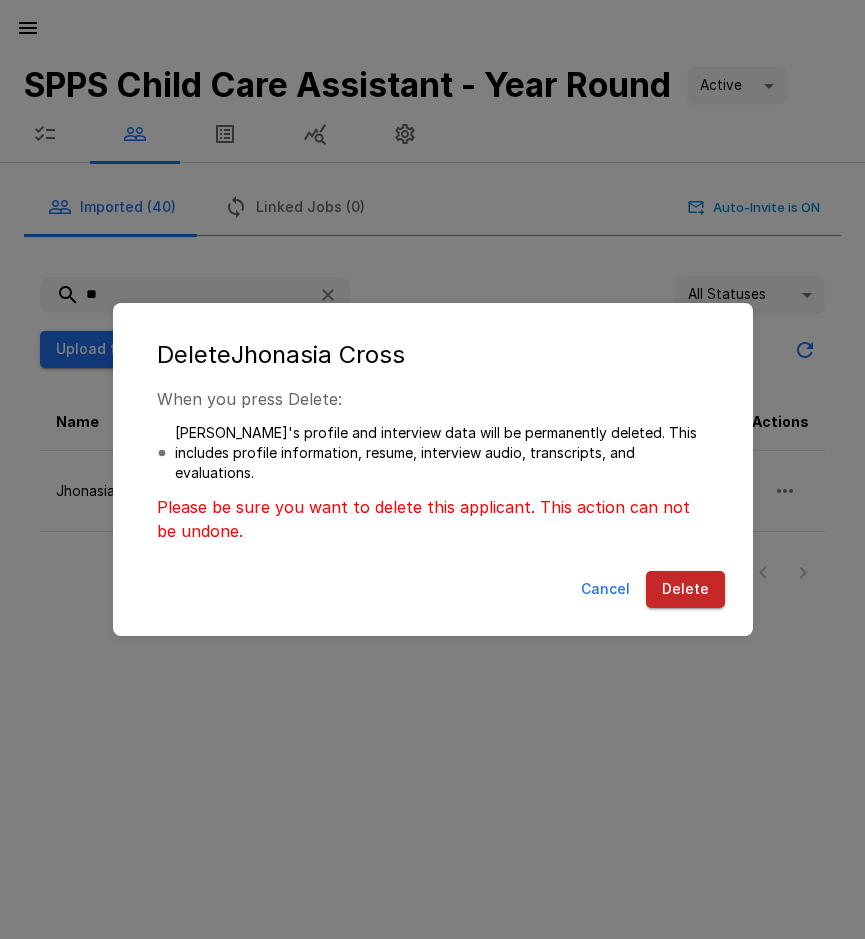 click on "Delete" at bounding box center [685, 589] 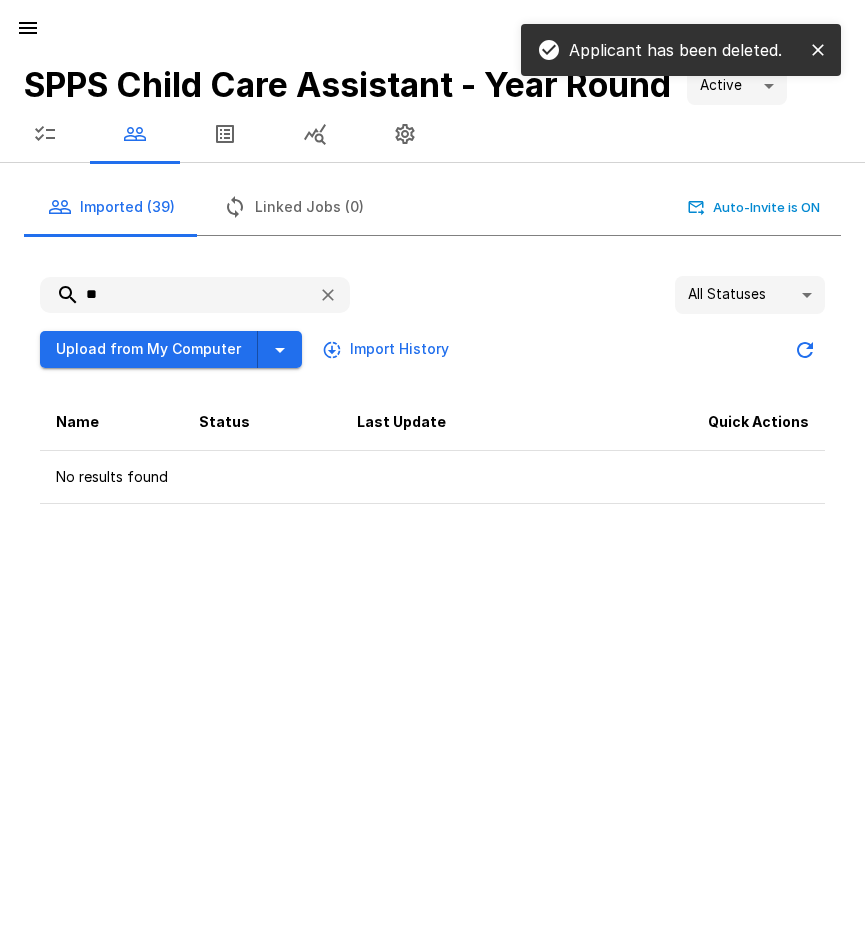 drag, startPoint x: 126, startPoint y: 301, endPoint x: 81, endPoint y: 297, distance: 45.17743 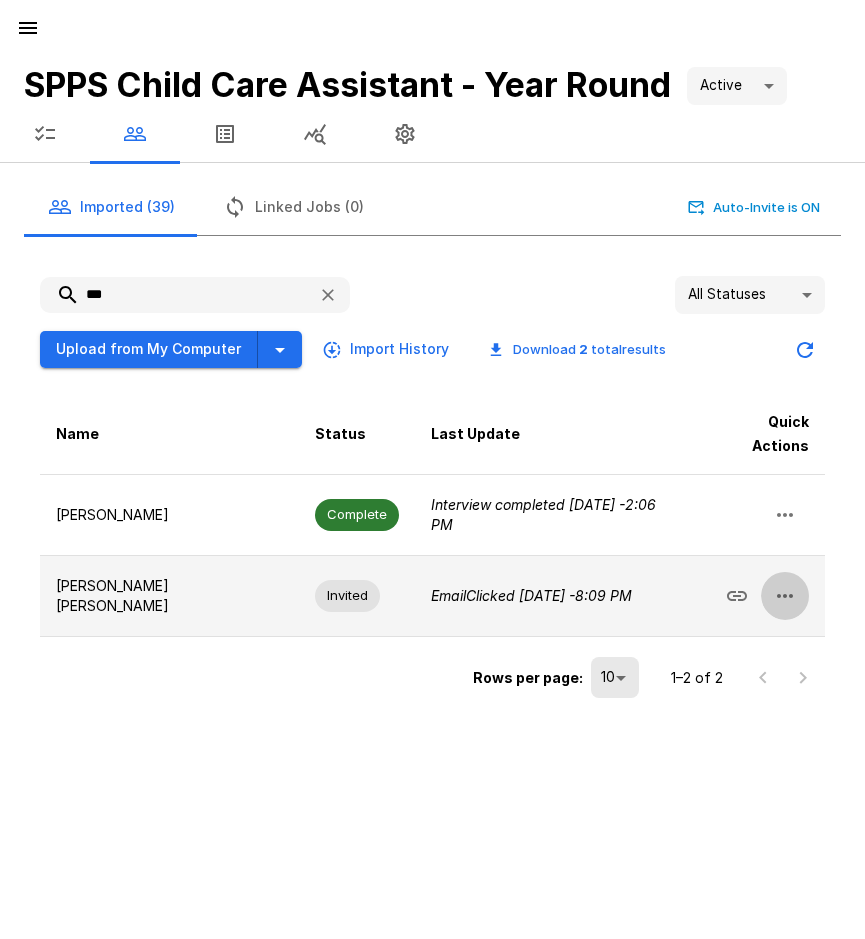 click 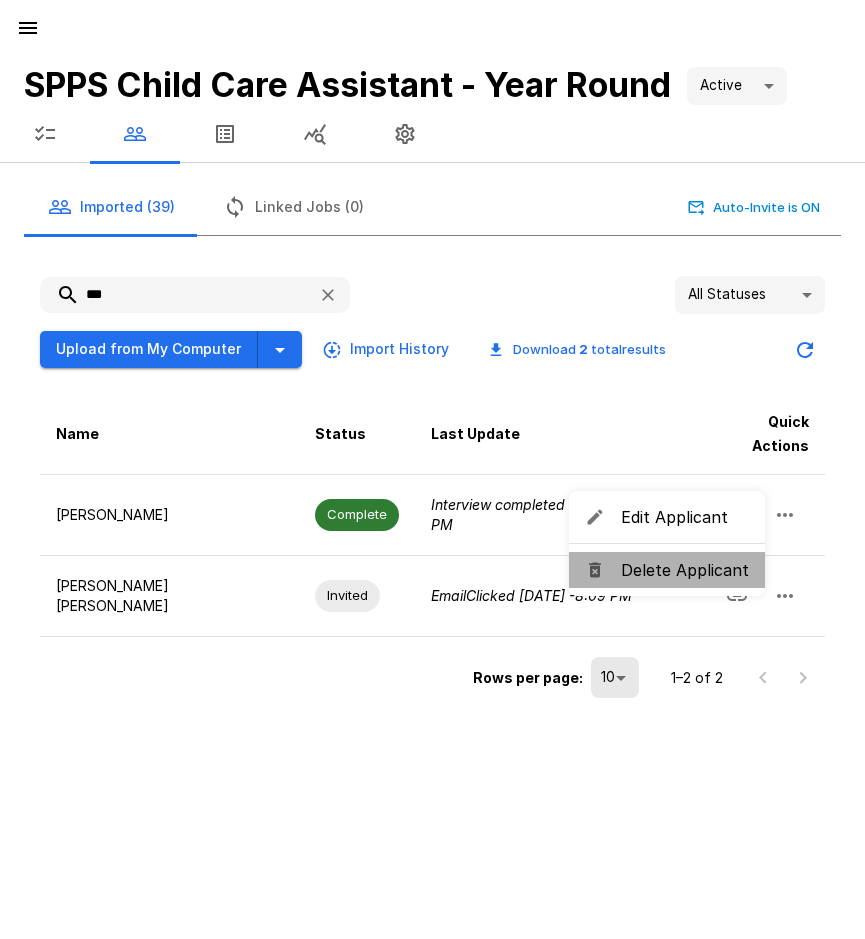 click on "Delete Applicant" at bounding box center (685, 570) 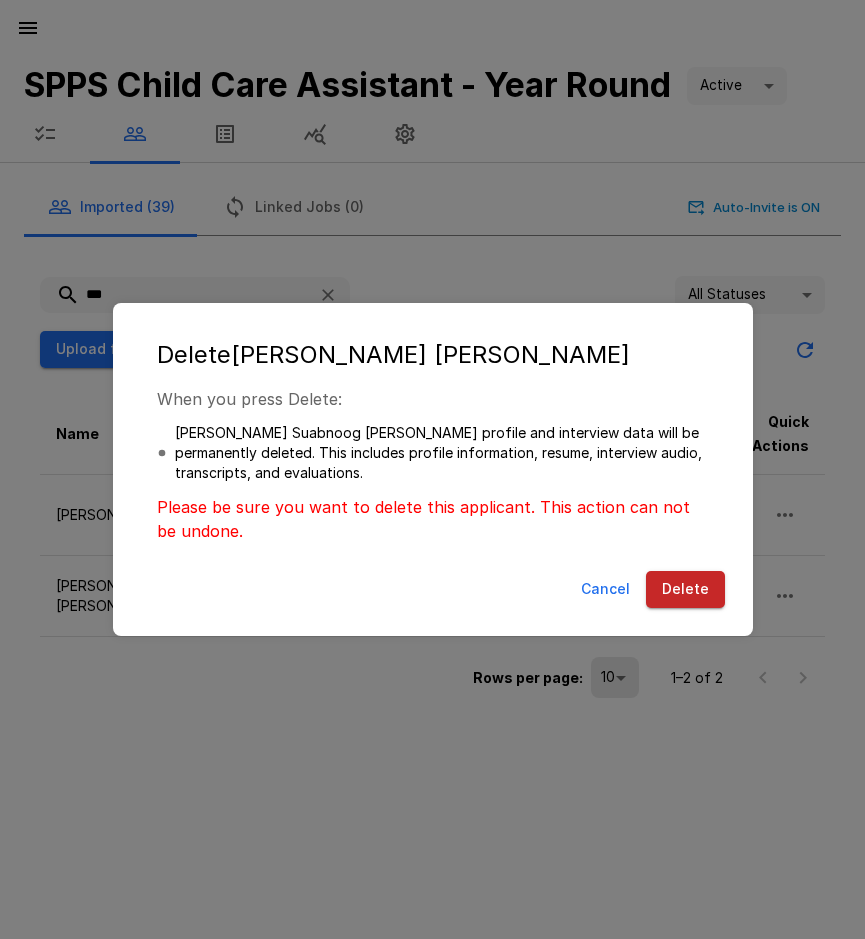 click on "Delete" at bounding box center [685, 589] 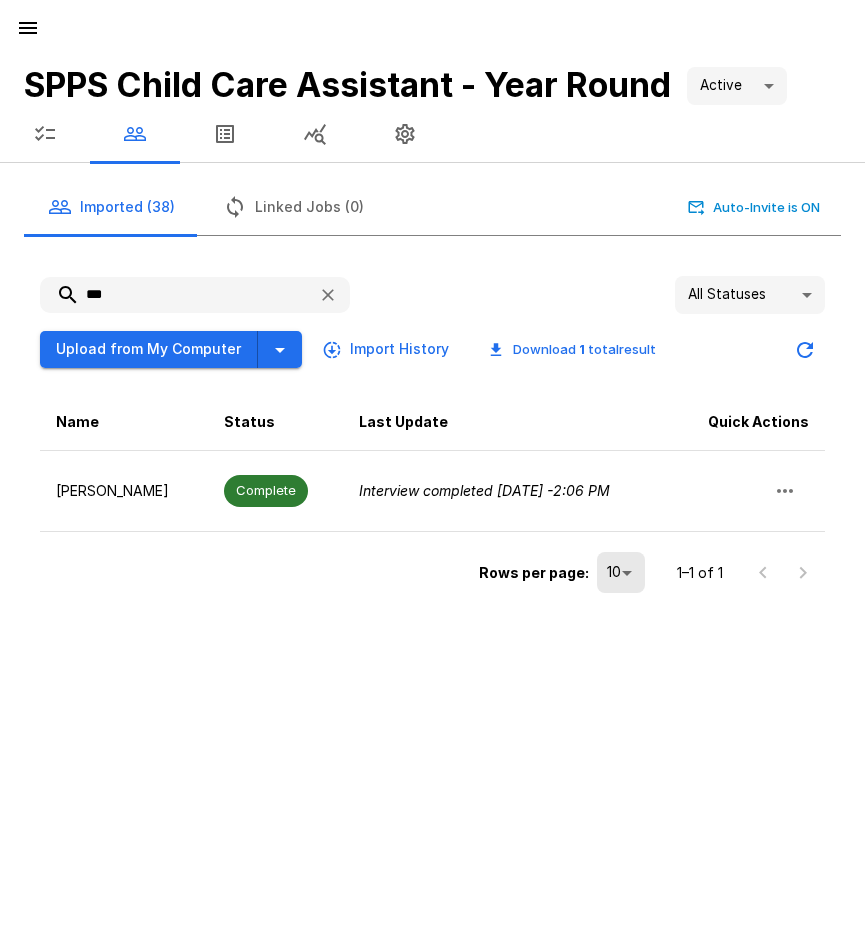click on "SPPS Child Care Assistant - Year Round Active **** Imported (38) Linked Jobs (0) Auto-Invite is ON *** All Statuses ** Upload from My Computer Import History Download   1   total  result Name Status Last Update Quick Actions [PERSON_NAME] Complete Interview completed   [DATE]   -  2:06 PM Rows per page: 10 ** 1–1 of 1" at bounding box center (432, 469) 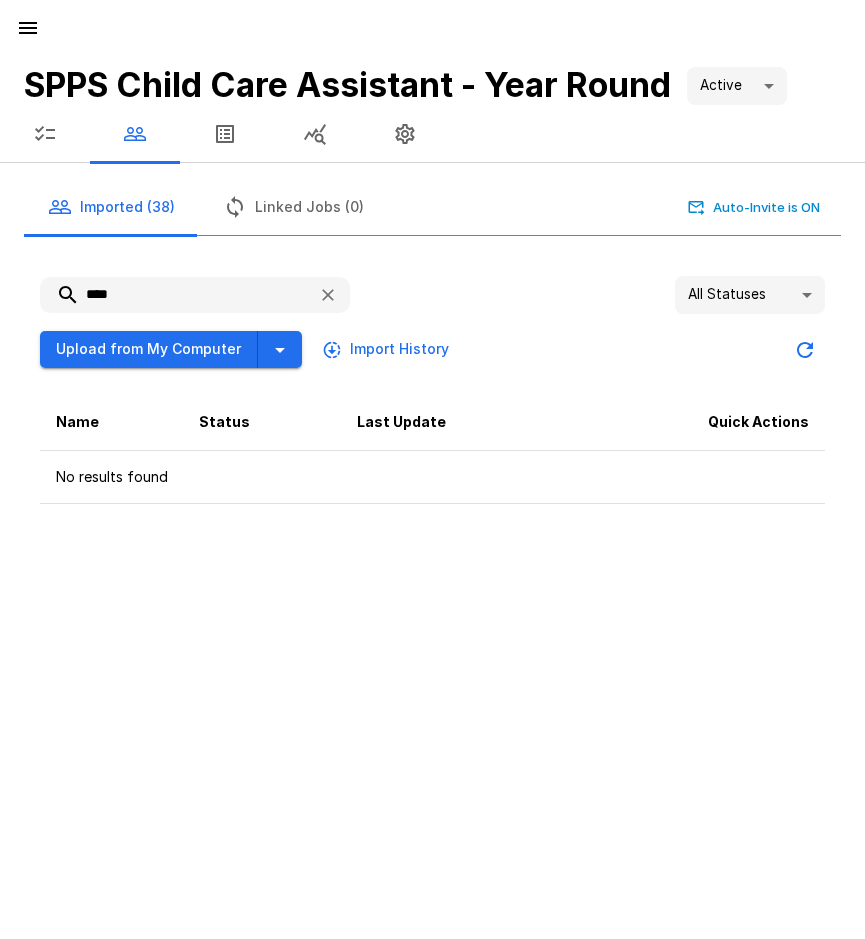 type on "****" 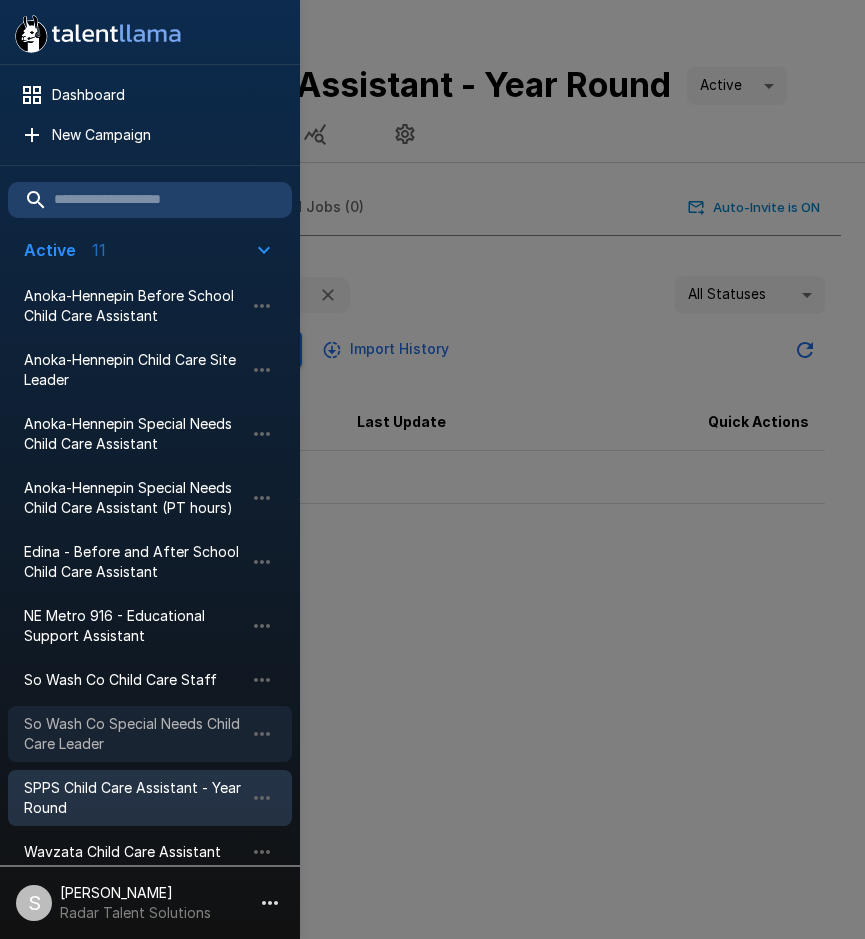 click on "So Wash Co Special Needs Child Care Leader" at bounding box center (134, 734) 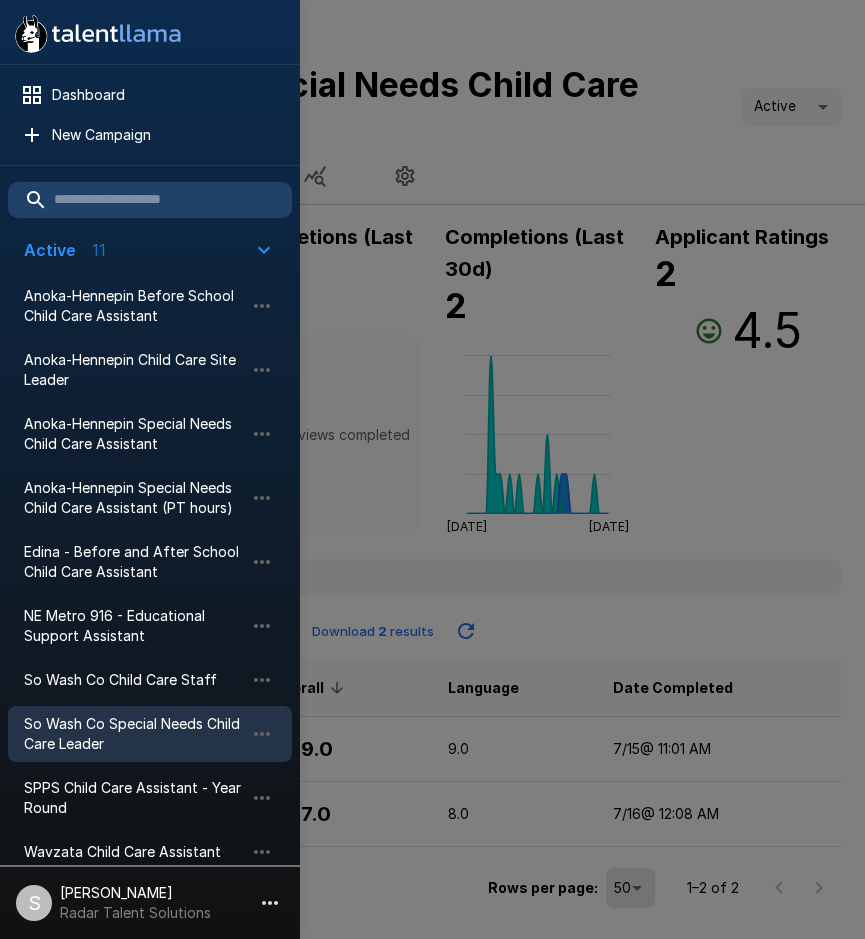 click at bounding box center [432, 469] 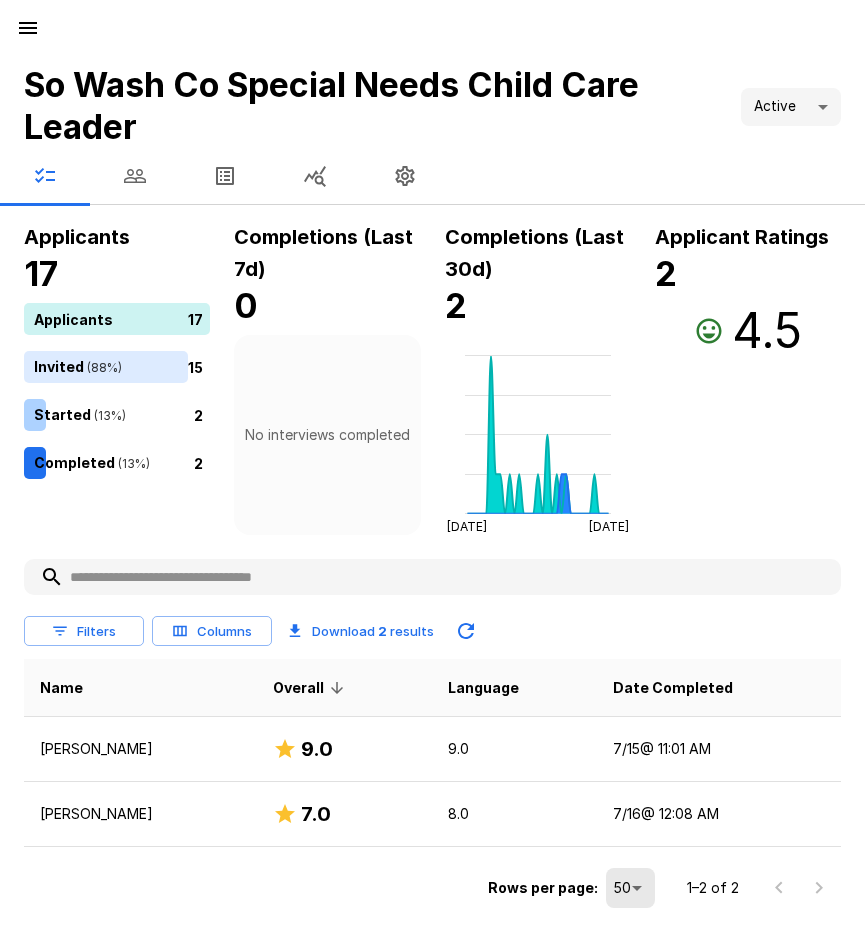 click 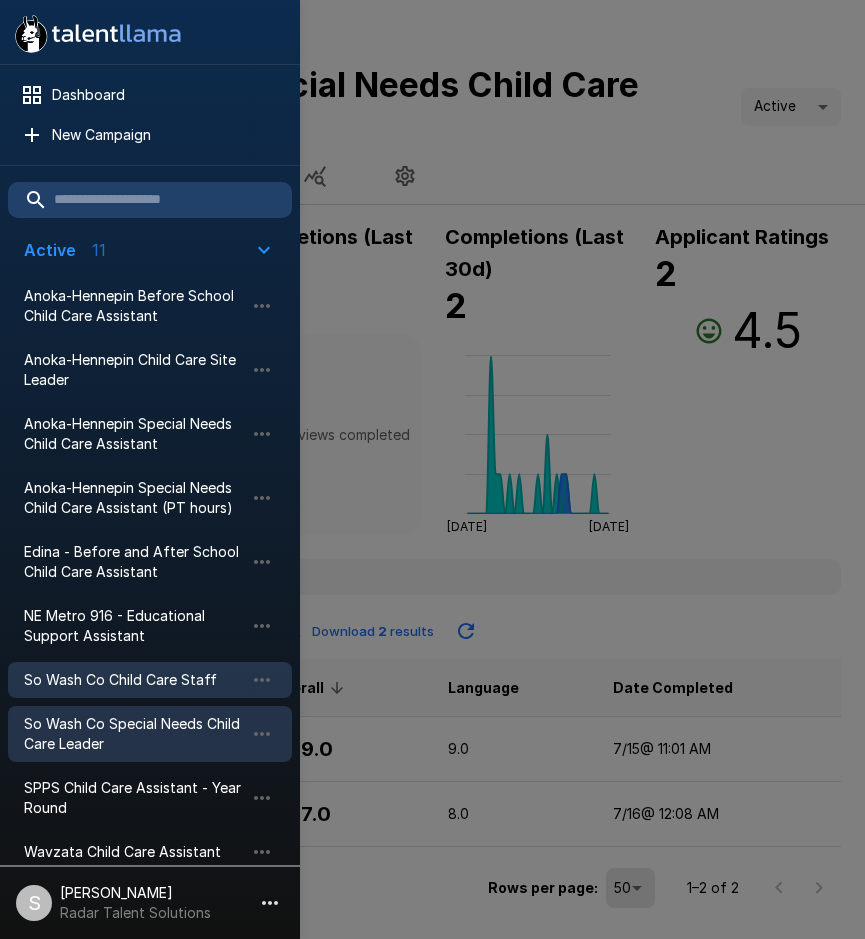 click on "So Wash Co Child Care Staff" at bounding box center (134, 680) 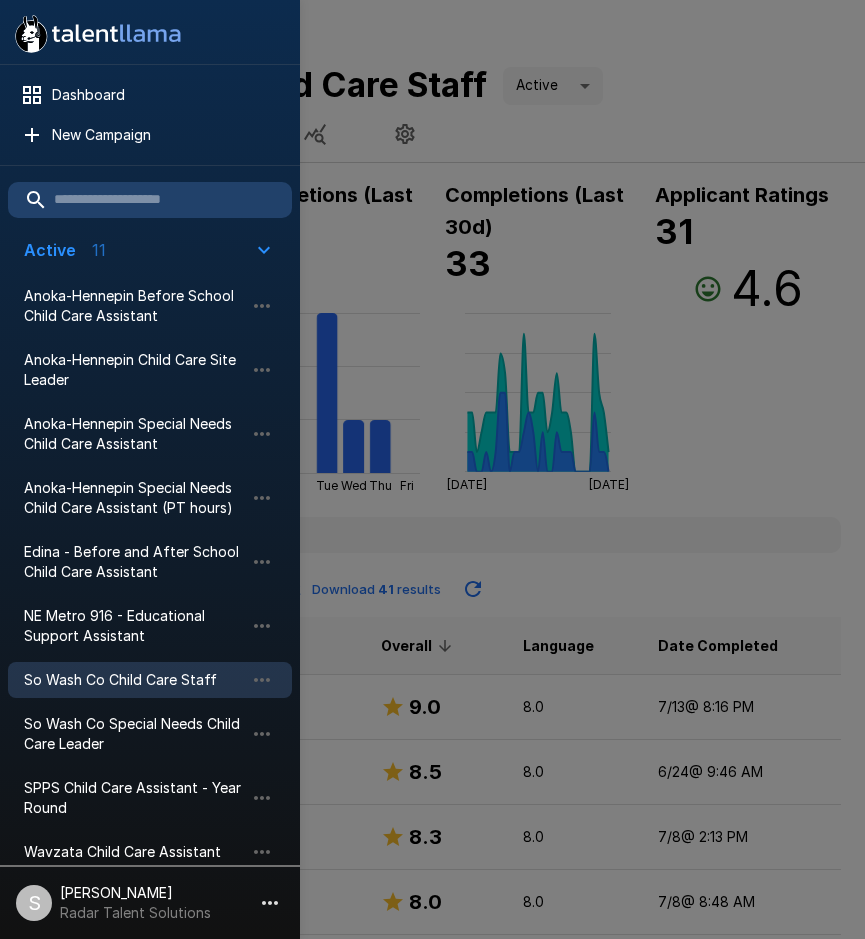 click at bounding box center [432, 469] 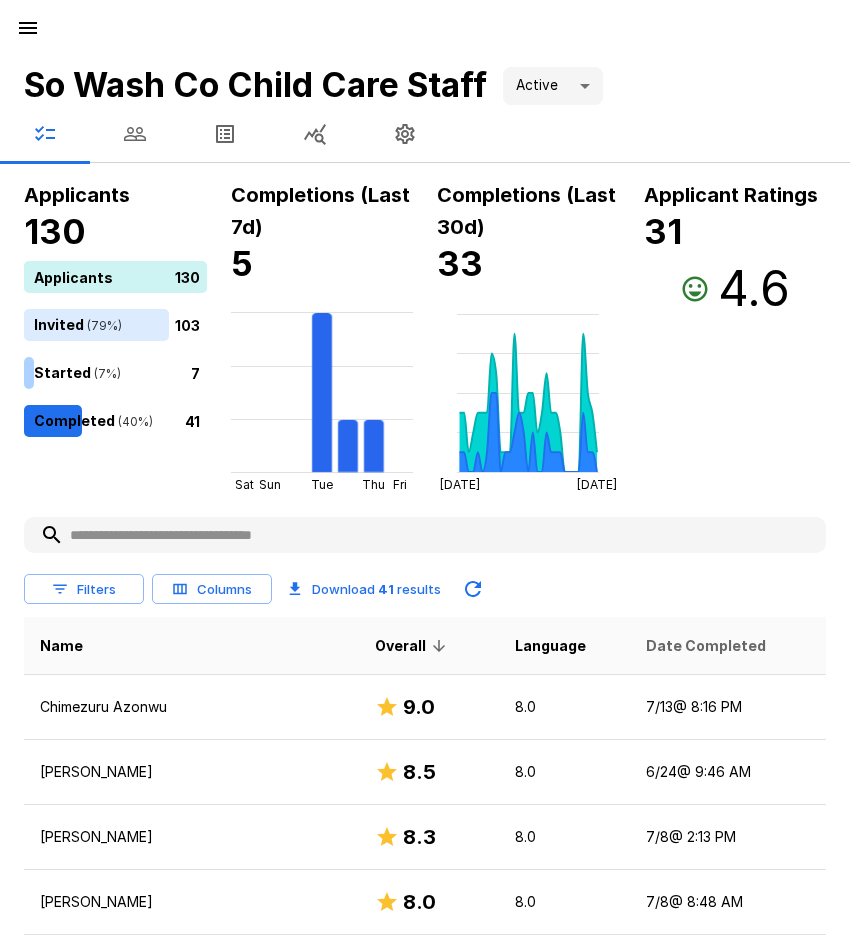 click on "Date Completed" at bounding box center (706, 646) 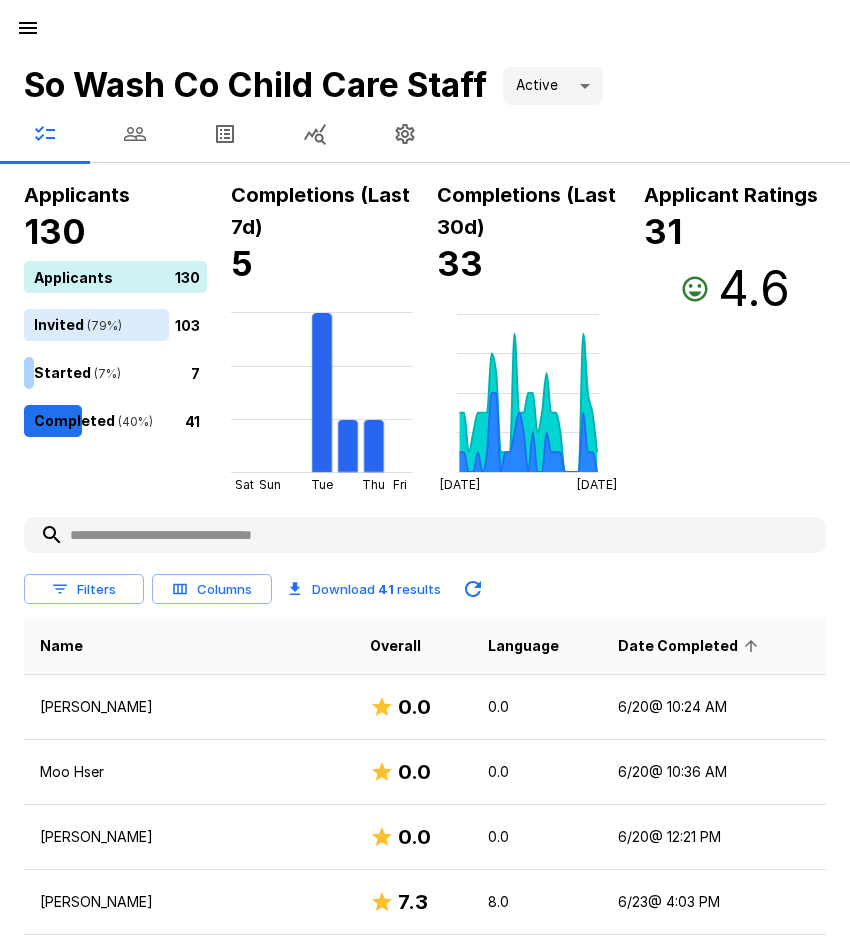 click on "Date Completed" at bounding box center (691, 646) 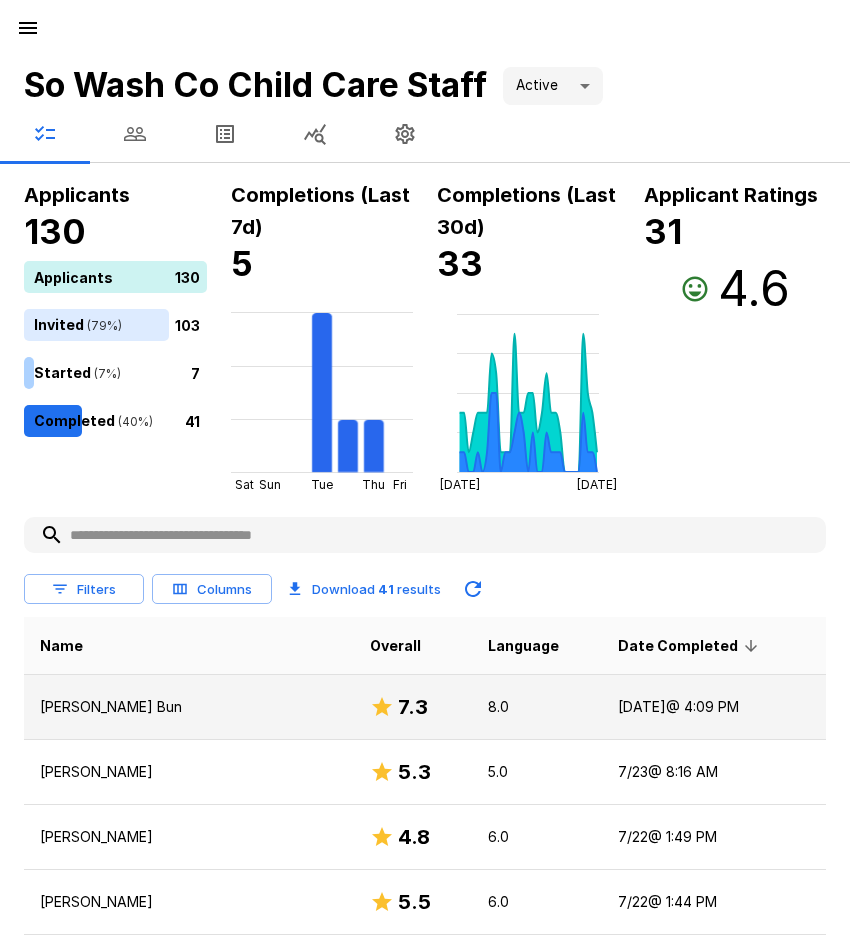 click on "[PERSON_NAME] Bun" at bounding box center [189, 707] 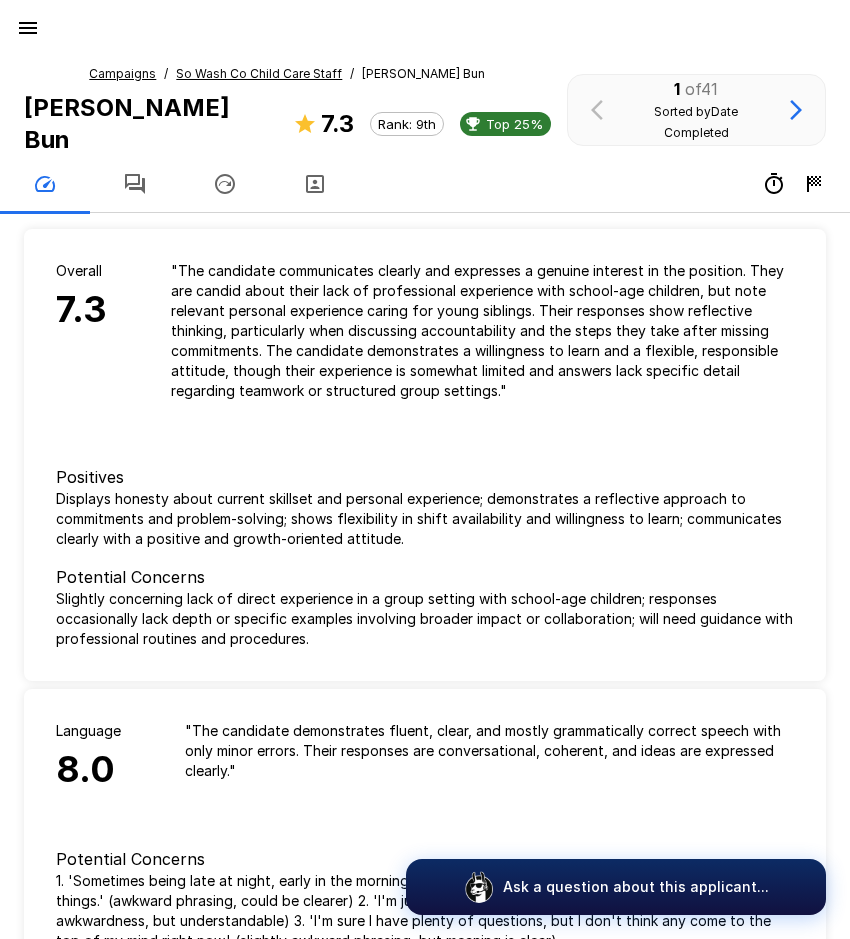 click at bounding box center (135, 184) 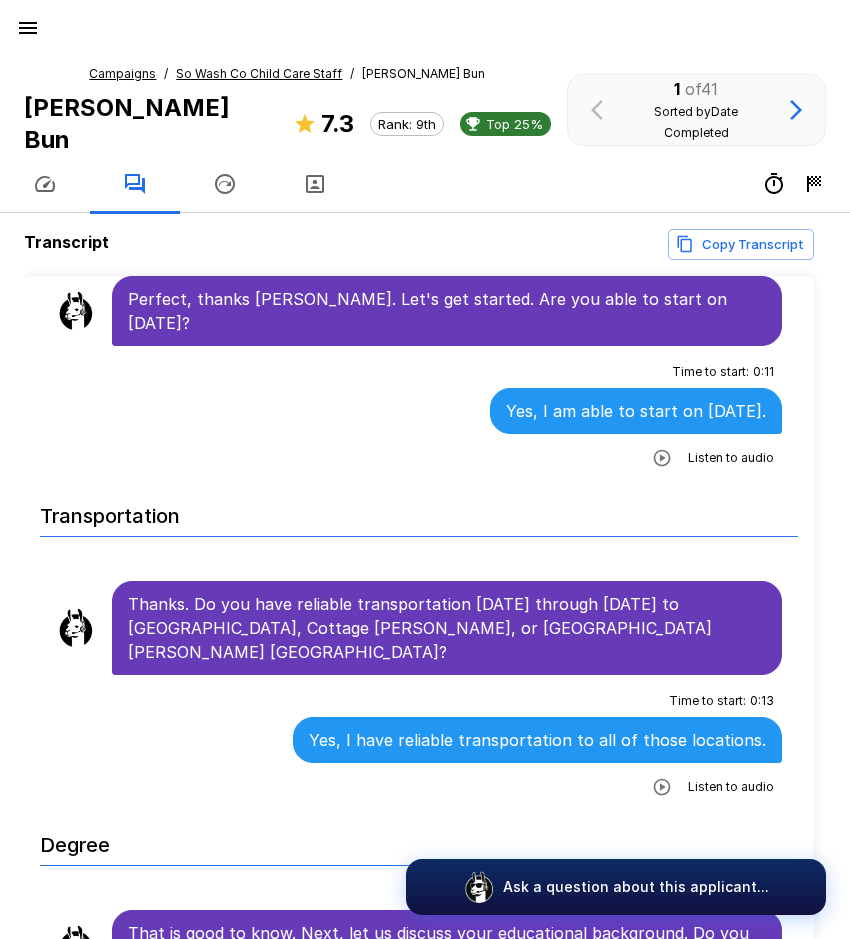 scroll, scrollTop: 100, scrollLeft: 0, axis: vertical 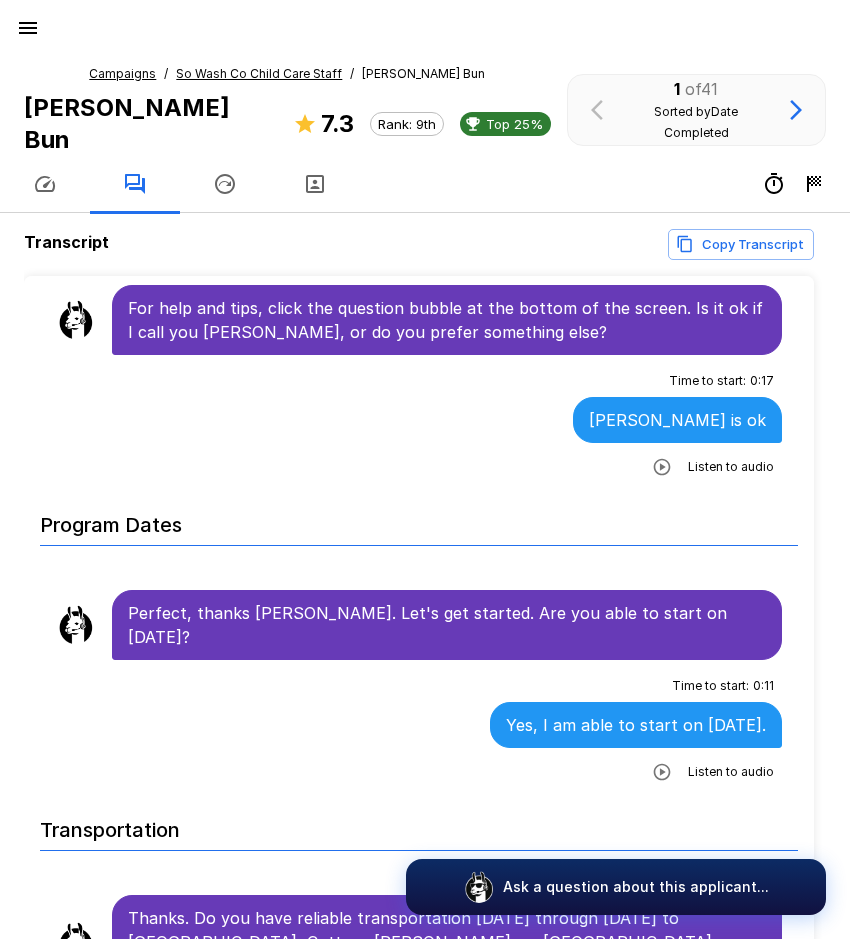click on "So Wash Co Child Care Staff" at bounding box center [259, 73] 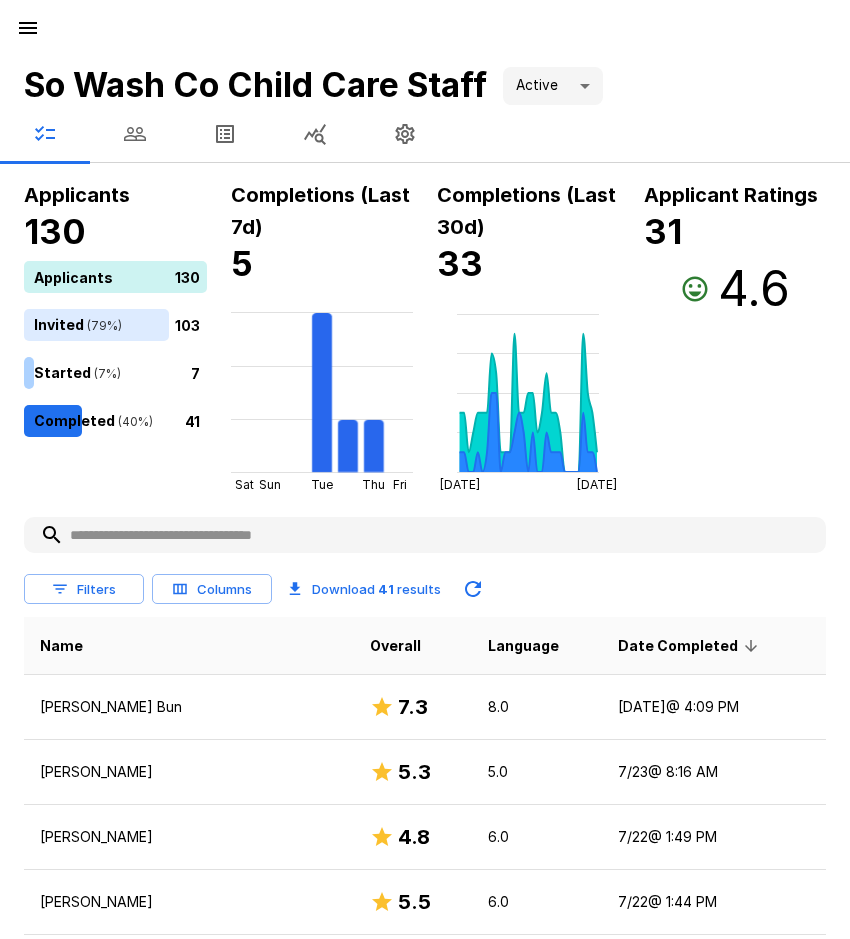 click 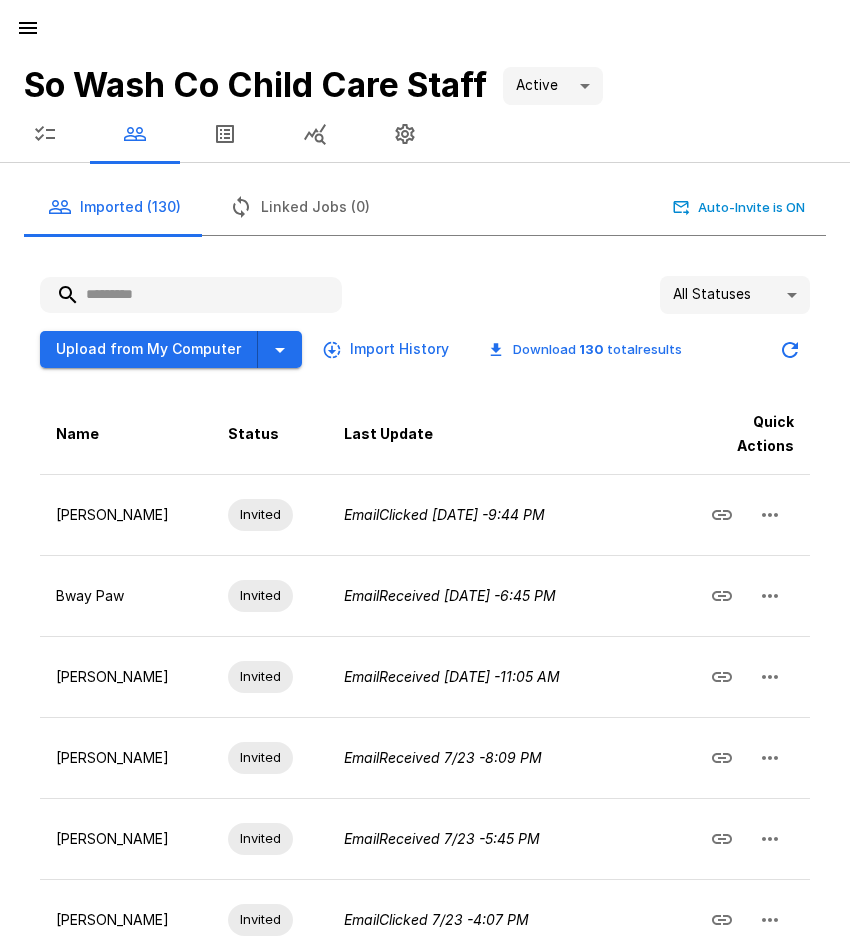 click at bounding box center (191, 295) 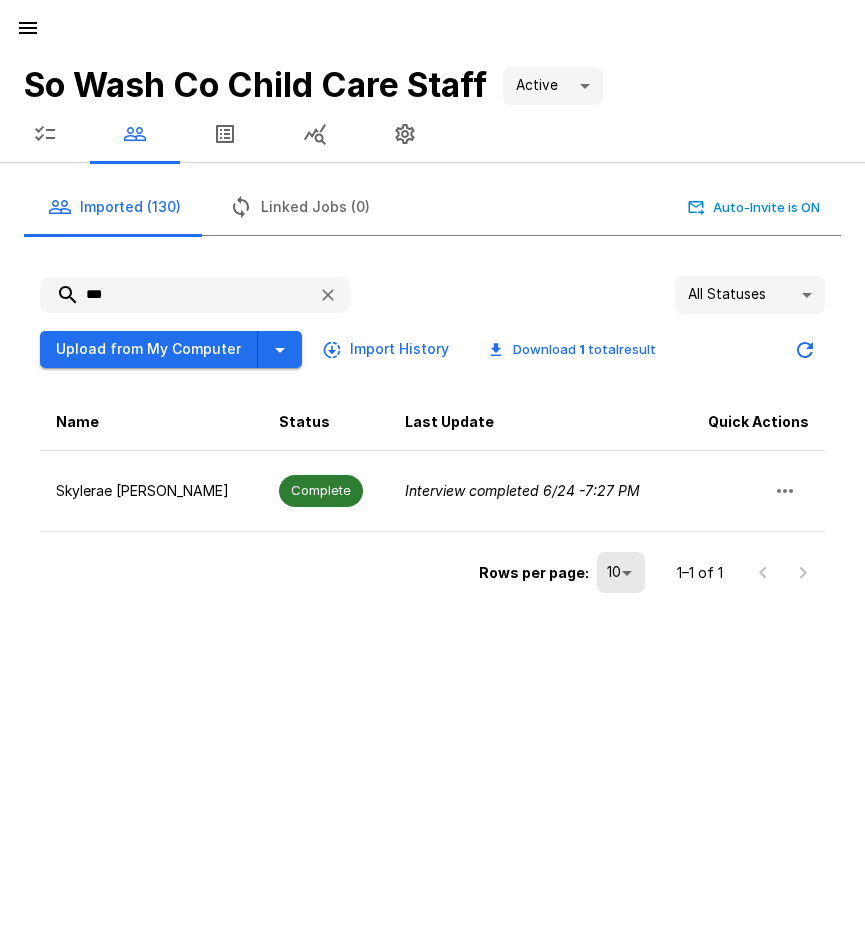 drag, startPoint x: 159, startPoint y: 303, endPoint x: 52, endPoint y: 296, distance: 107.22873 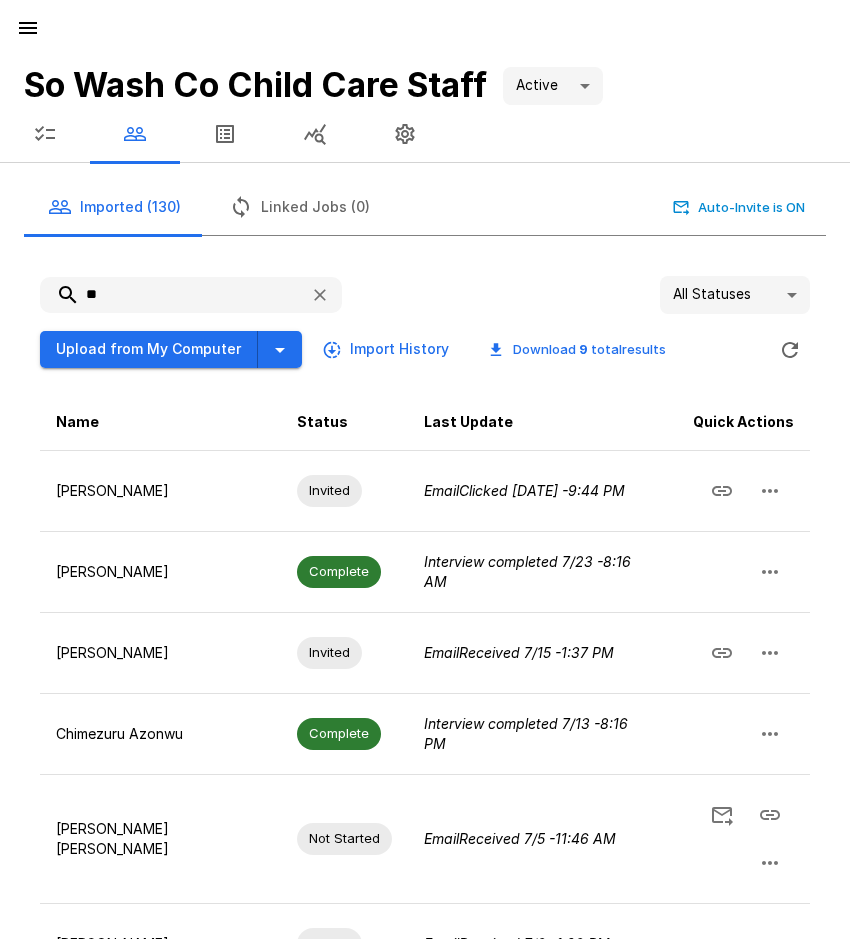 type on "*" 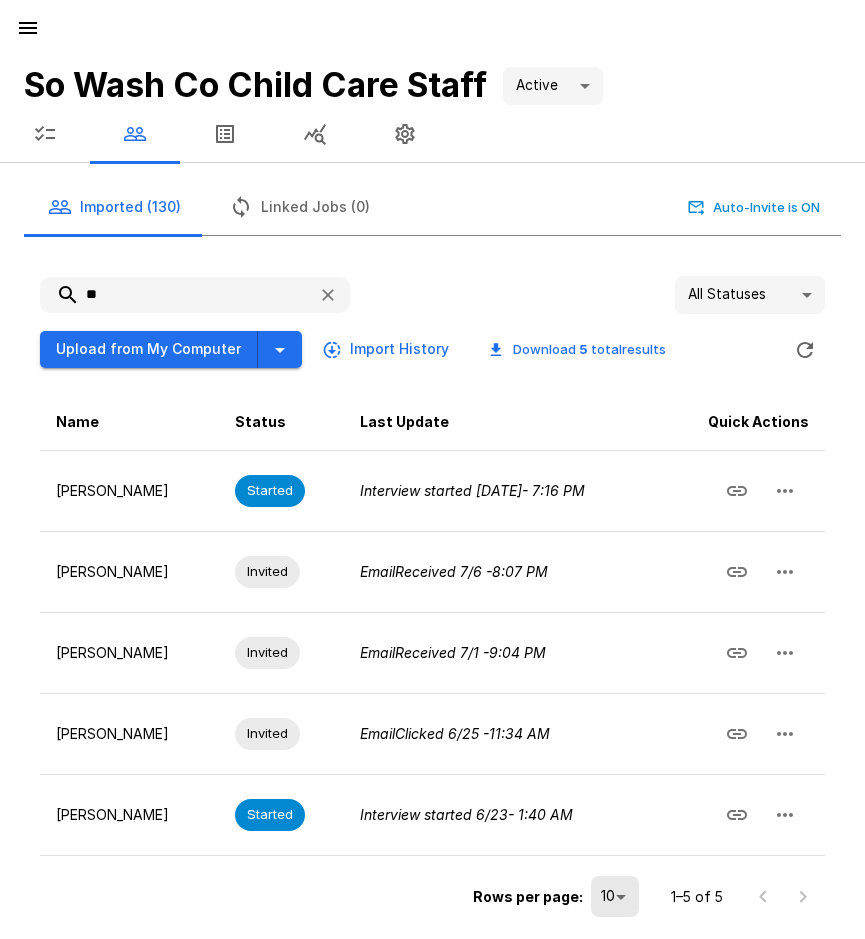 type on "*" 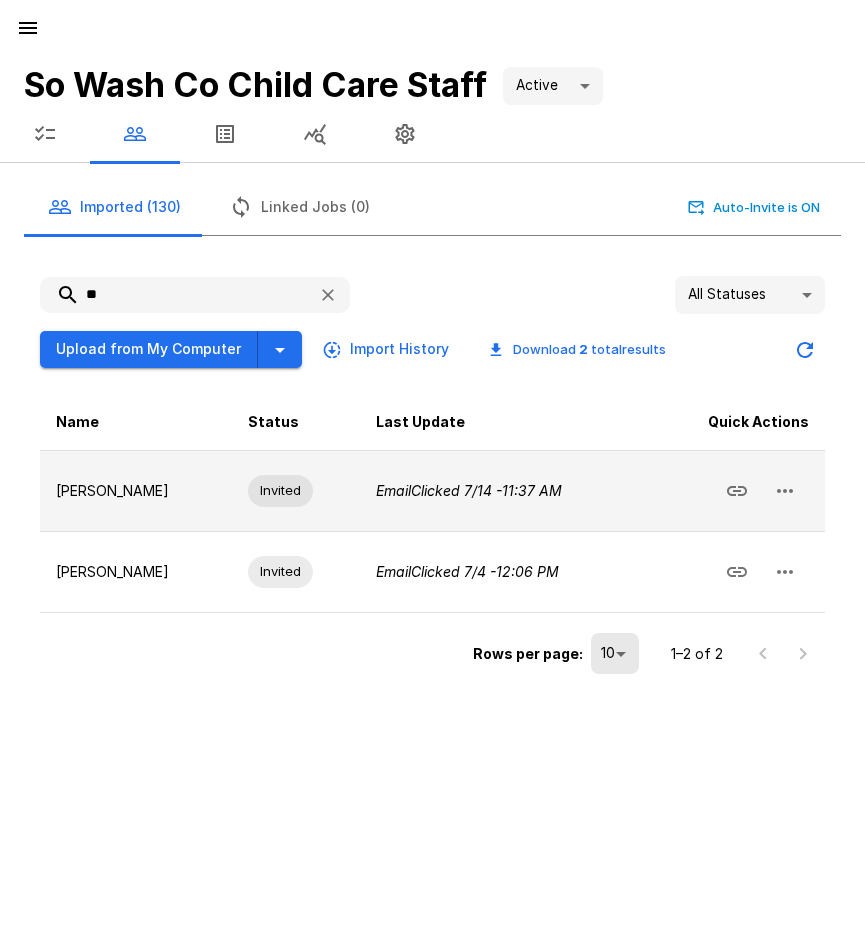 click at bounding box center [785, 491] 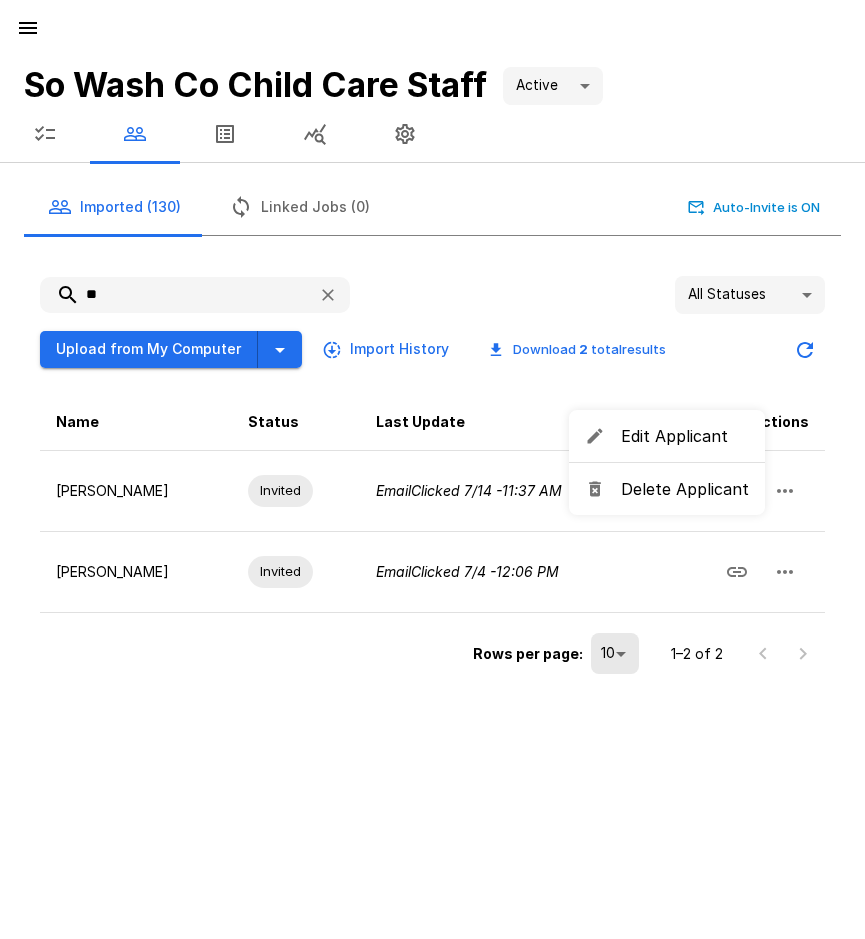 click on "Delete Applicant" at bounding box center [667, 489] 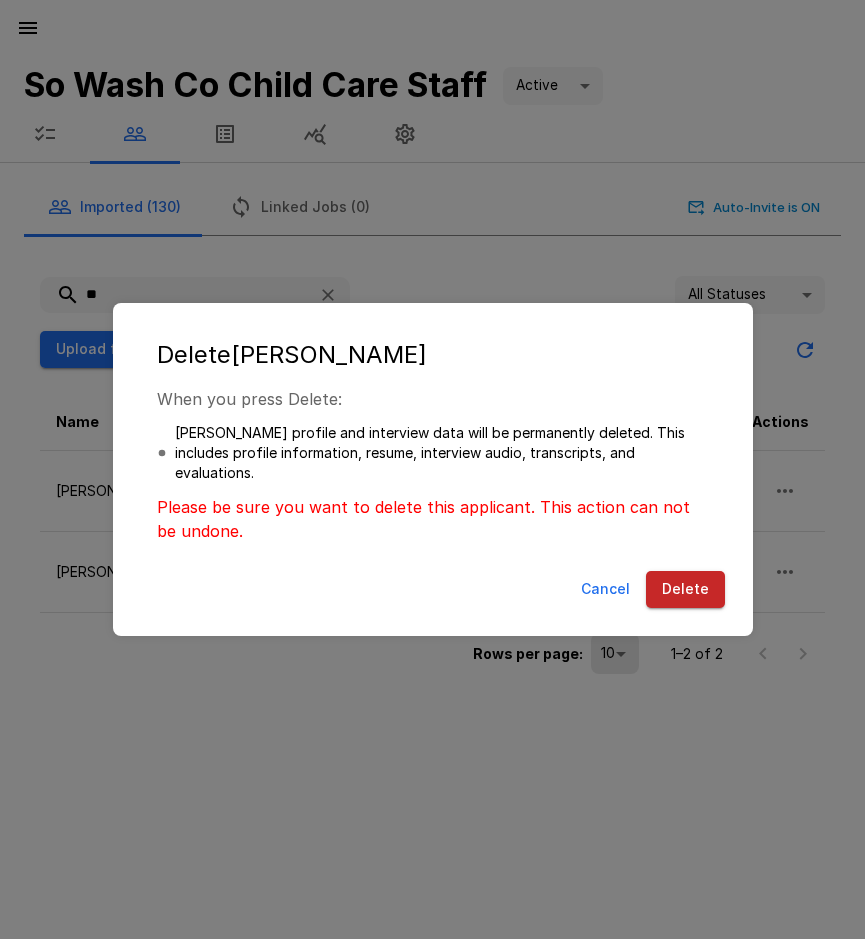click on "Delete" at bounding box center [685, 589] 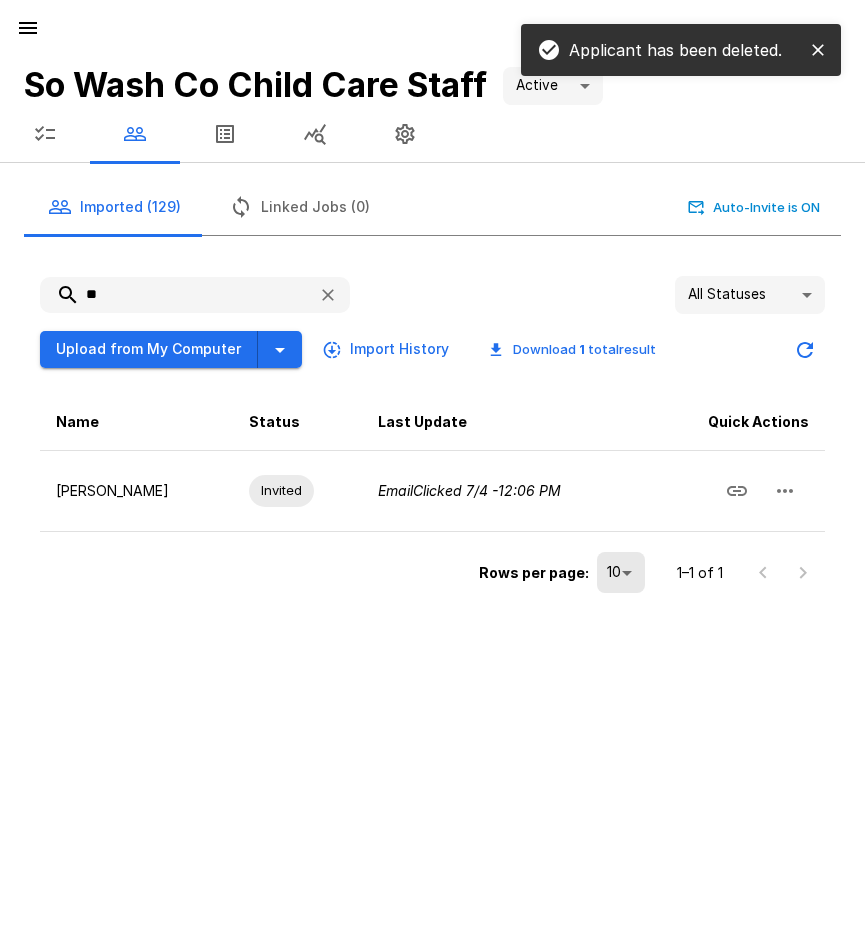 click on "**" at bounding box center (171, 295) 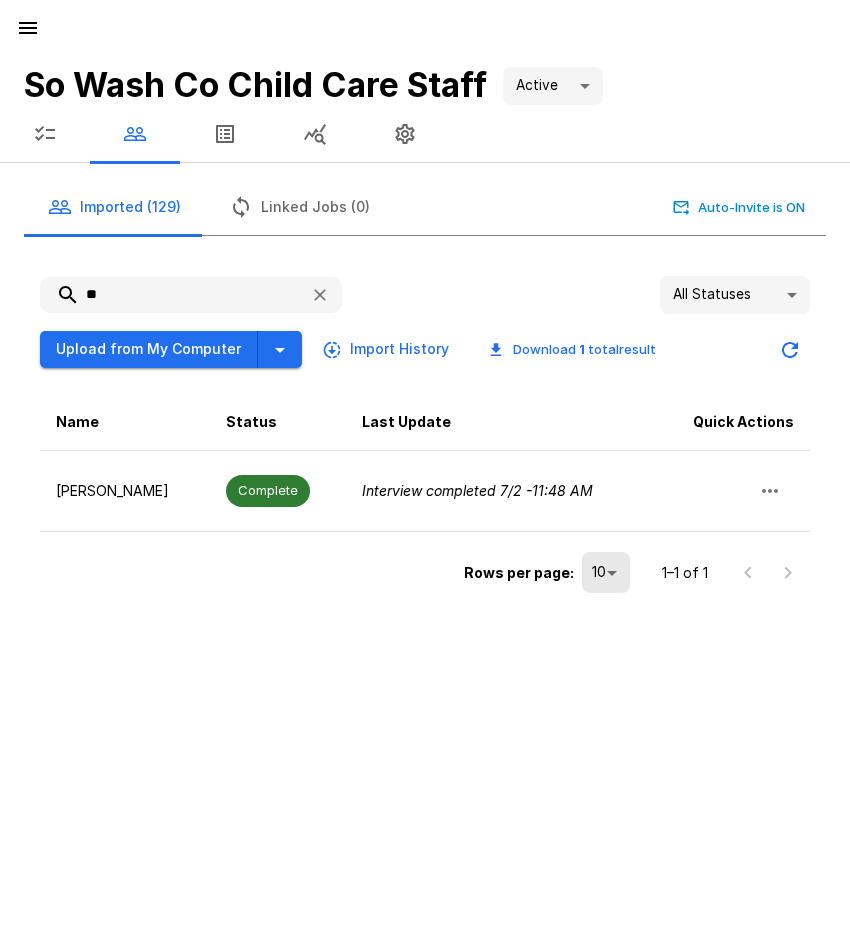 type on "*" 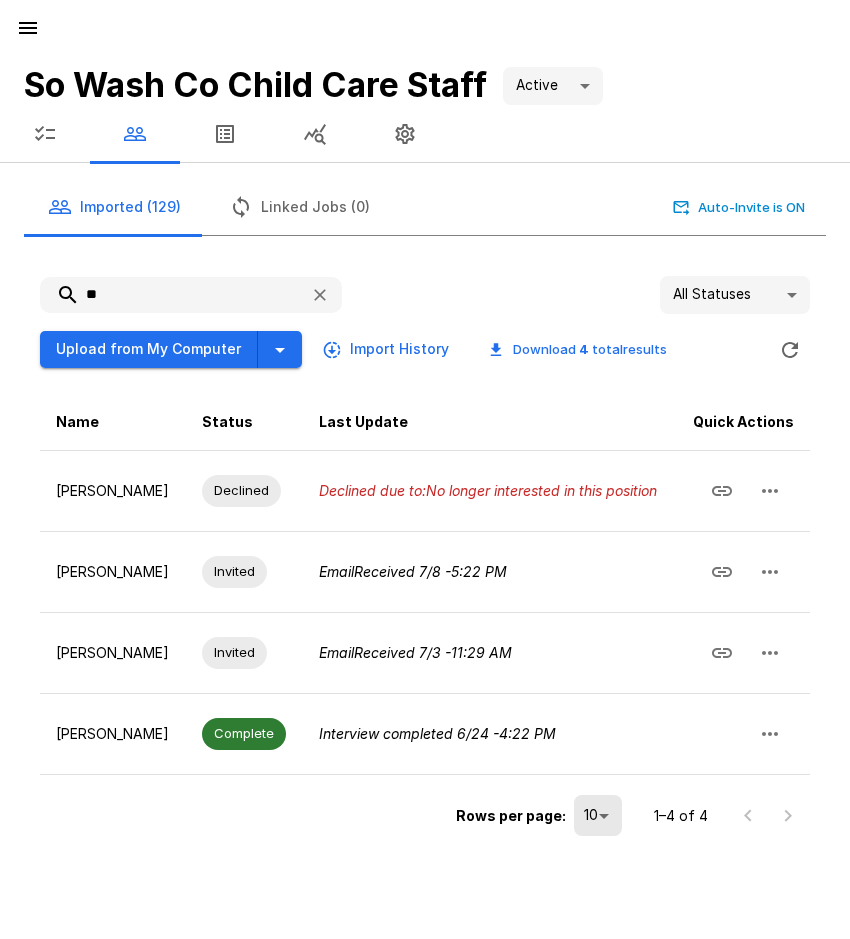 type on "*" 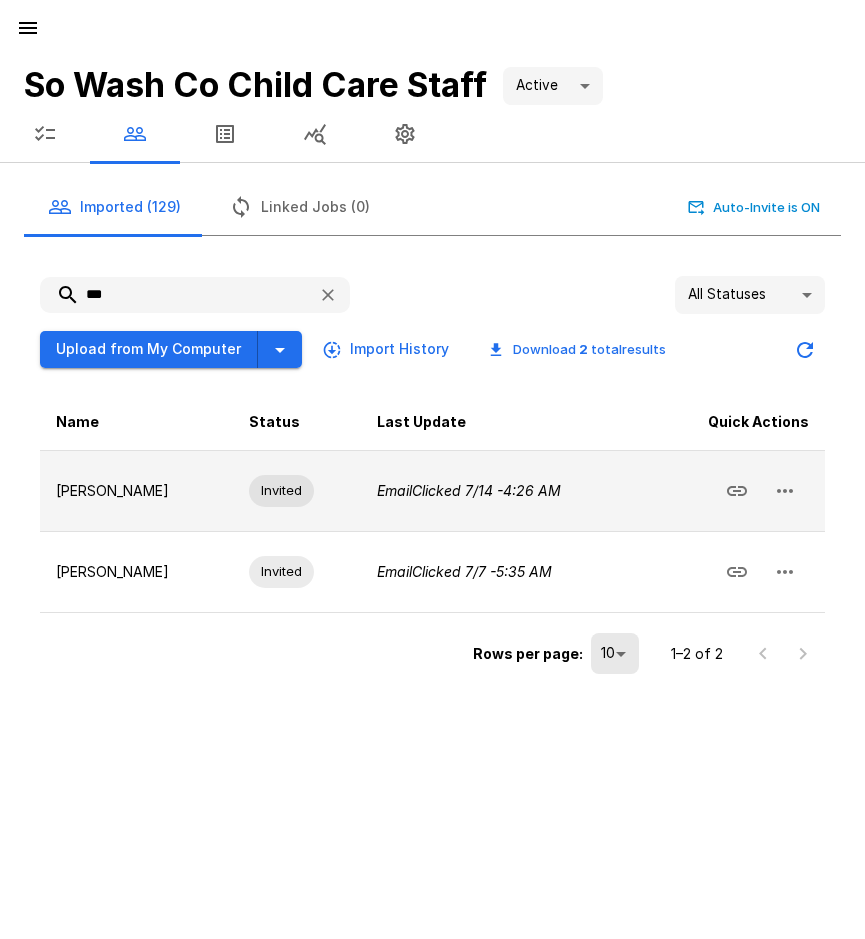 click 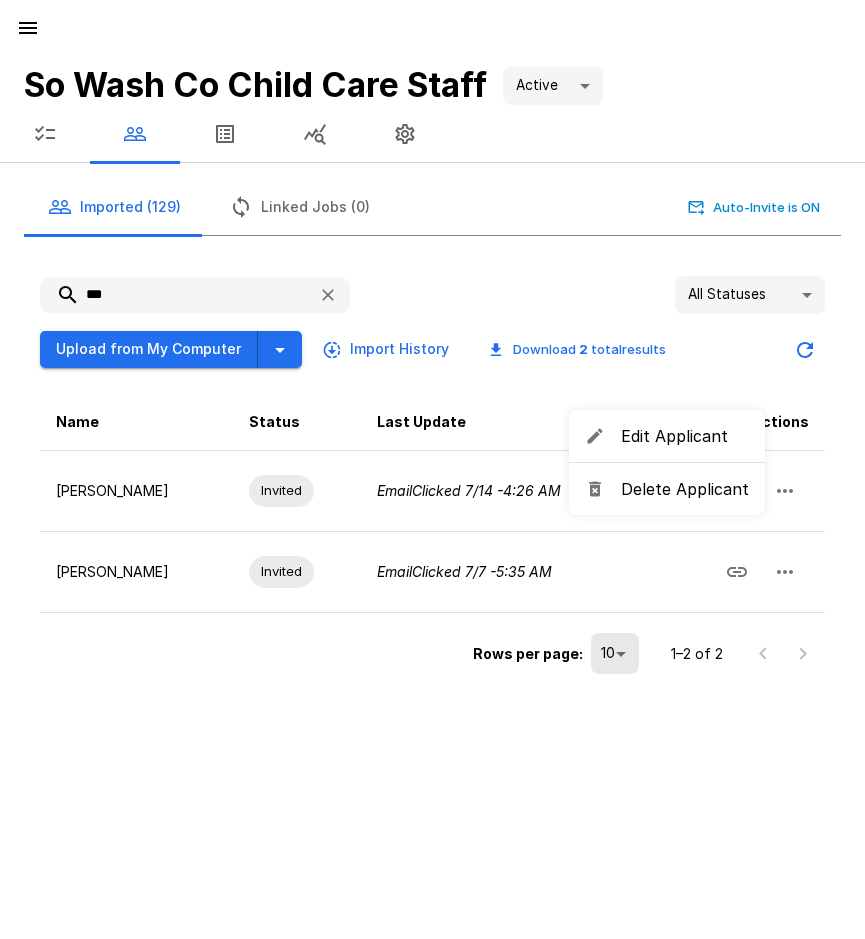 click on "Delete Applicant" at bounding box center (667, 489) 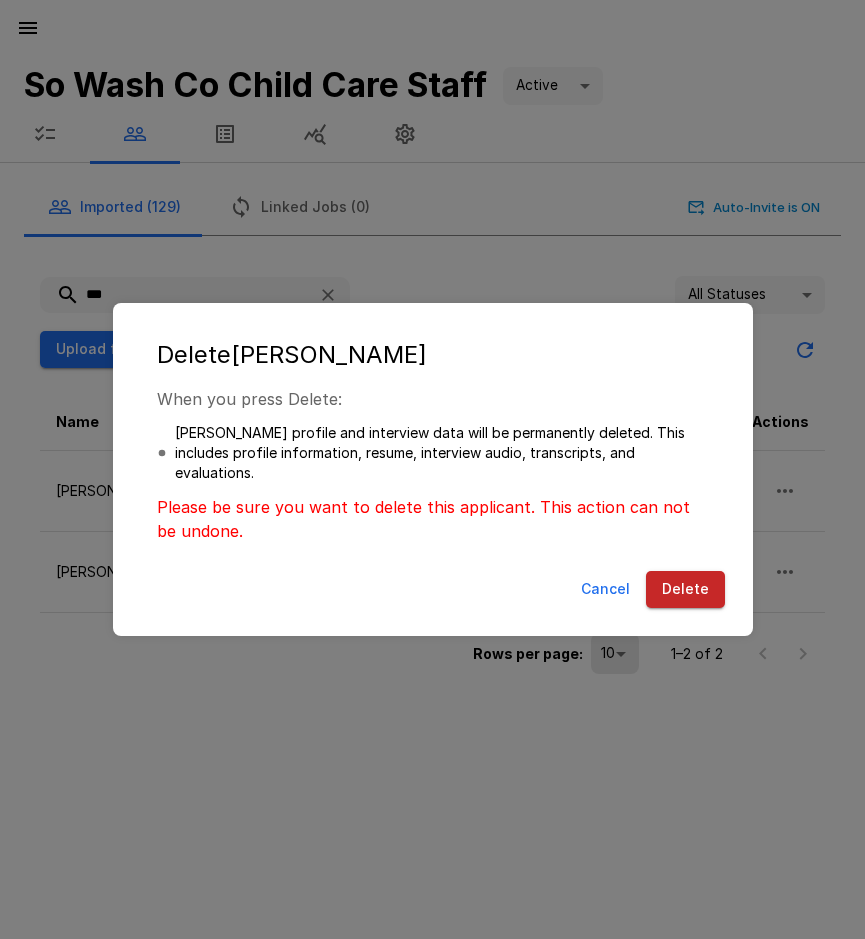 click on "Delete" at bounding box center [685, 589] 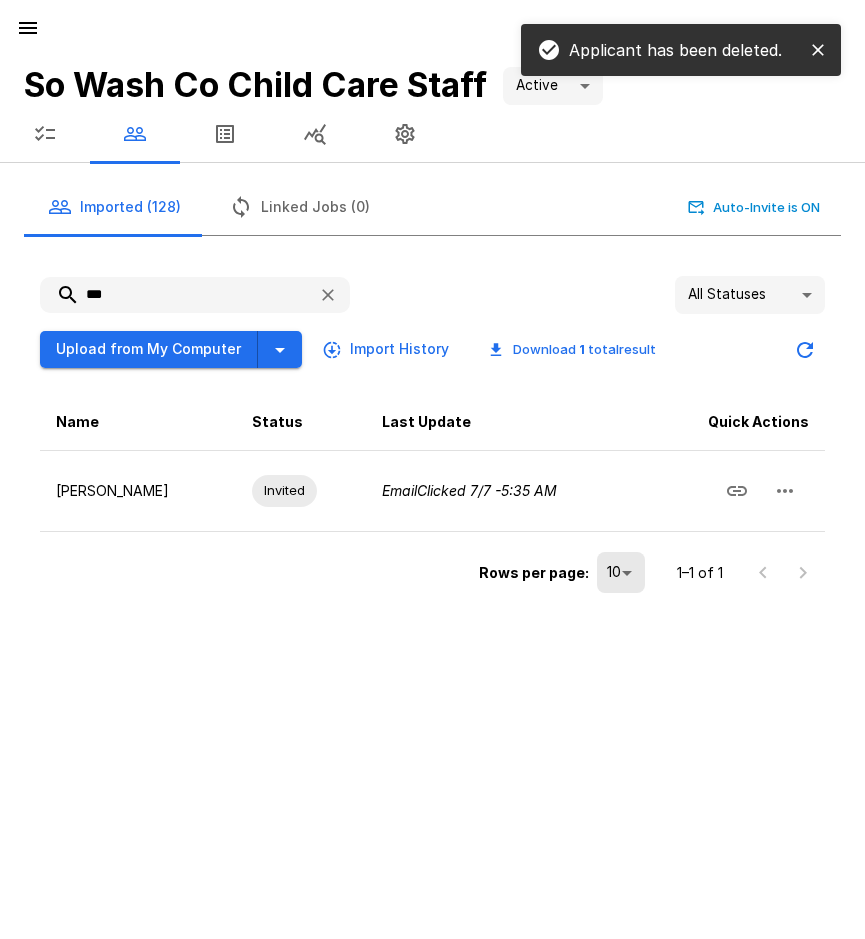 drag, startPoint x: 117, startPoint y: 298, endPoint x: 89, endPoint y: 301, distance: 28.160255 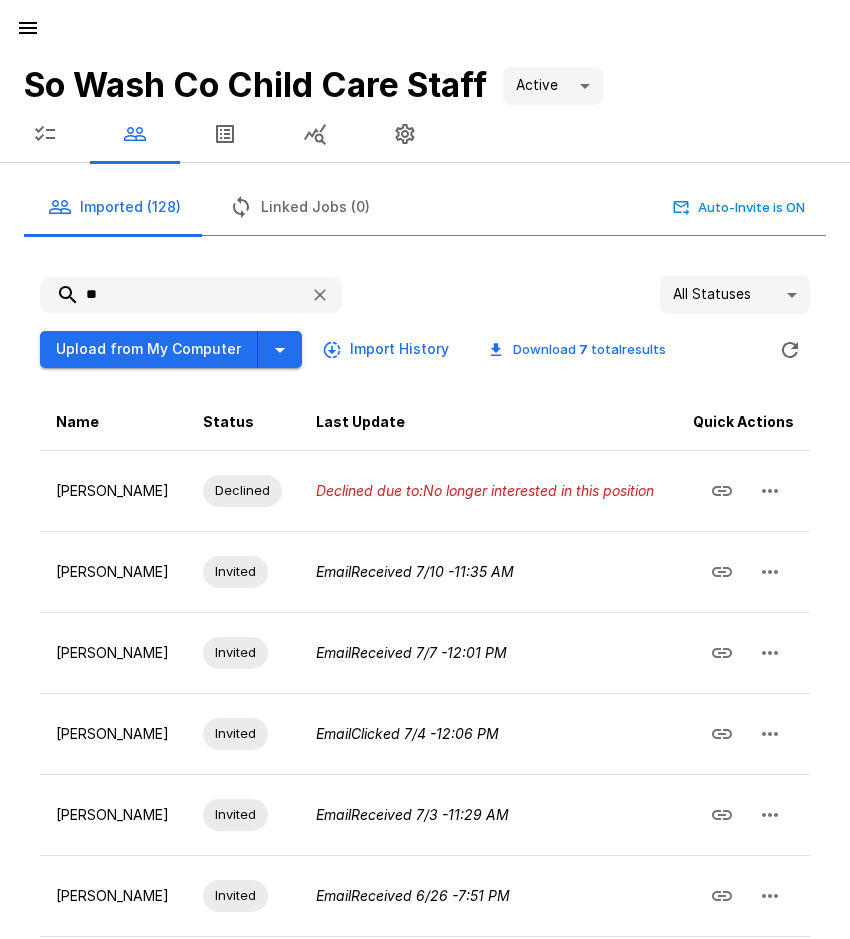 type on "*" 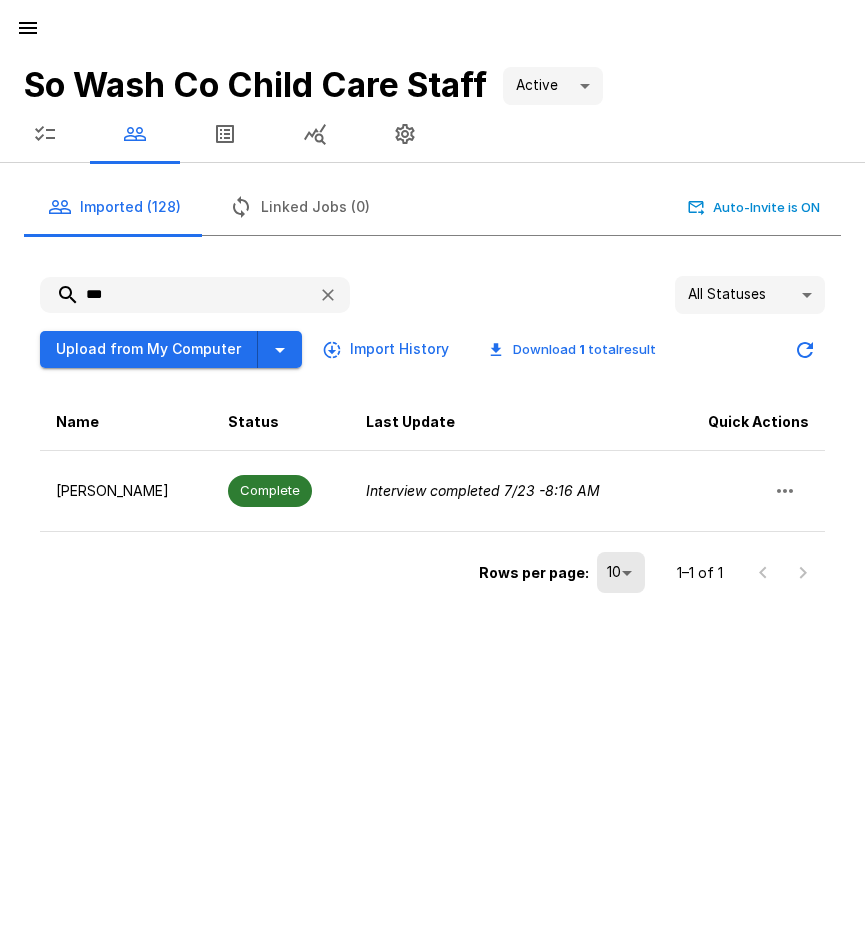 drag, startPoint x: 130, startPoint y: 290, endPoint x: 60, endPoint y: 292, distance: 70.028564 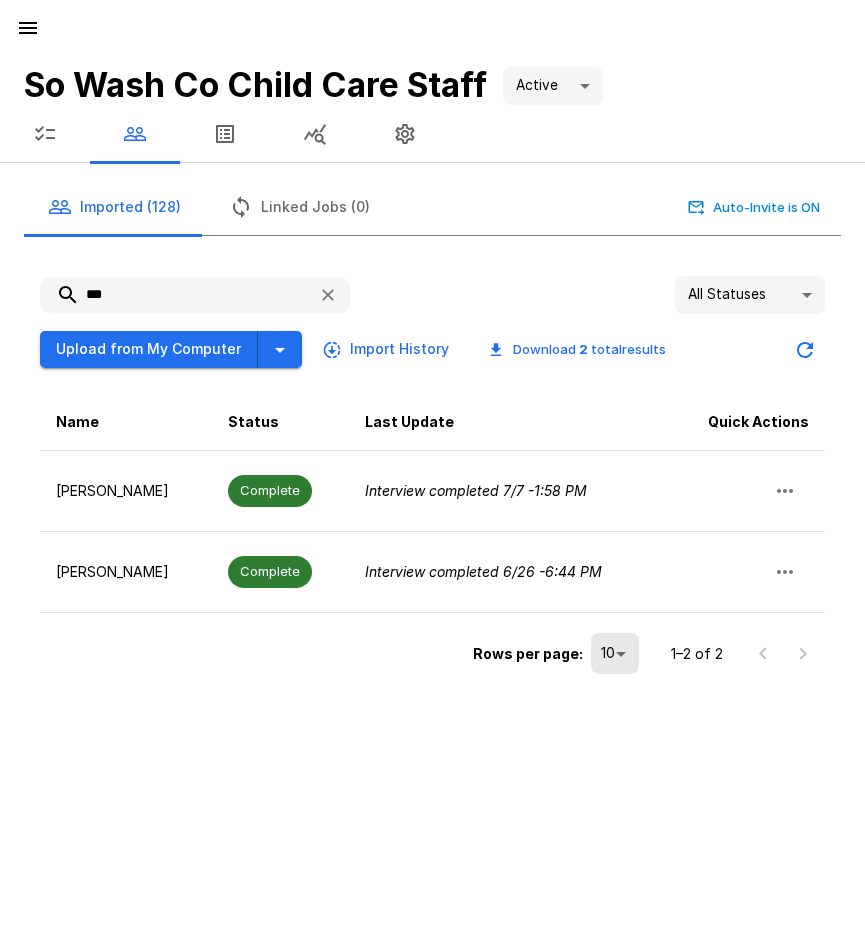 type on "***" 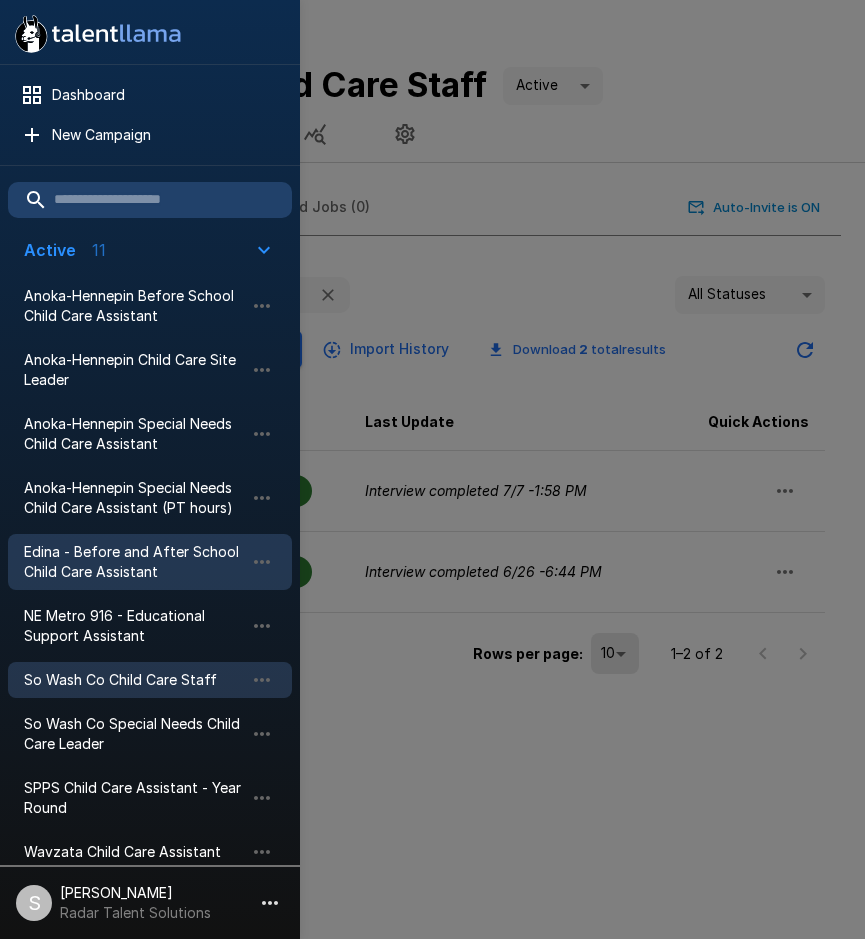 click on "Edina - Before and After School Child Care Assistant" at bounding box center (134, 562) 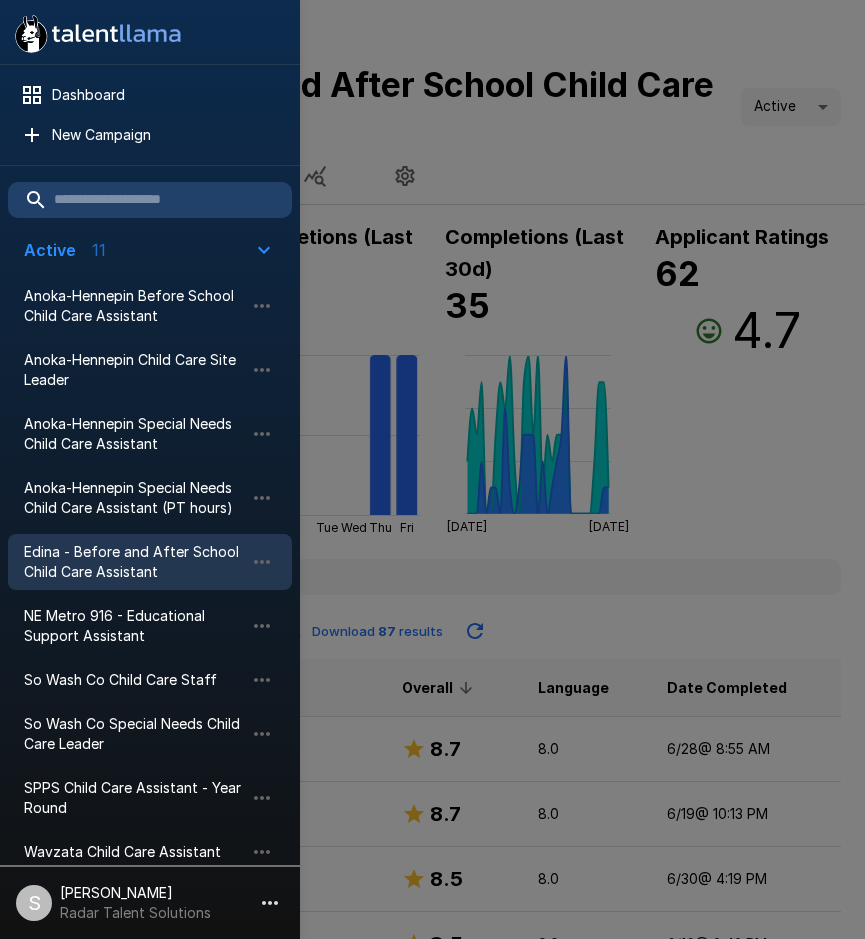 click at bounding box center (432, 469) 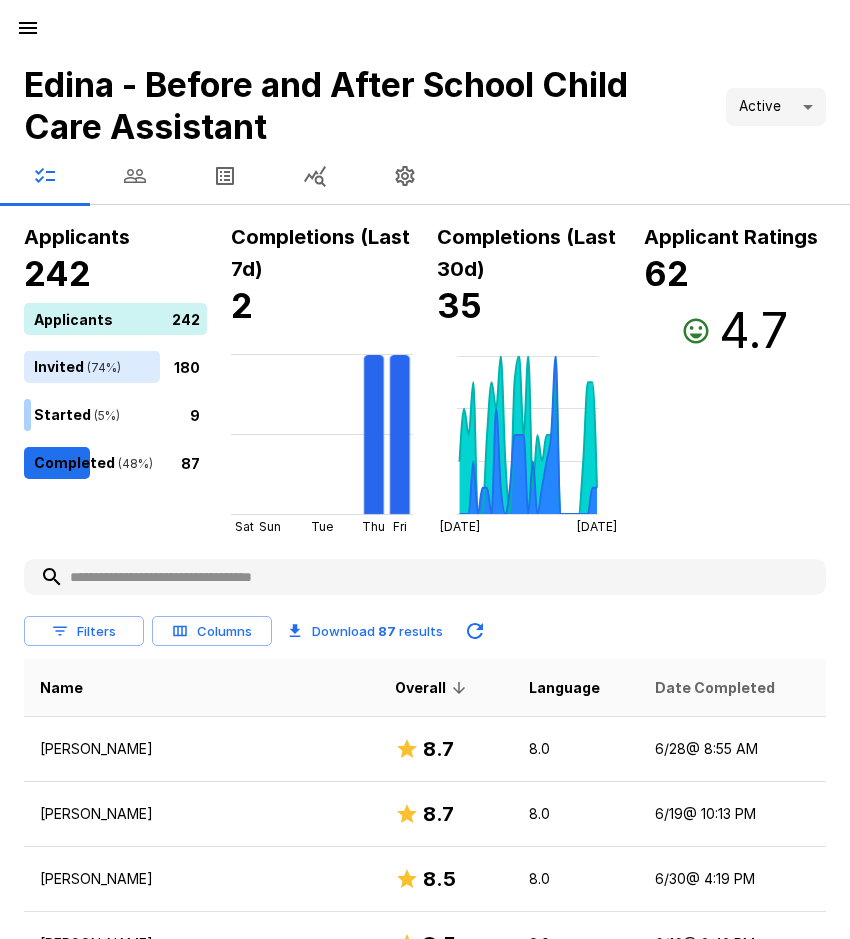 click on "Date Completed" at bounding box center (715, 688) 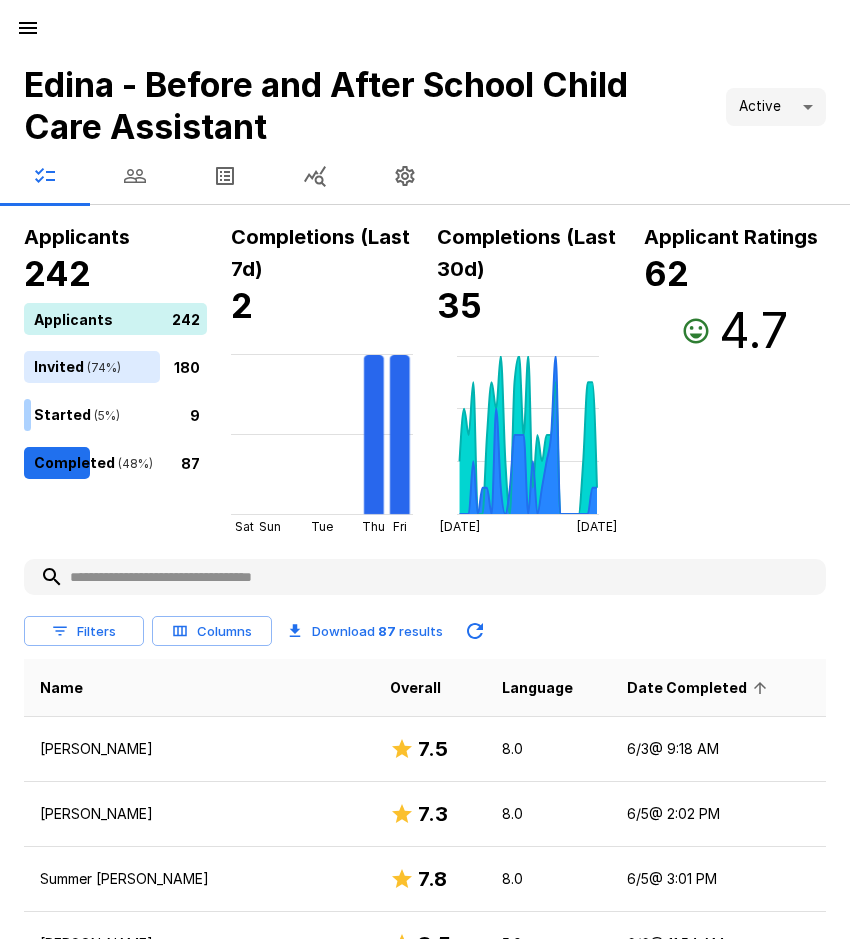 click on "Date Completed" at bounding box center [700, 688] 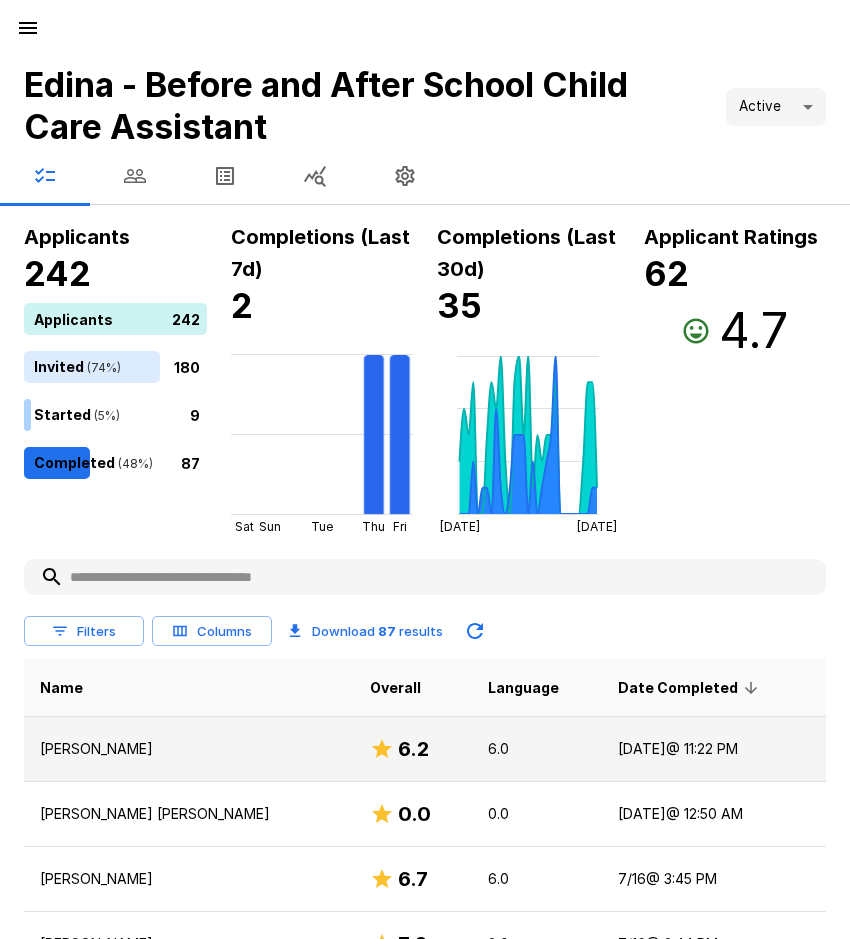 click on "[PERSON_NAME]" at bounding box center [189, 749] 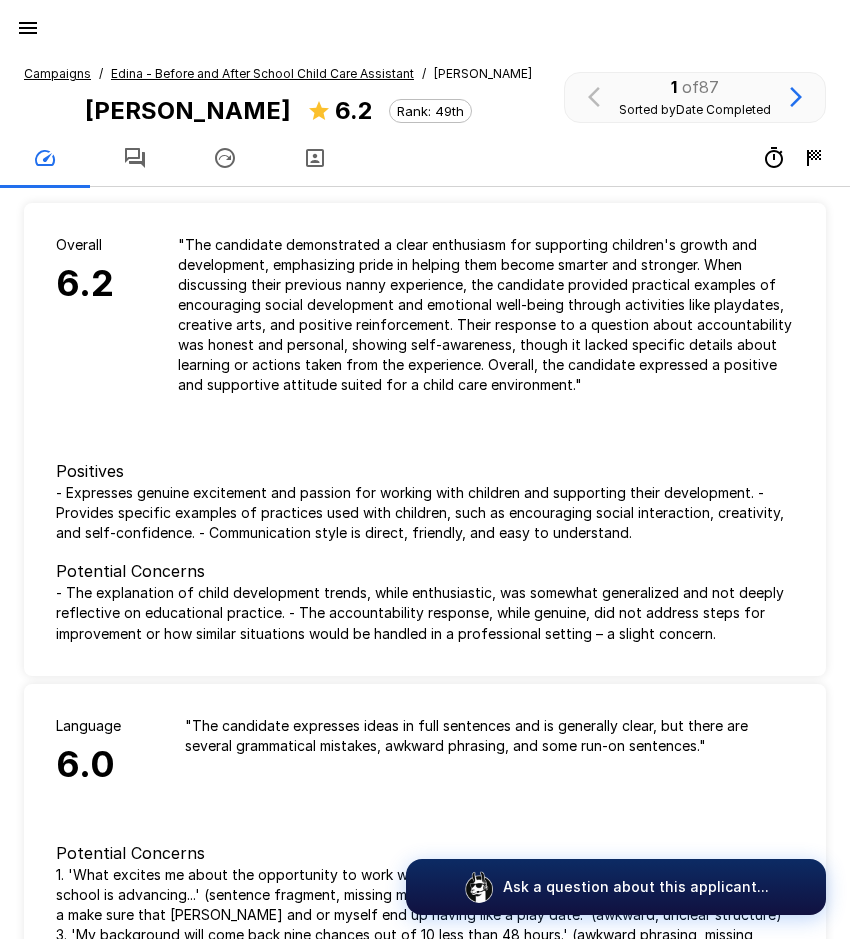click 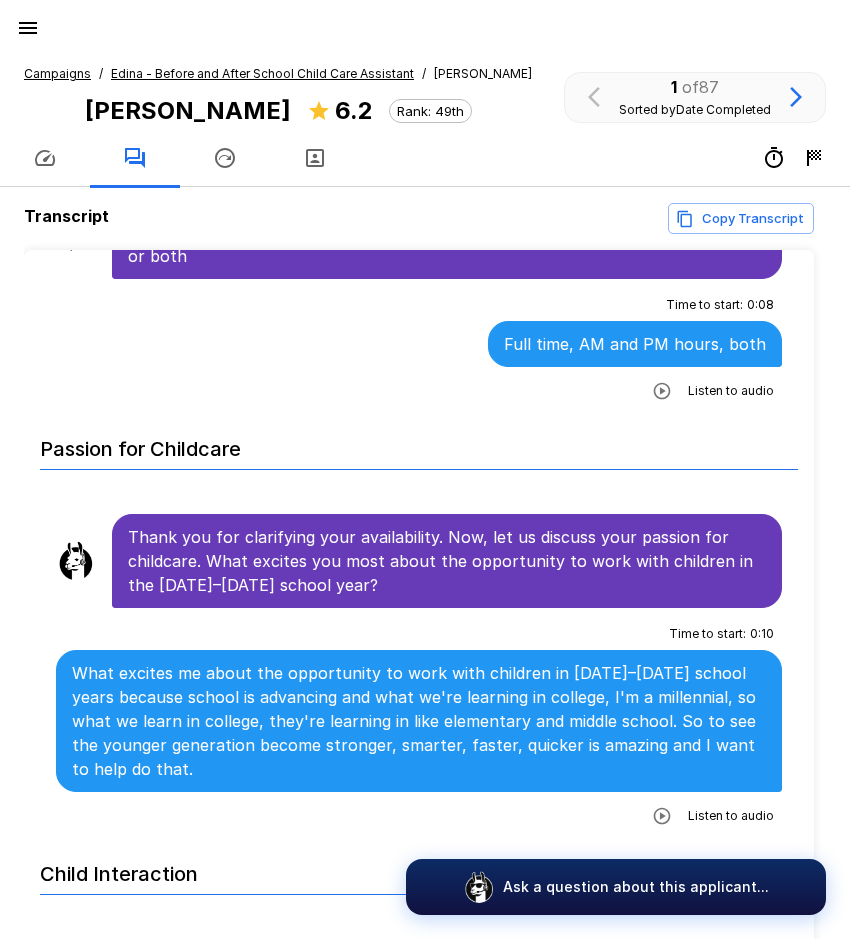 scroll, scrollTop: 1100, scrollLeft: 0, axis: vertical 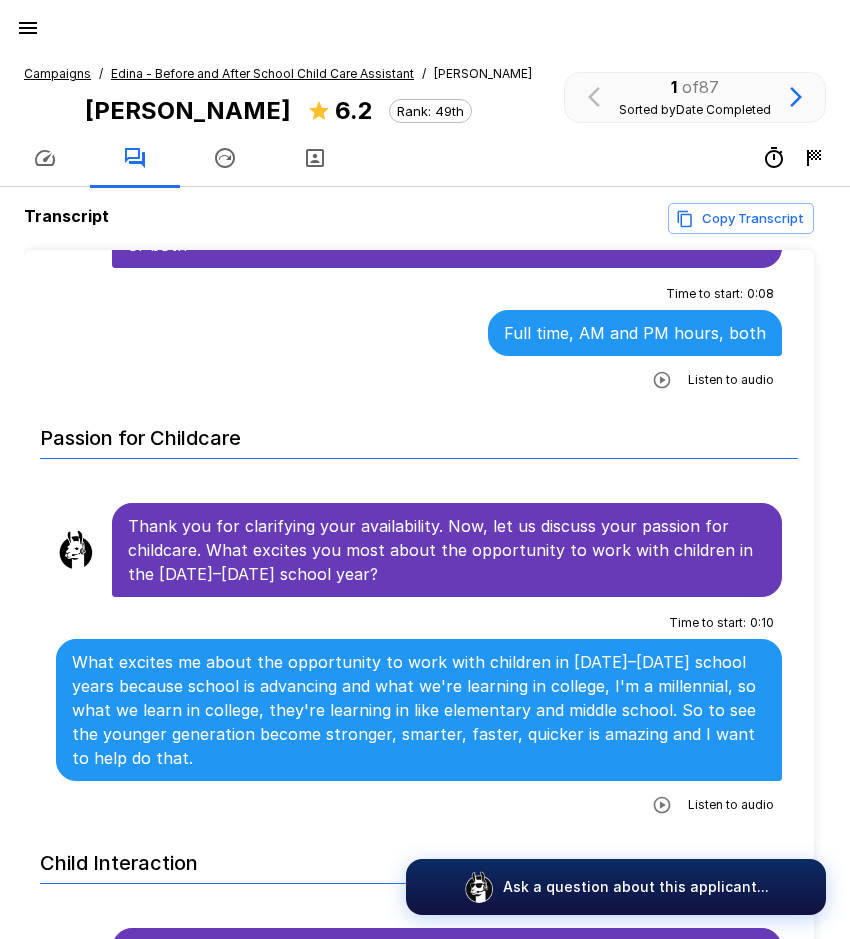 click 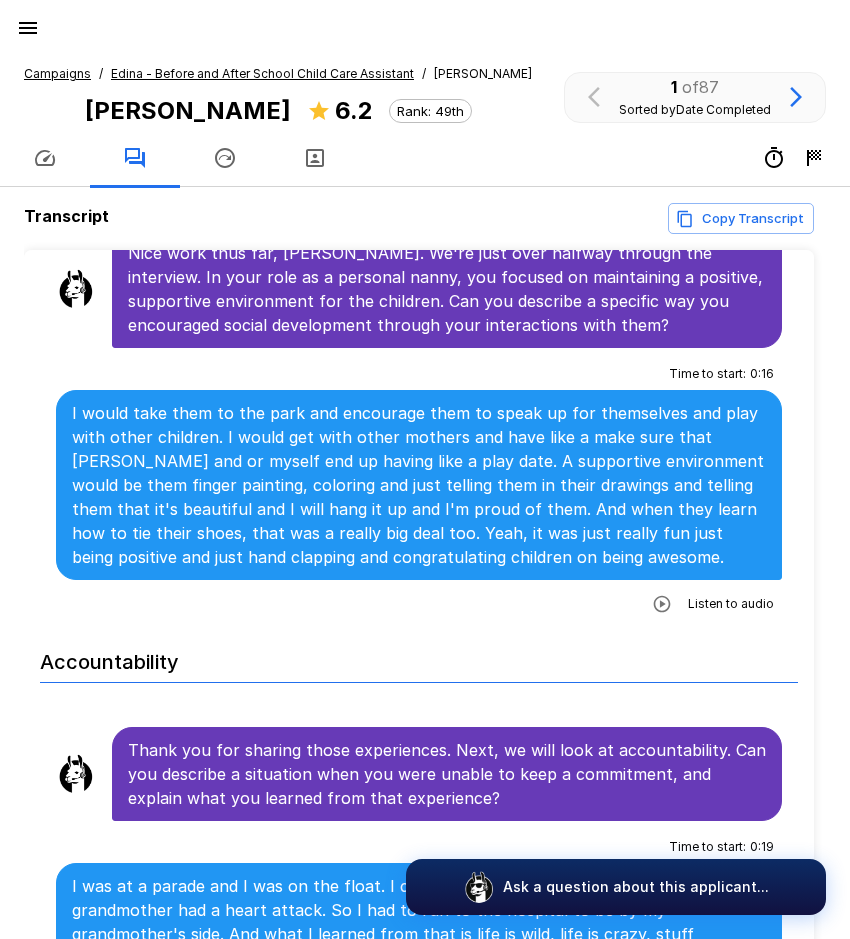 scroll, scrollTop: 1800, scrollLeft: 0, axis: vertical 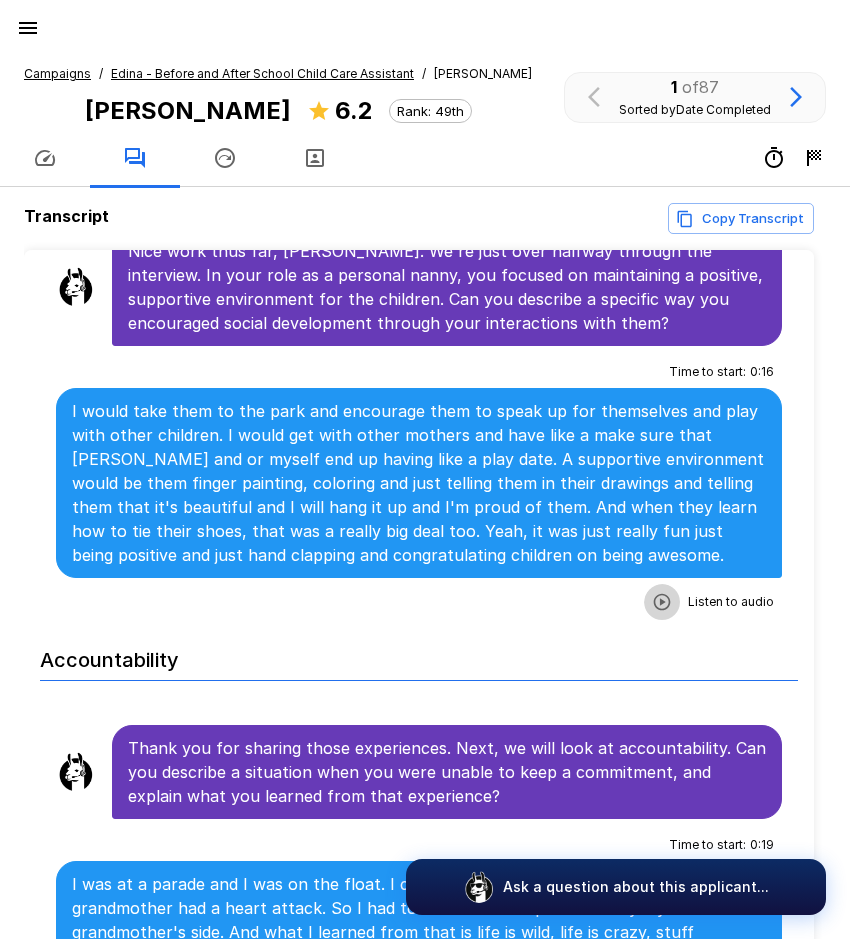 click 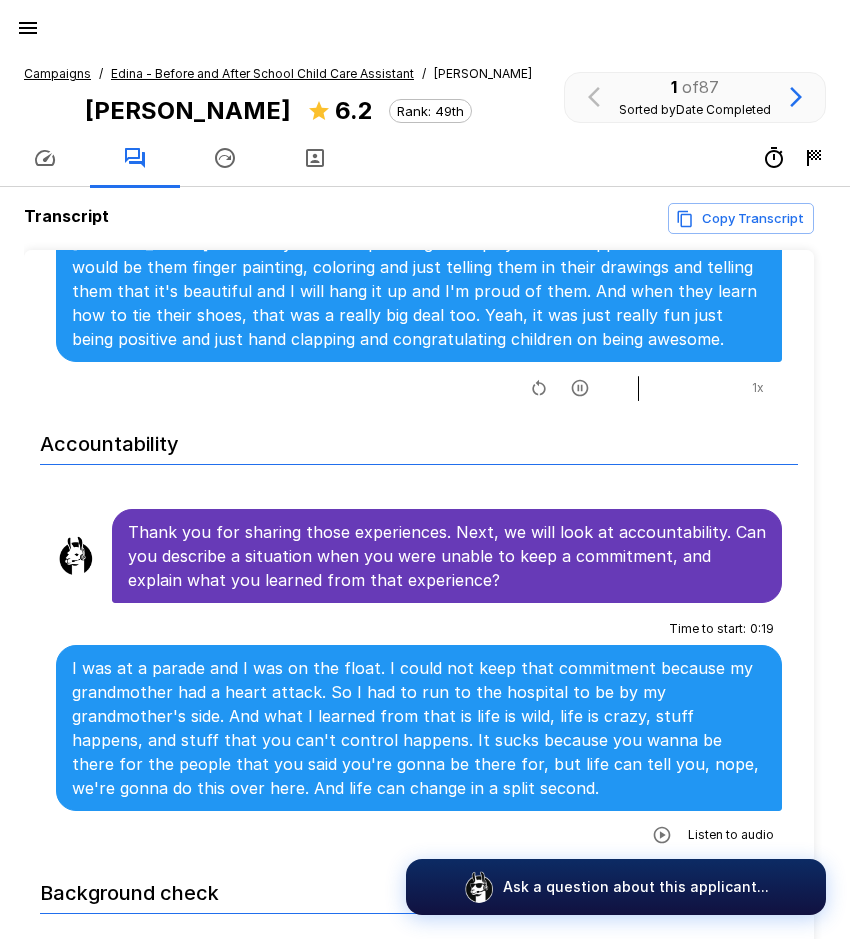 scroll, scrollTop: 2000, scrollLeft: 0, axis: vertical 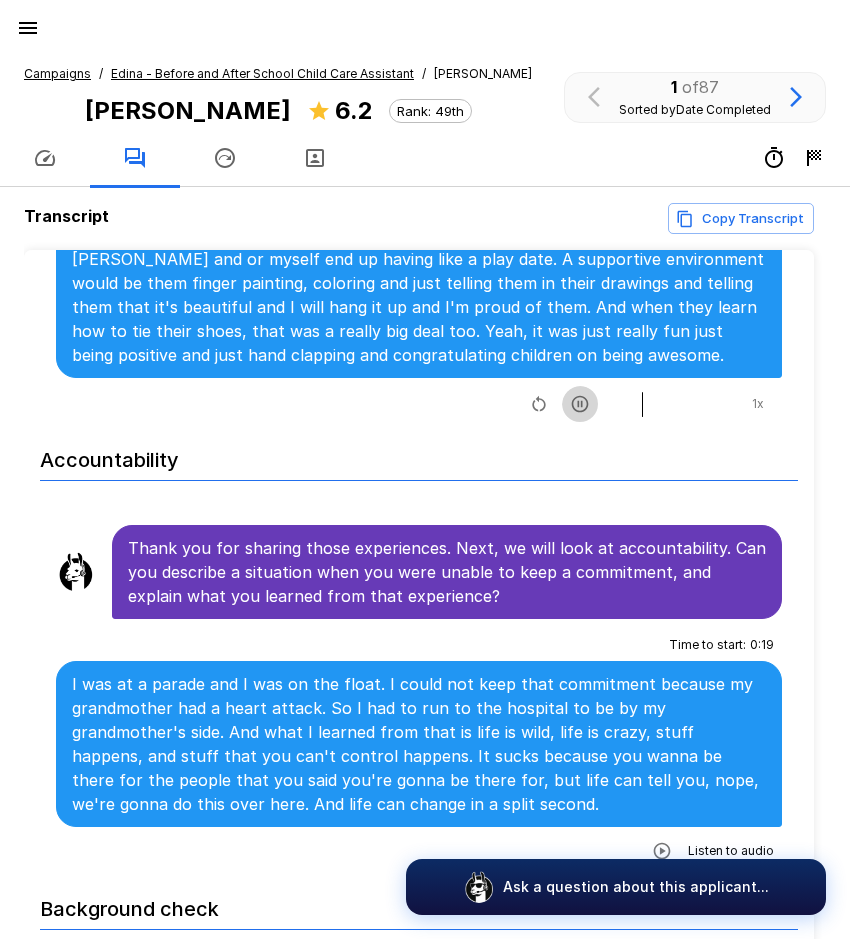 click 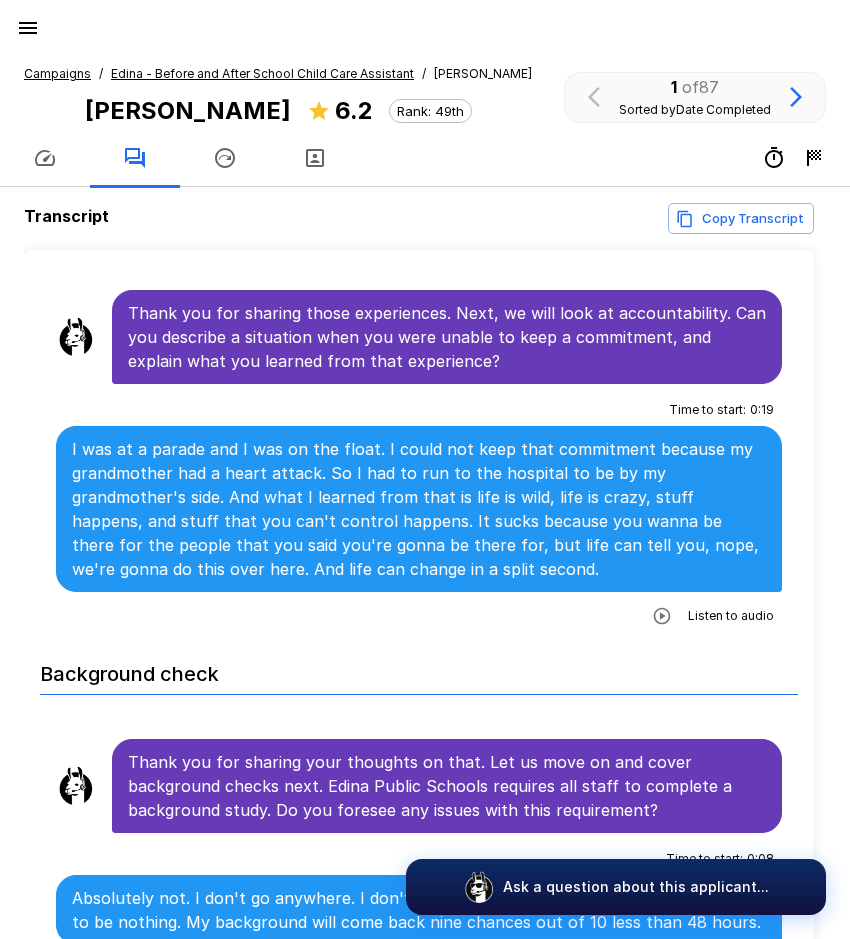 scroll, scrollTop: 2300, scrollLeft: 0, axis: vertical 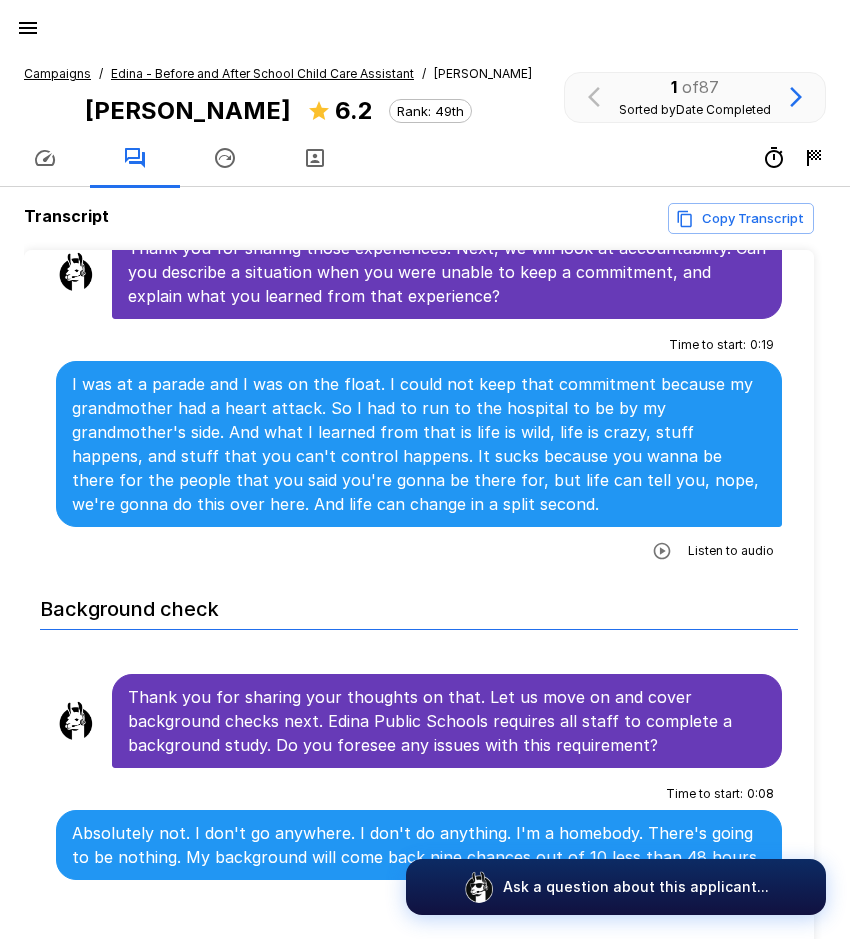 click 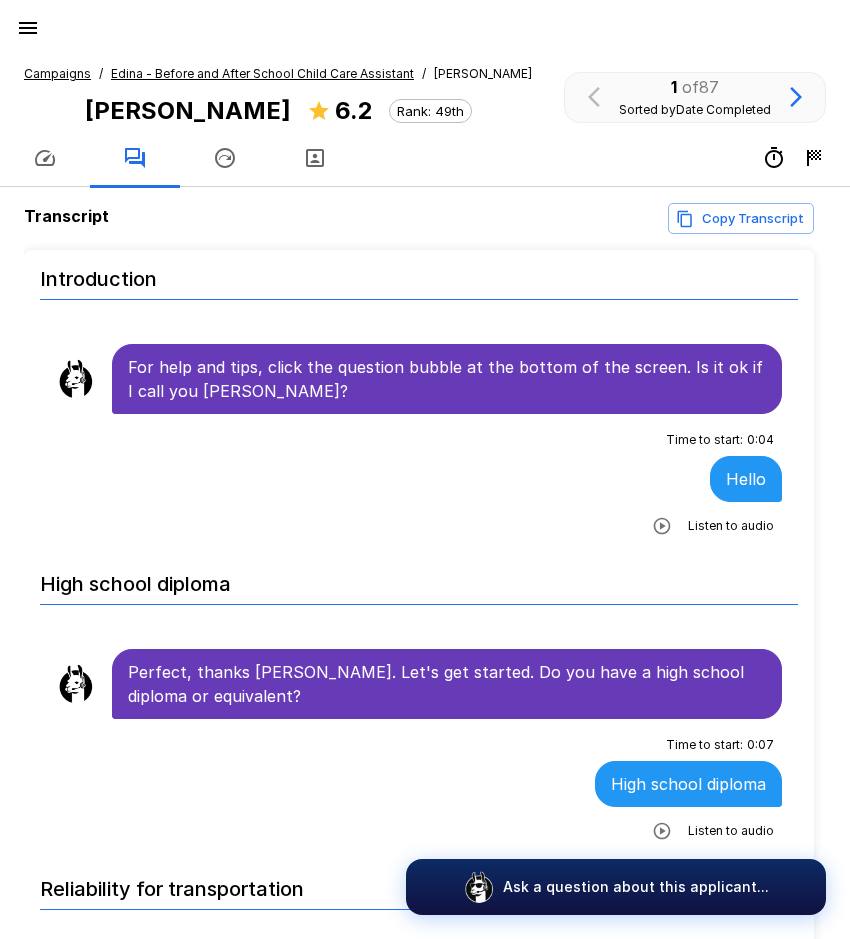 scroll, scrollTop: 0, scrollLeft: 0, axis: both 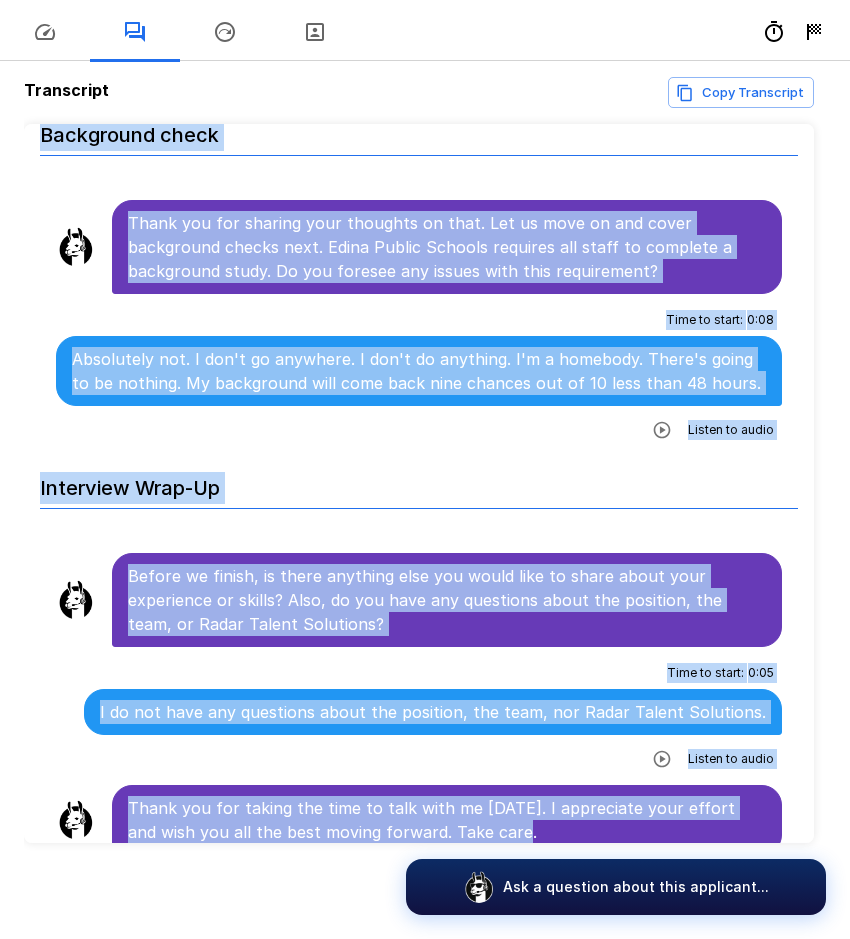 drag, startPoint x: 130, startPoint y: 383, endPoint x: 766, endPoint y: 970, distance: 865.4854 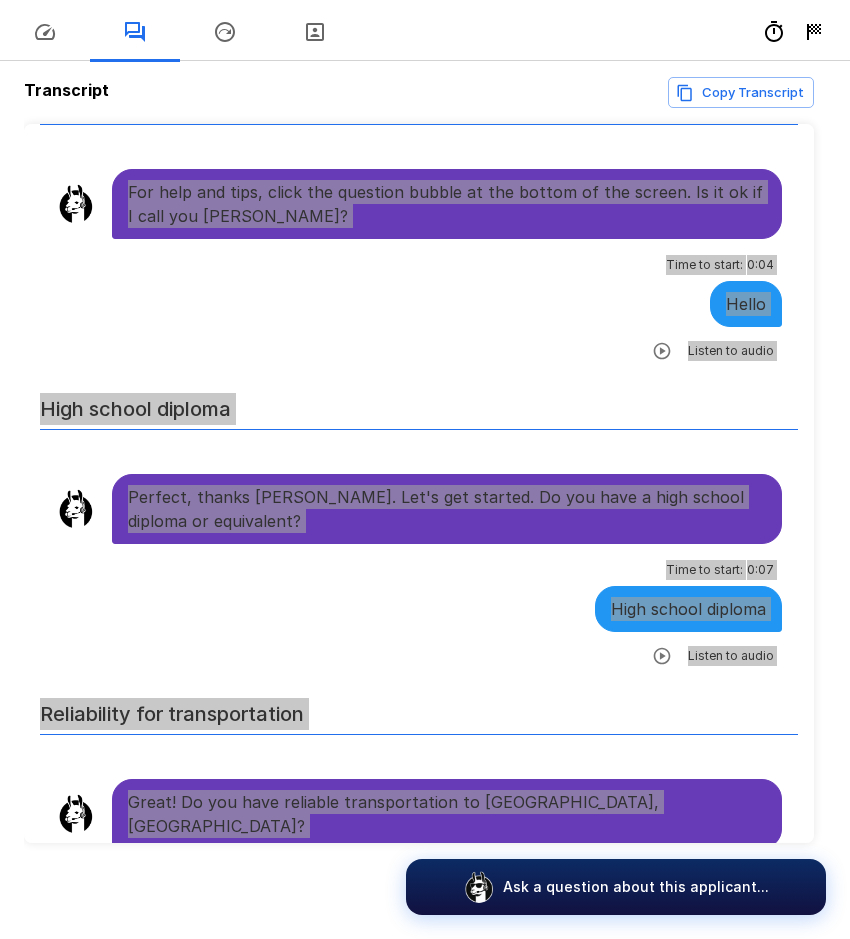 scroll, scrollTop: 0, scrollLeft: 0, axis: both 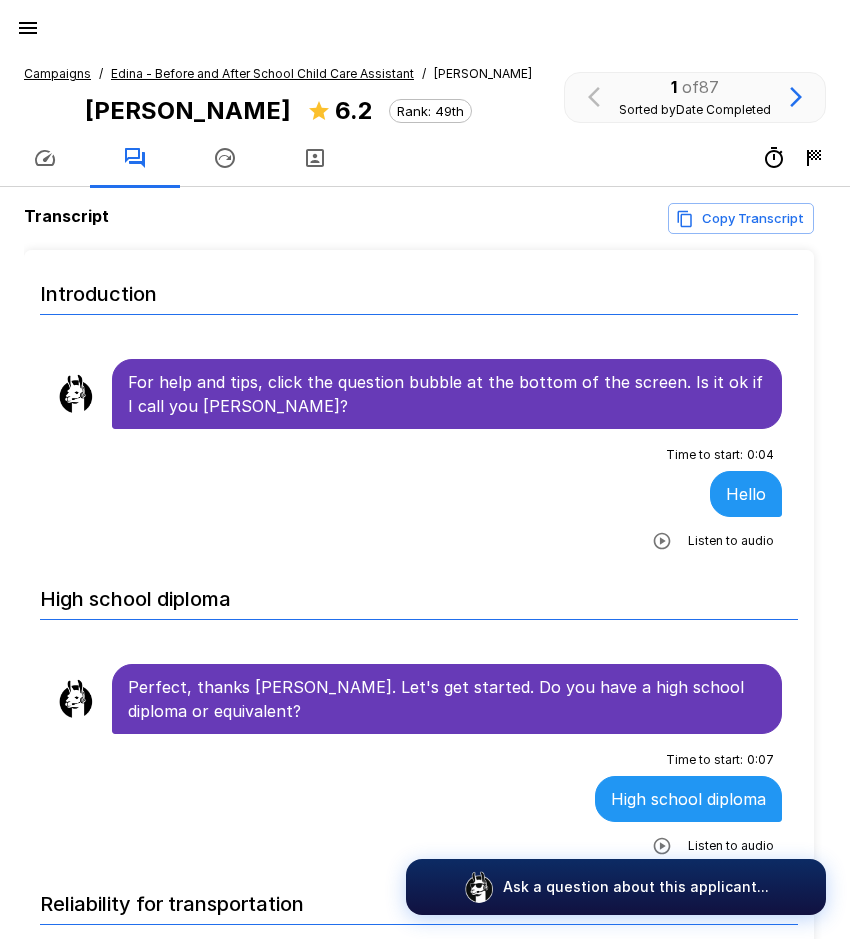 click on "Campaigns" at bounding box center [57, 73] 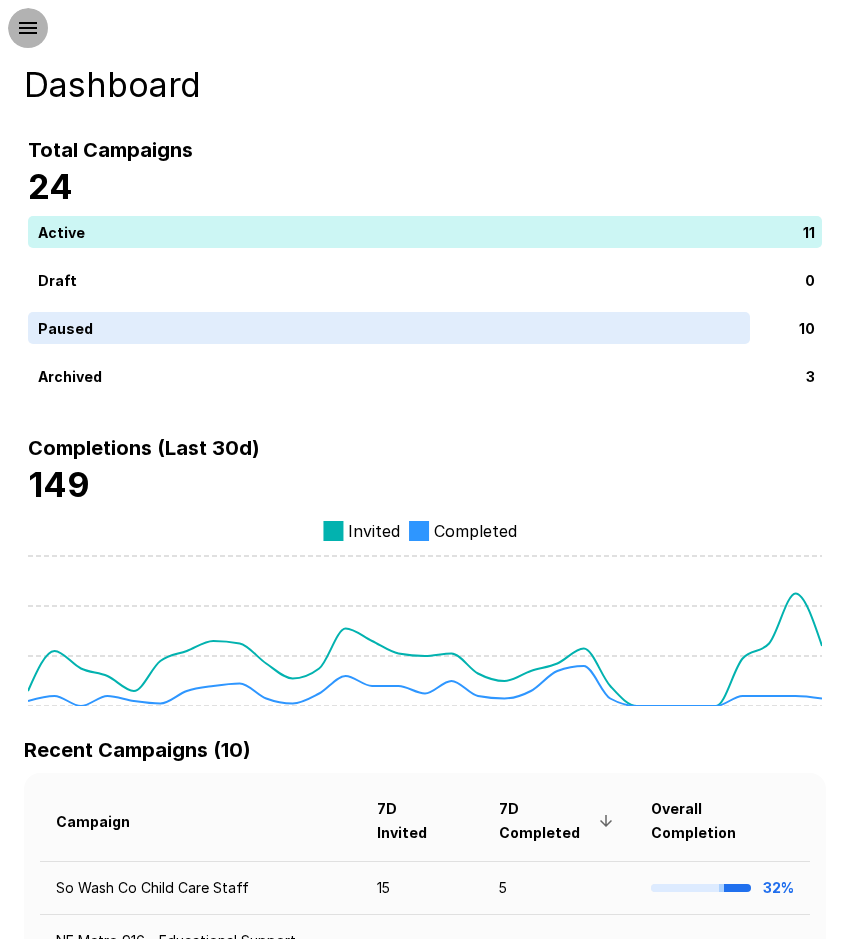 click 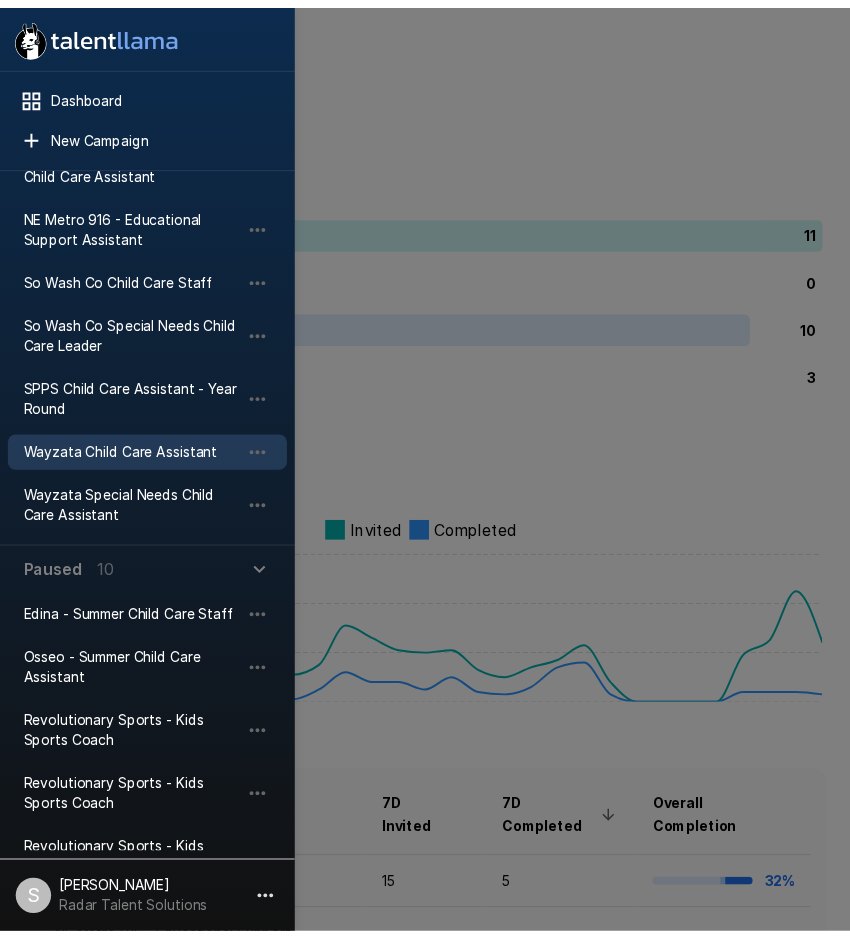 scroll, scrollTop: 0, scrollLeft: 0, axis: both 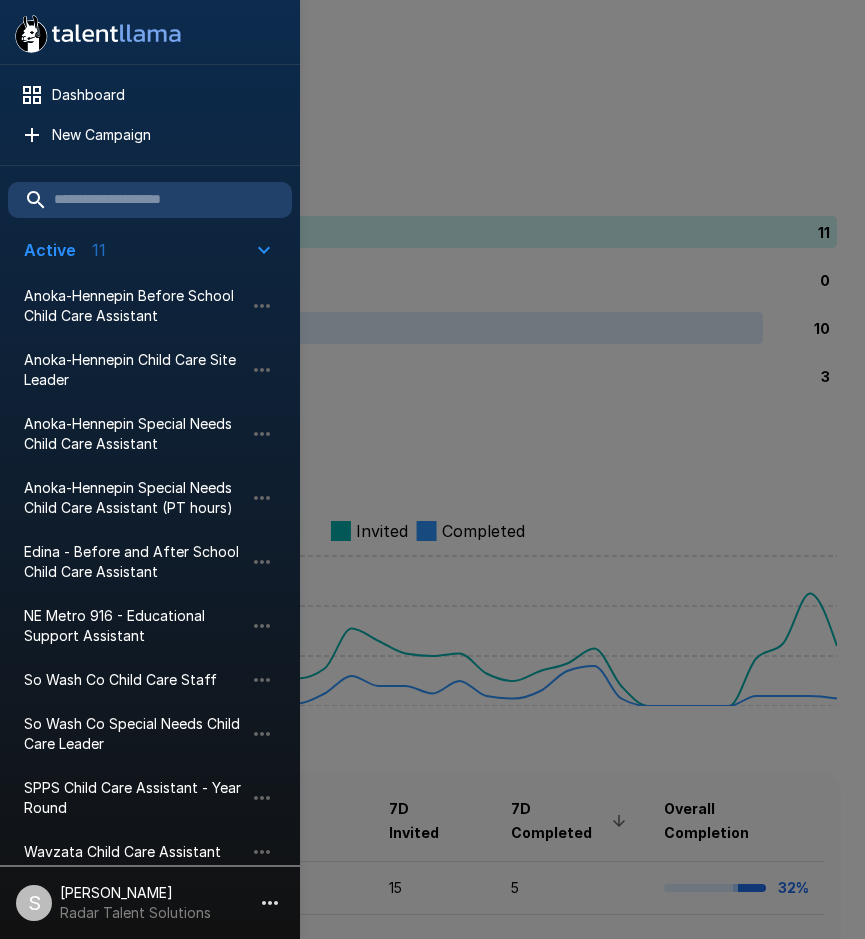 click at bounding box center (432, 469) 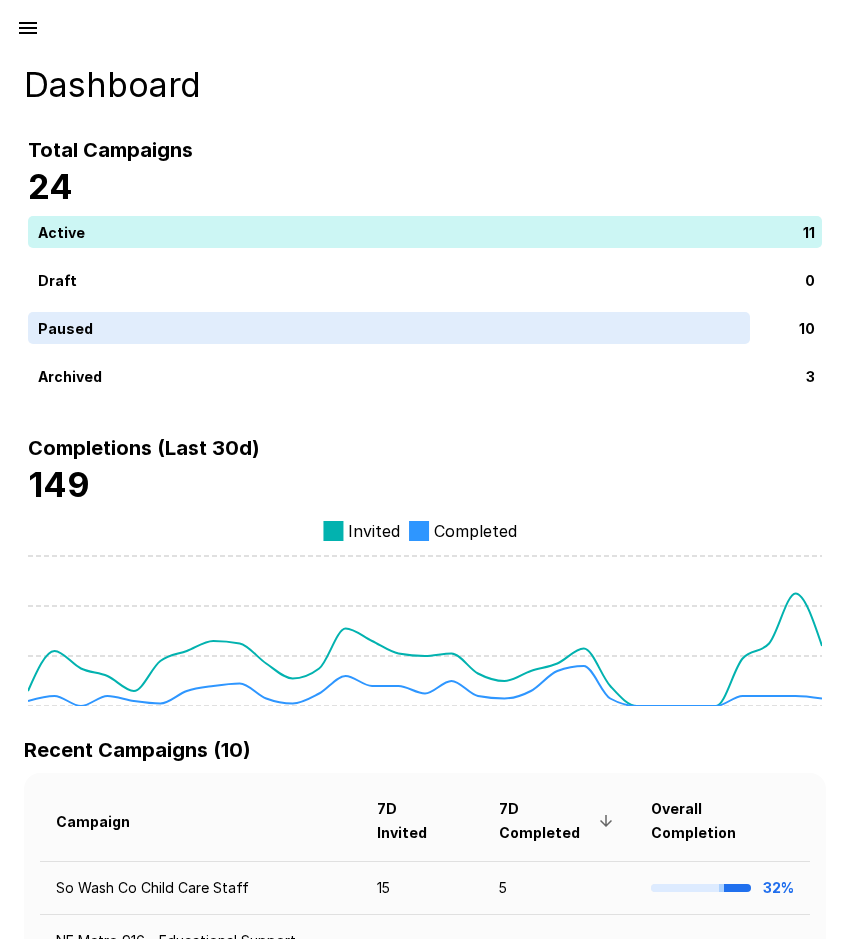 click at bounding box center (425, 24) 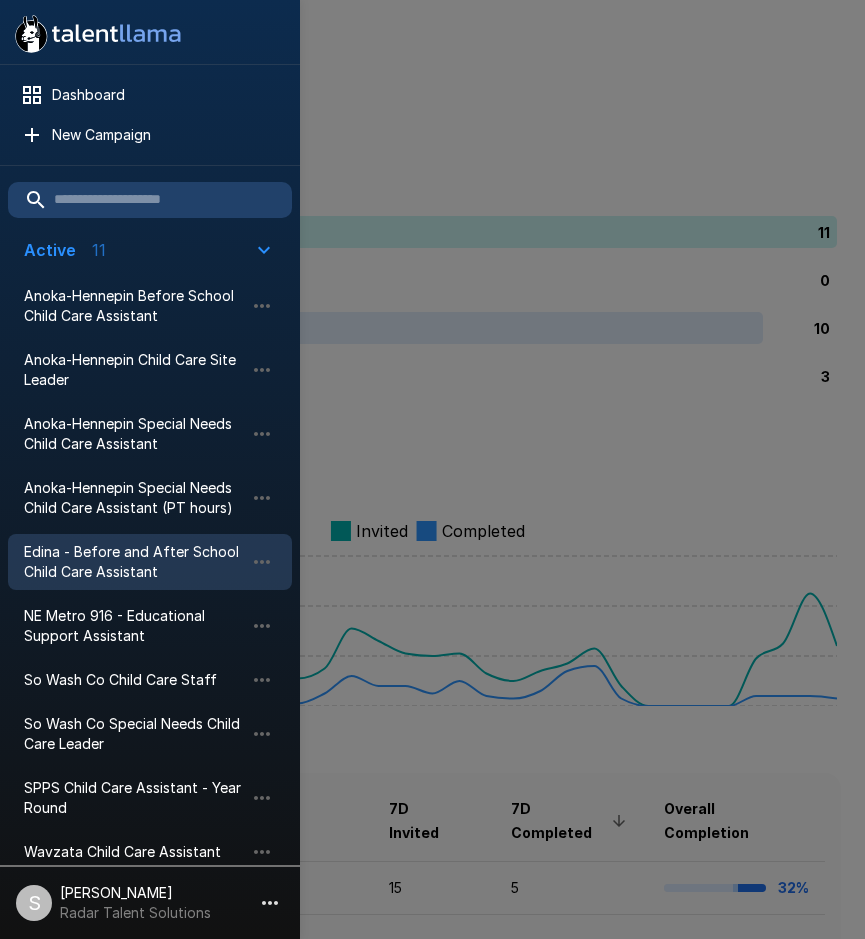 click on "Edina - Before and After School Child Care Assistant" at bounding box center [134, 562] 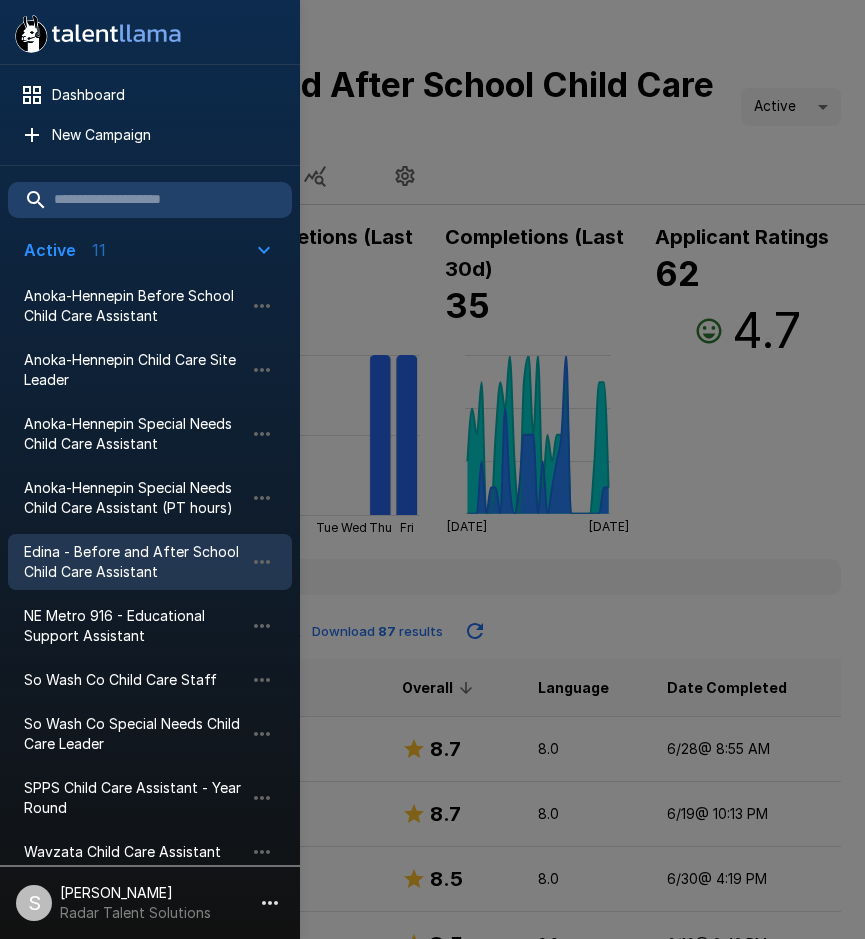 click at bounding box center (432, 469) 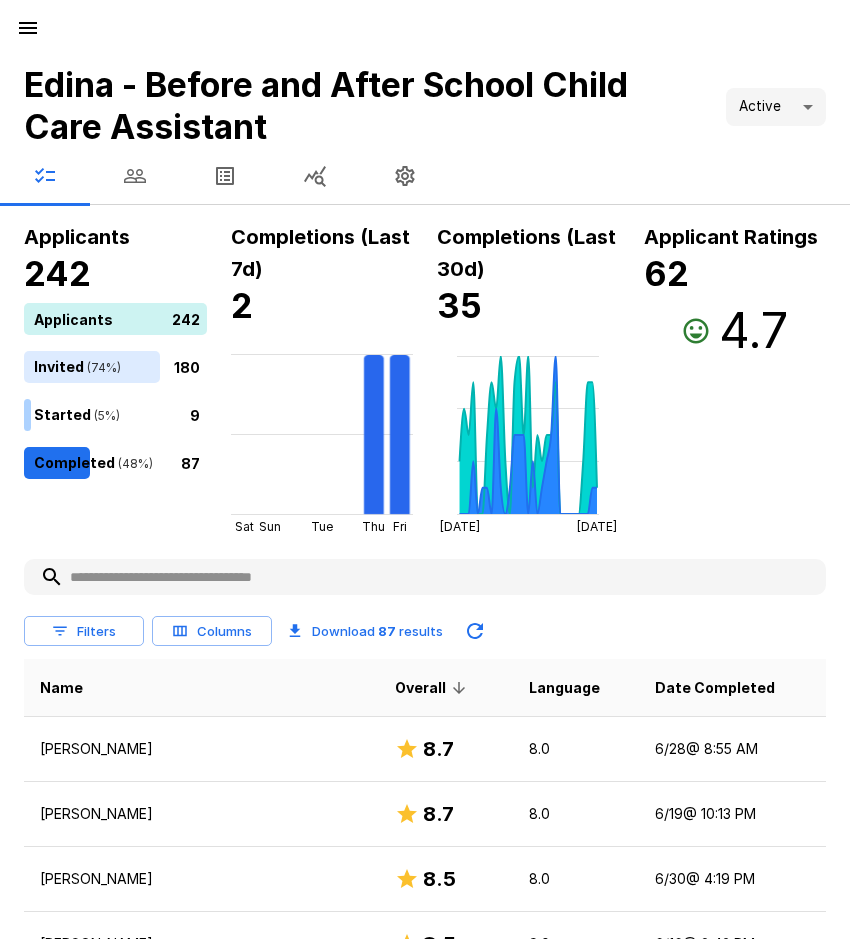 click at bounding box center (135, 176) 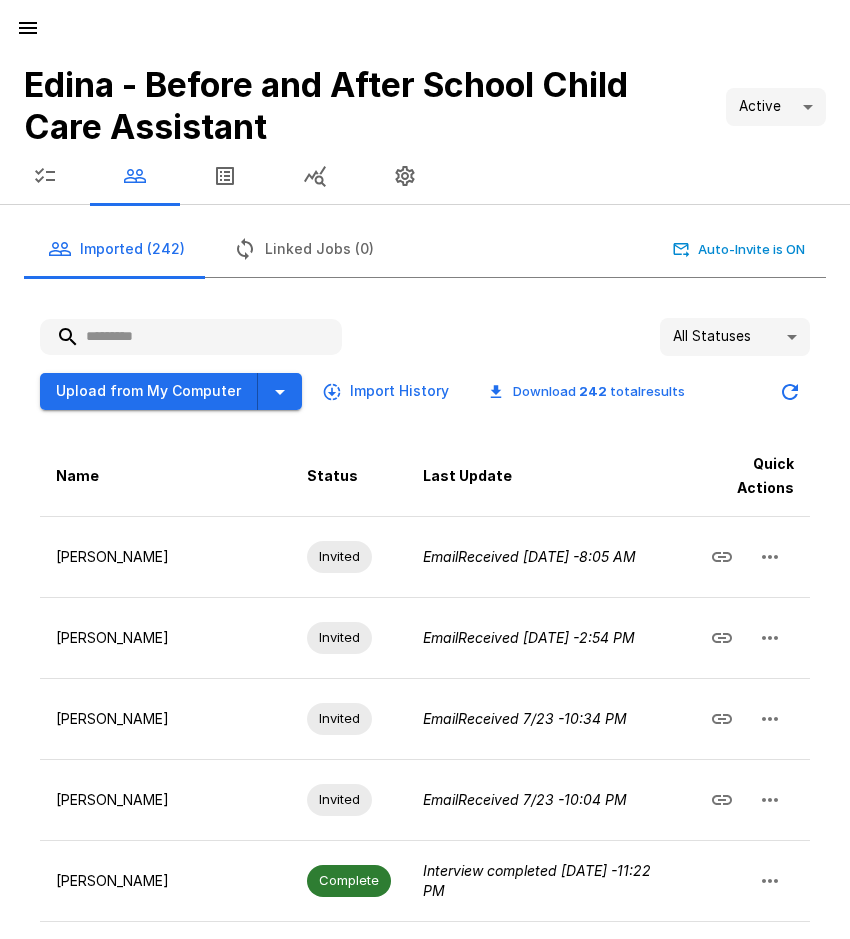 click at bounding box center [191, 337] 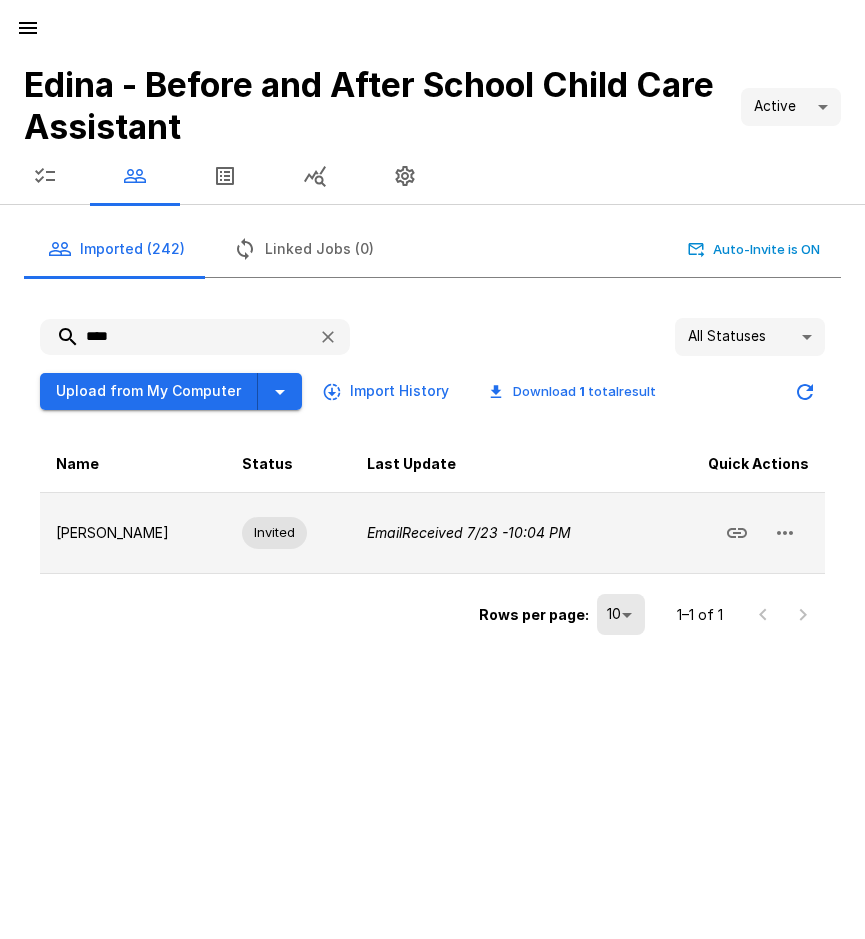 click at bounding box center (785, 533) 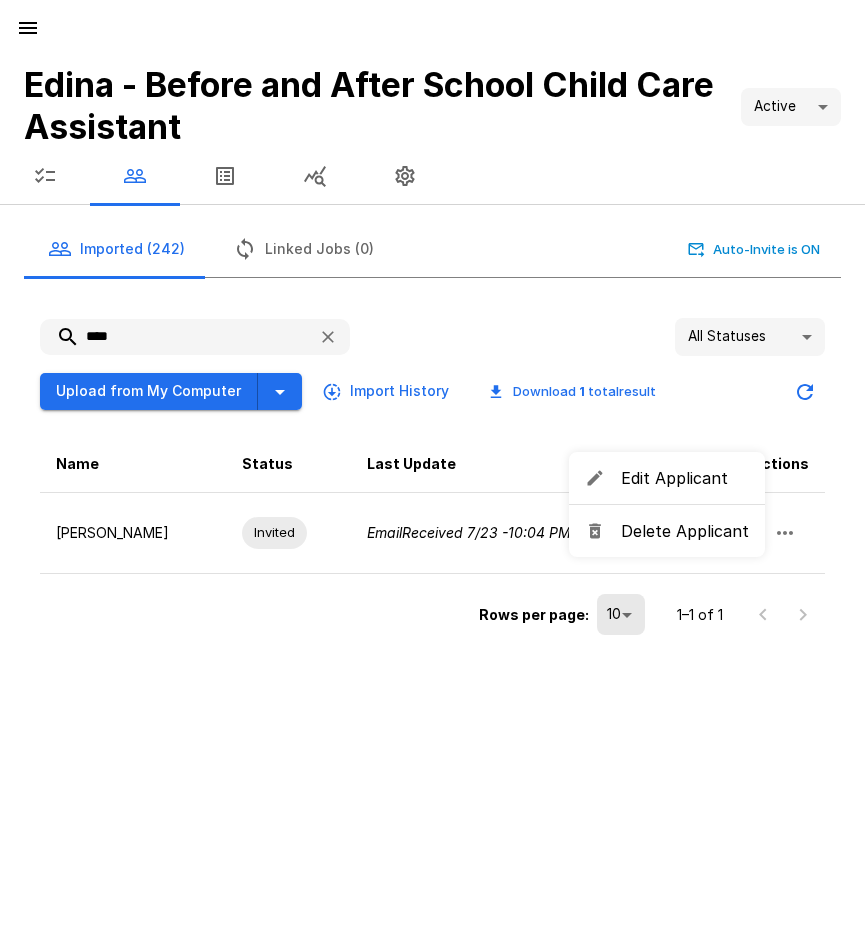 click on "Delete Applicant" at bounding box center [685, 531] 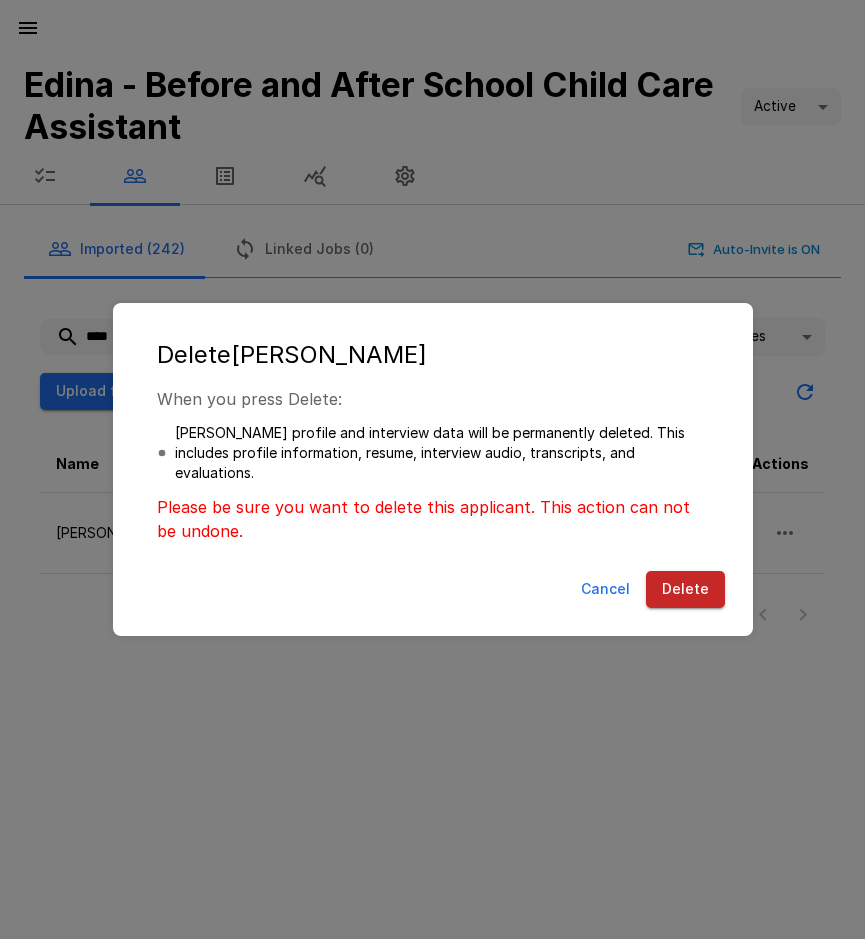 click on "Delete" at bounding box center [685, 589] 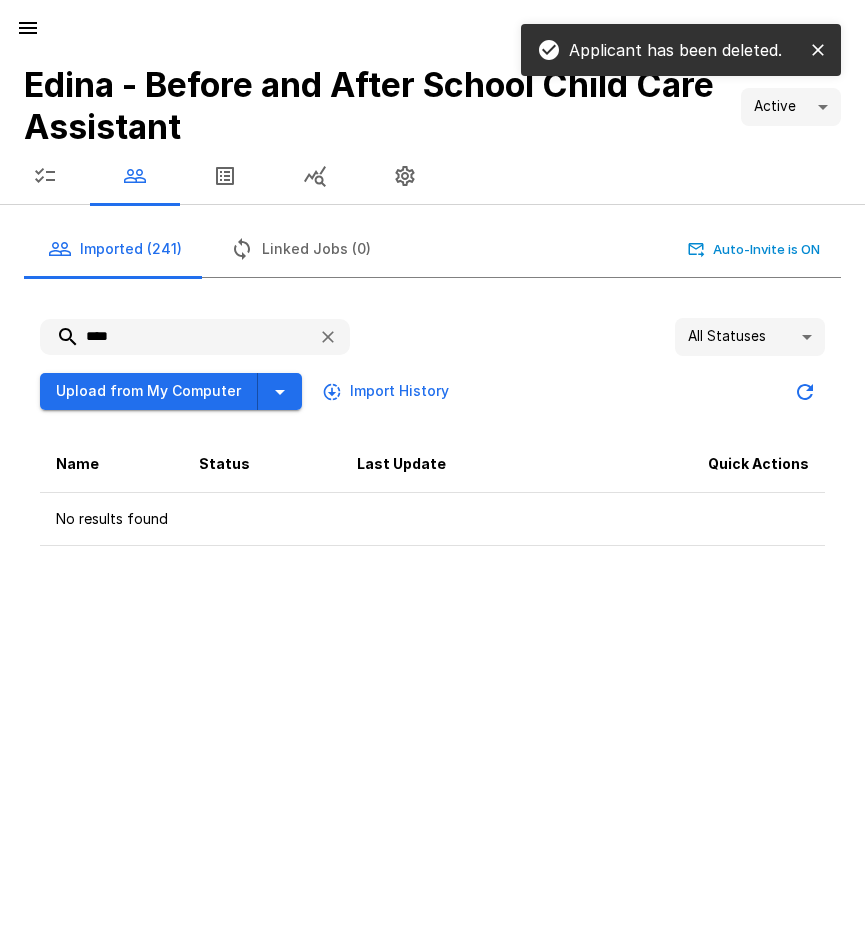 drag, startPoint x: 92, startPoint y: 330, endPoint x: 53, endPoint y: 333, distance: 39.115215 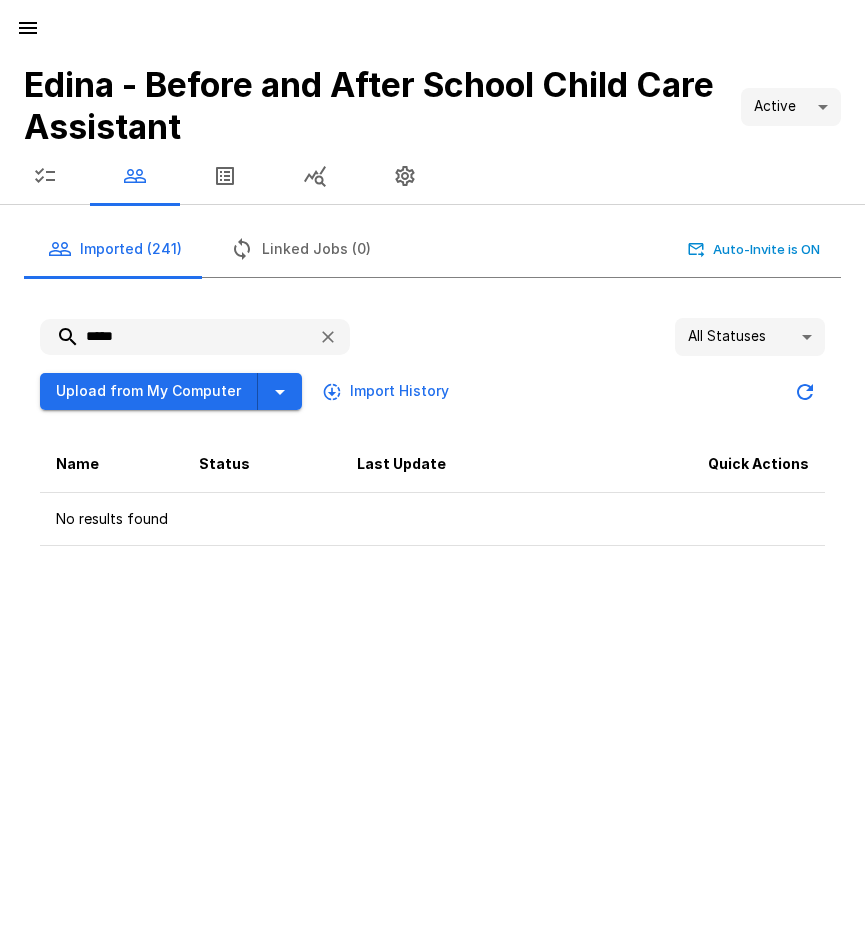 drag, startPoint x: 163, startPoint y: 333, endPoint x: 28, endPoint y: 316, distance: 136.06616 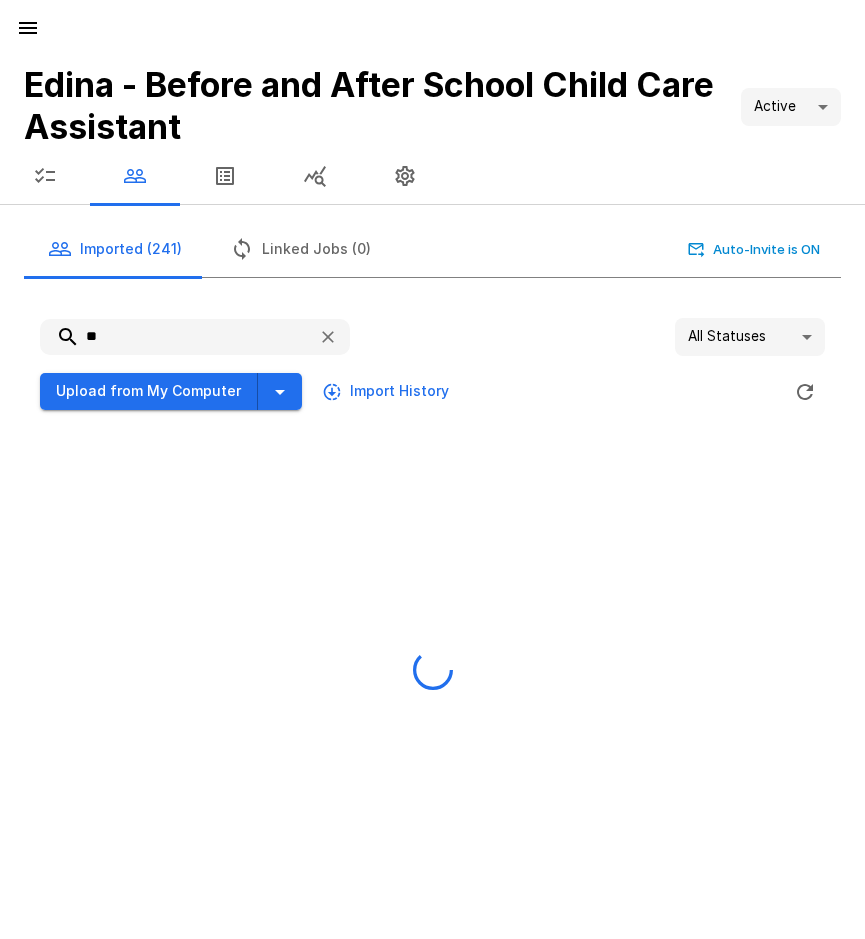 type on "*" 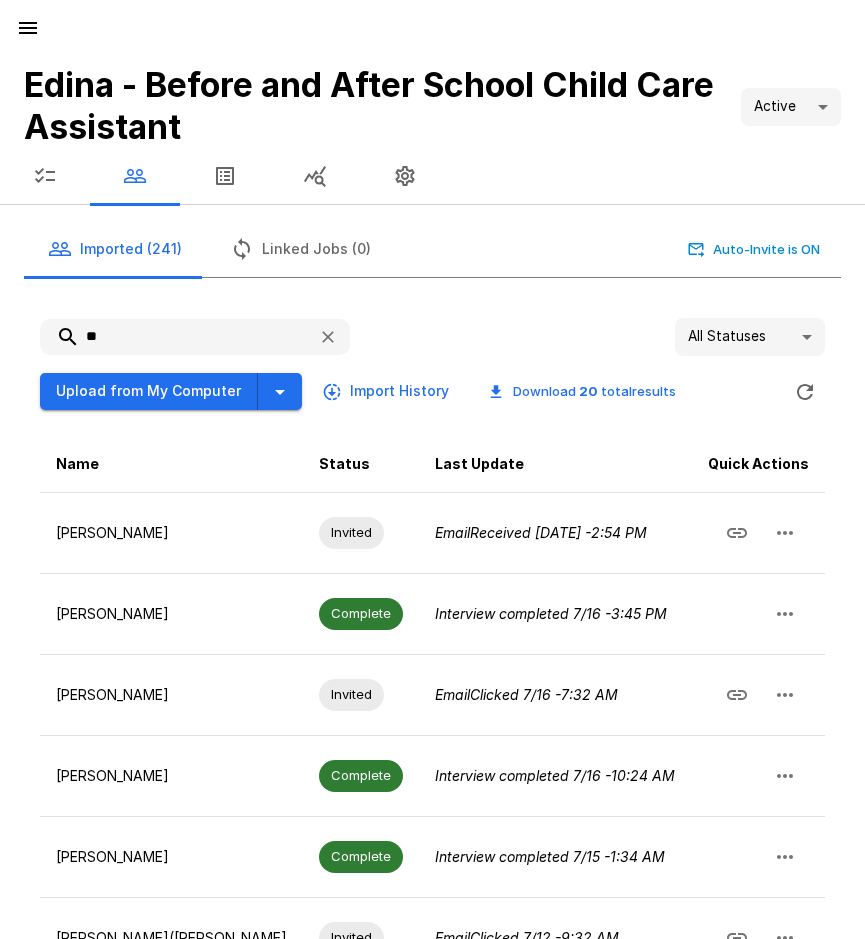 type on "*" 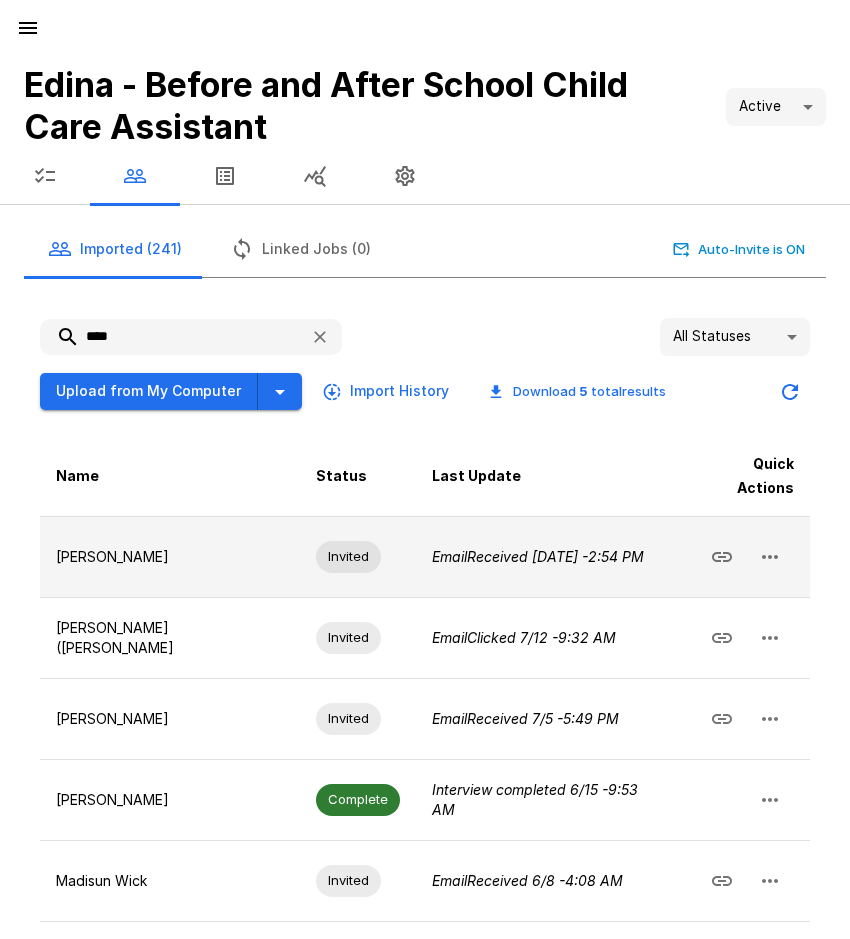 click at bounding box center [770, 557] 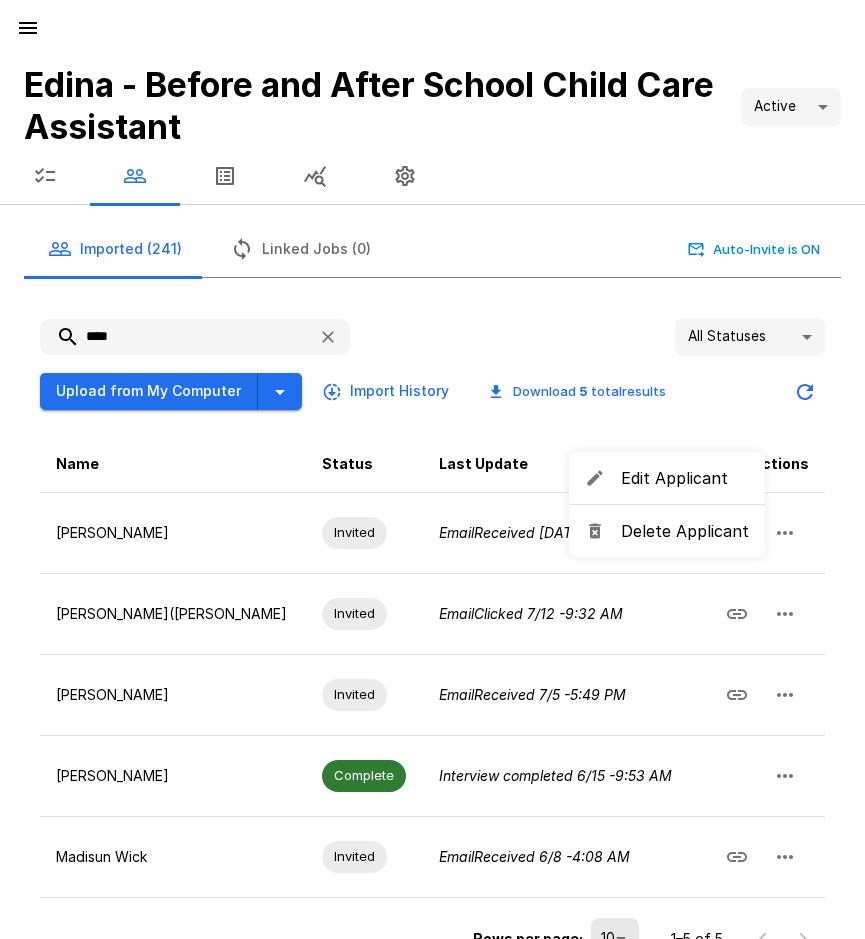 click on "Delete Applicant" at bounding box center (685, 531) 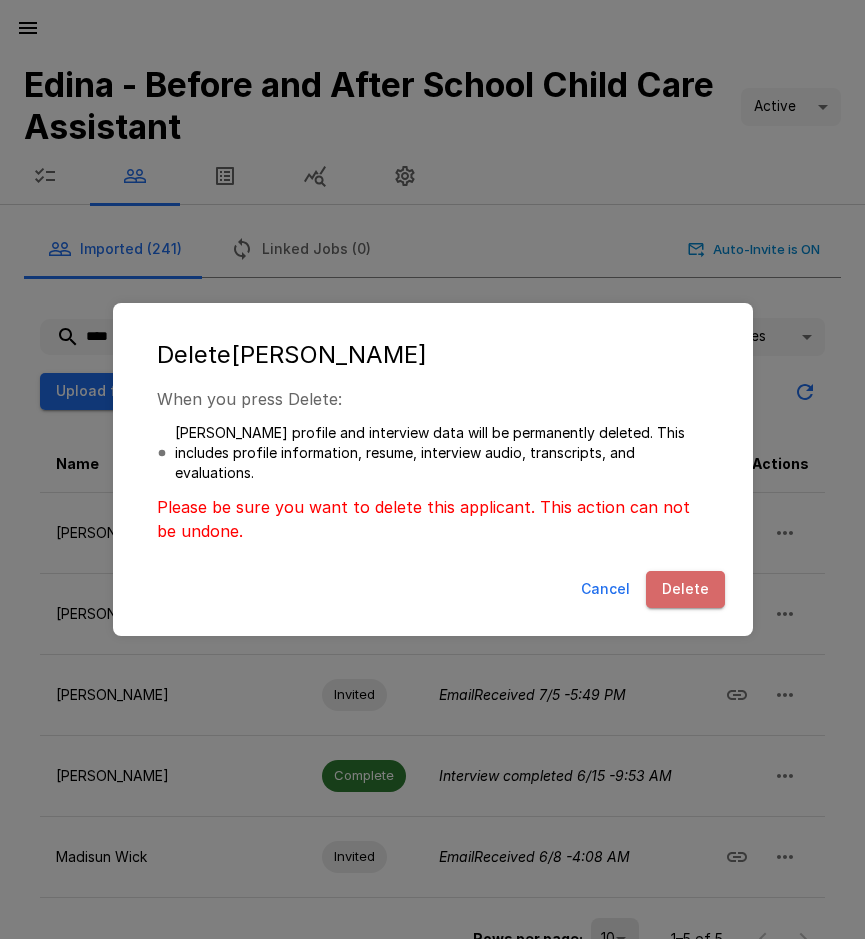 click on "Delete" at bounding box center [685, 589] 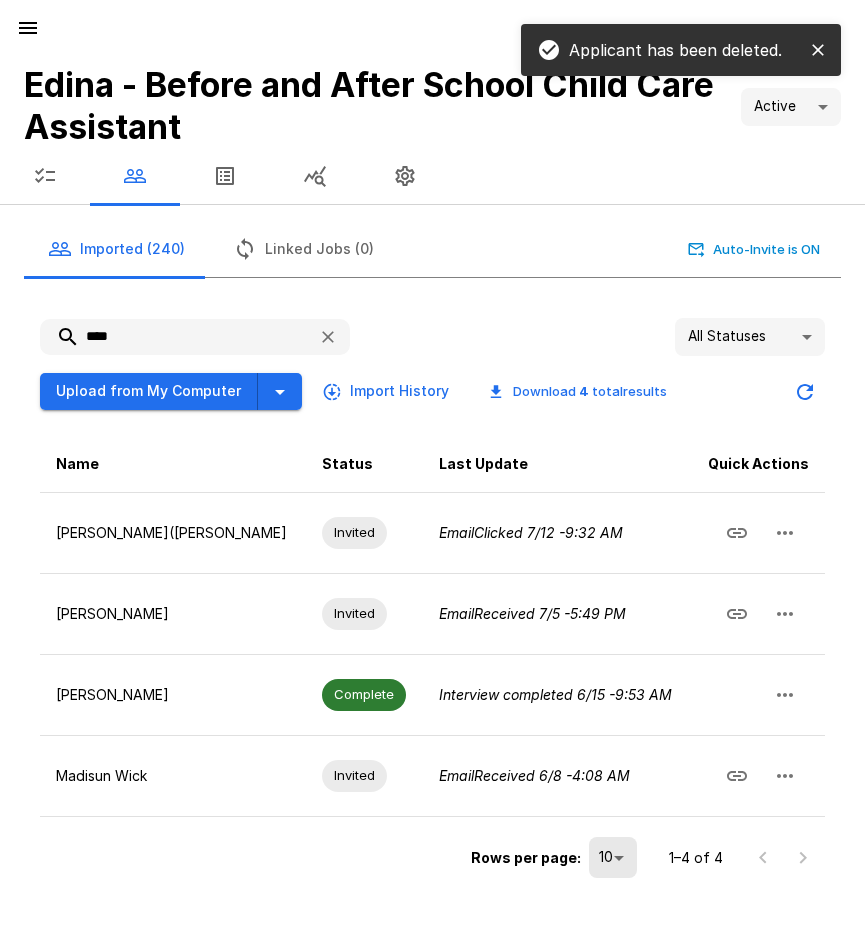 drag, startPoint x: 130, startPoint y: 339, endPoint x: 64, endPoint y: 331, distance: 66.48308 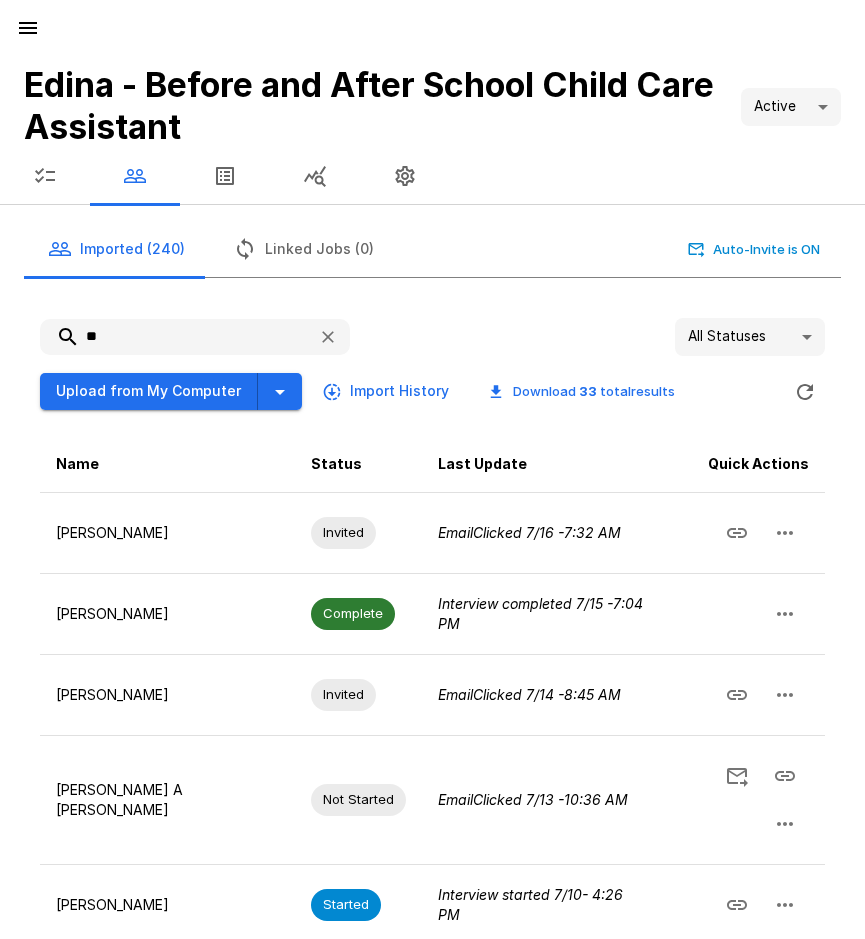 type on "*" 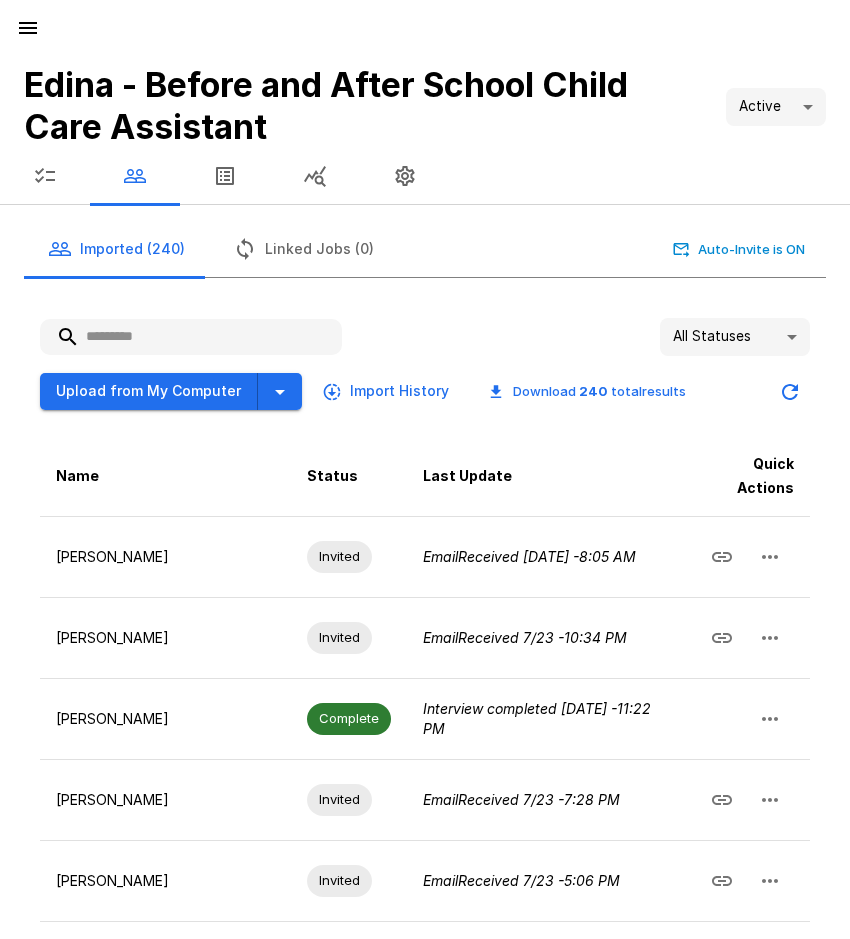 click at bounding box center [191, 337] 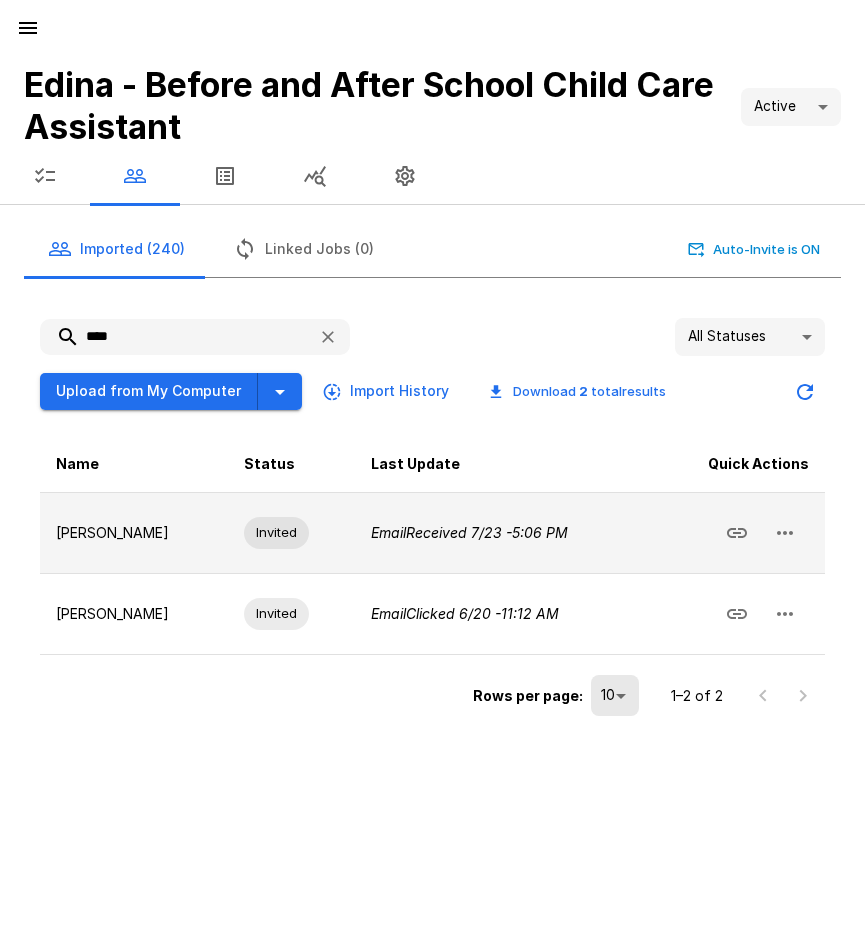click 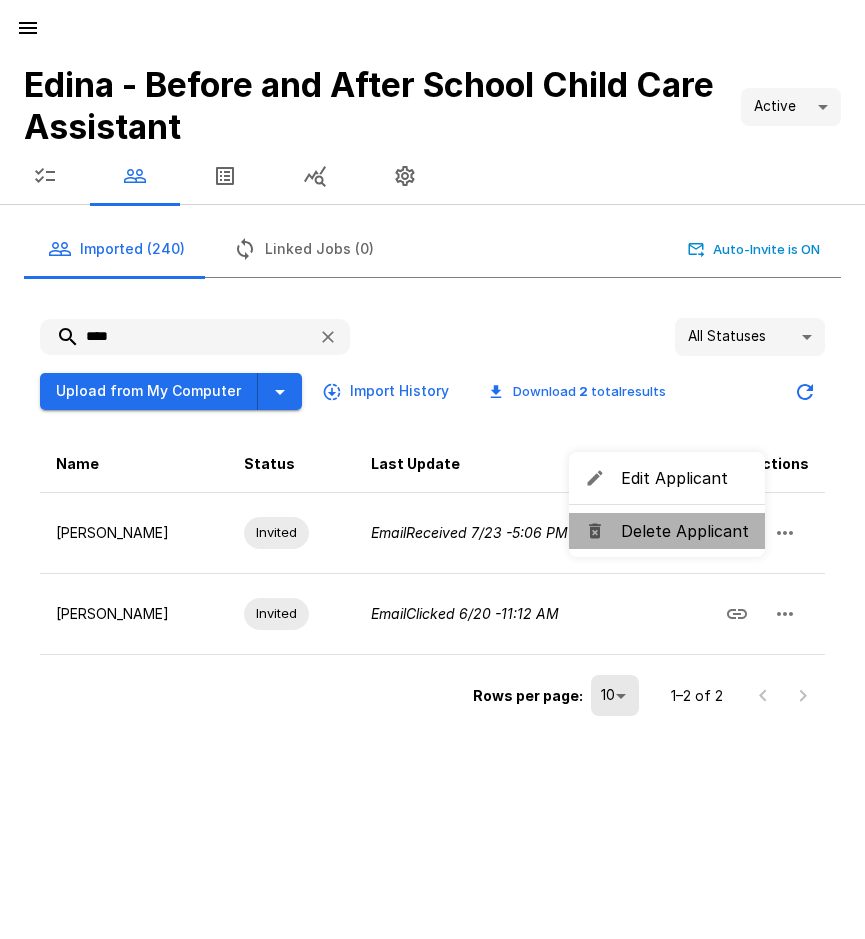 click on "Delete Applicant" at bounding box center (685, 531) 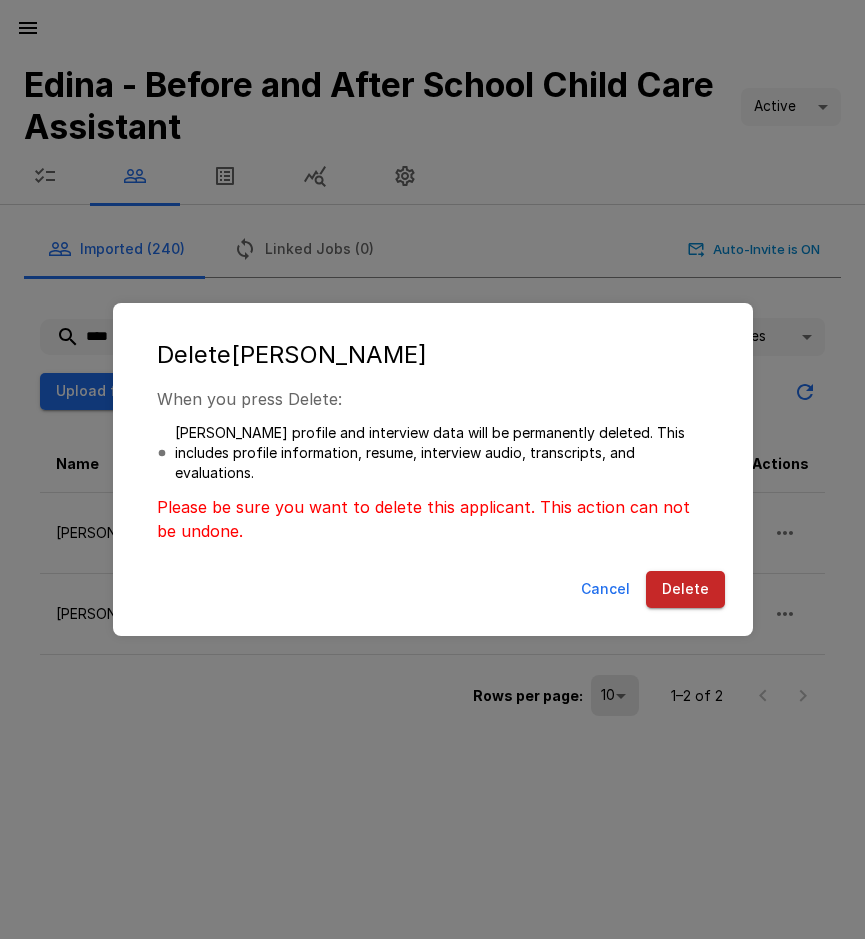 click on "Delete" at bounding box center [685, 589] 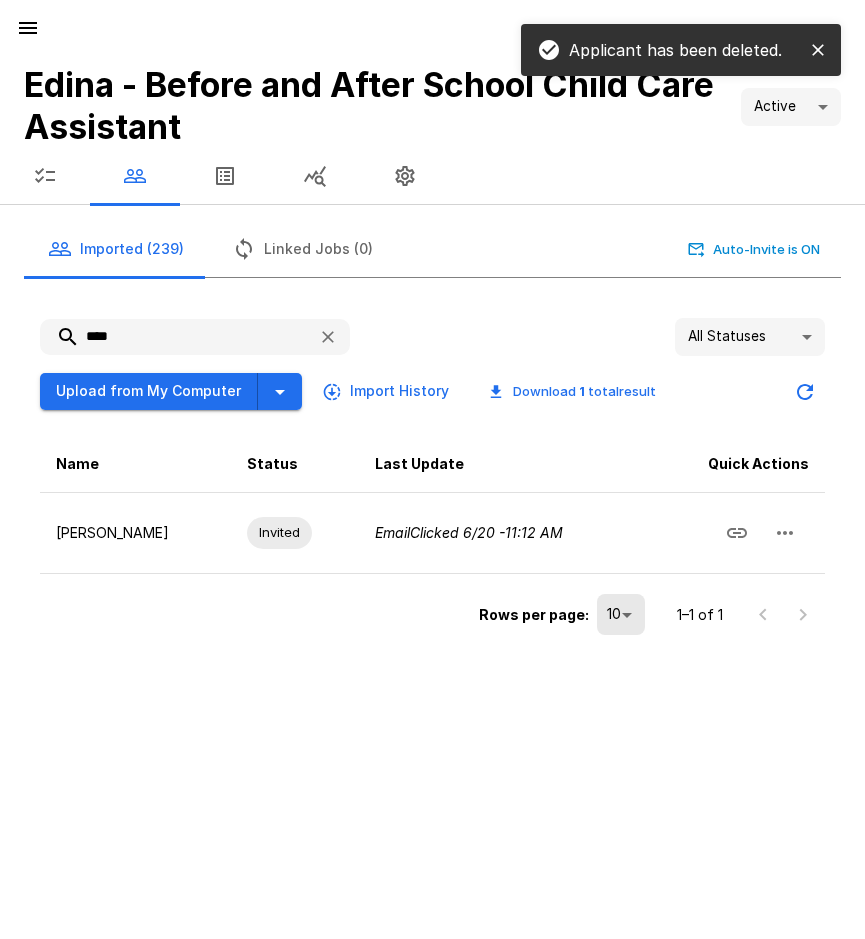 drag, startPoint x: 118, startPoint y: 340, endPoint x: 89, endPoint y: 340, distance: 29 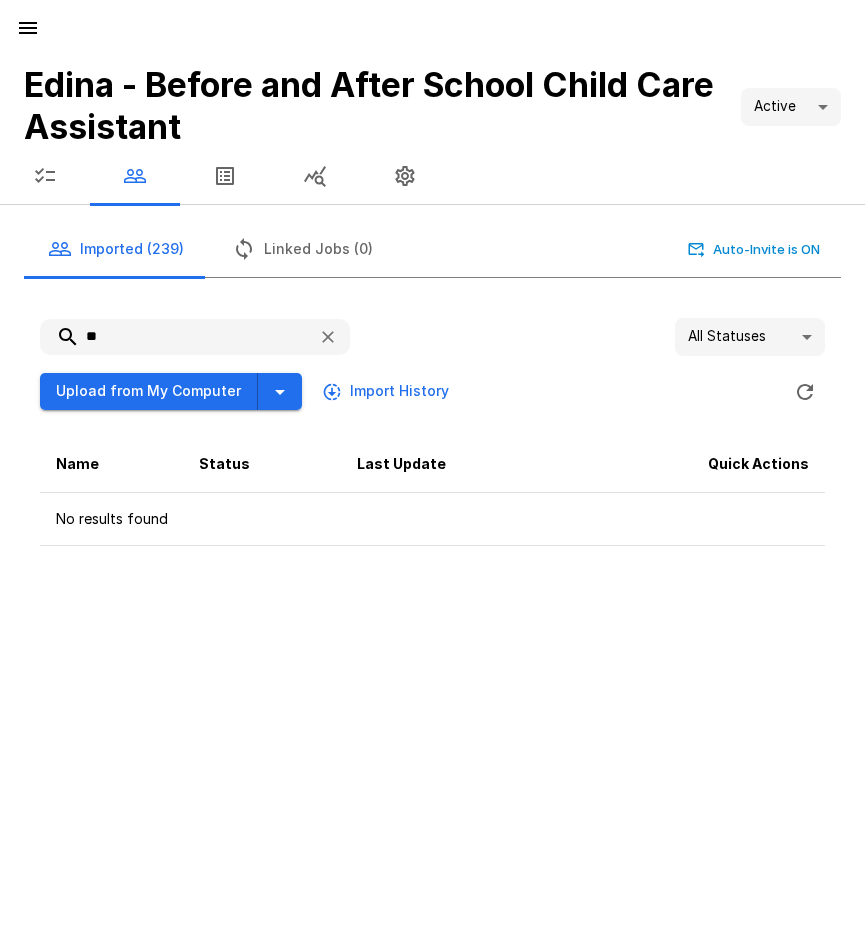 type on "*" 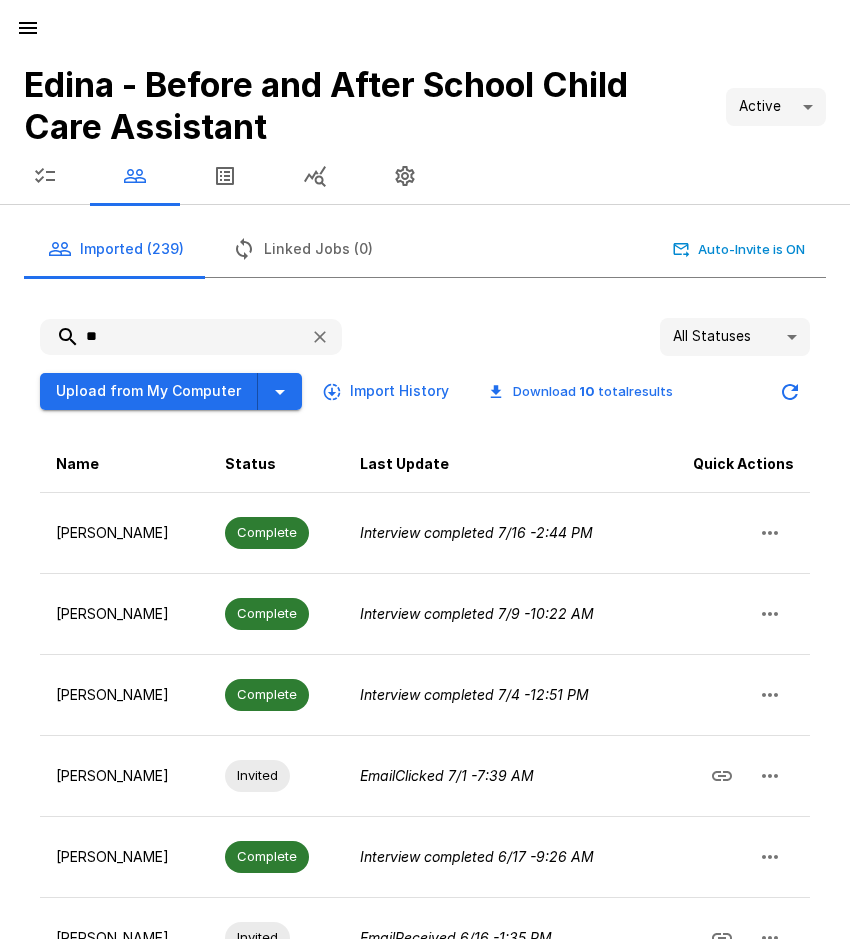 type on "*" 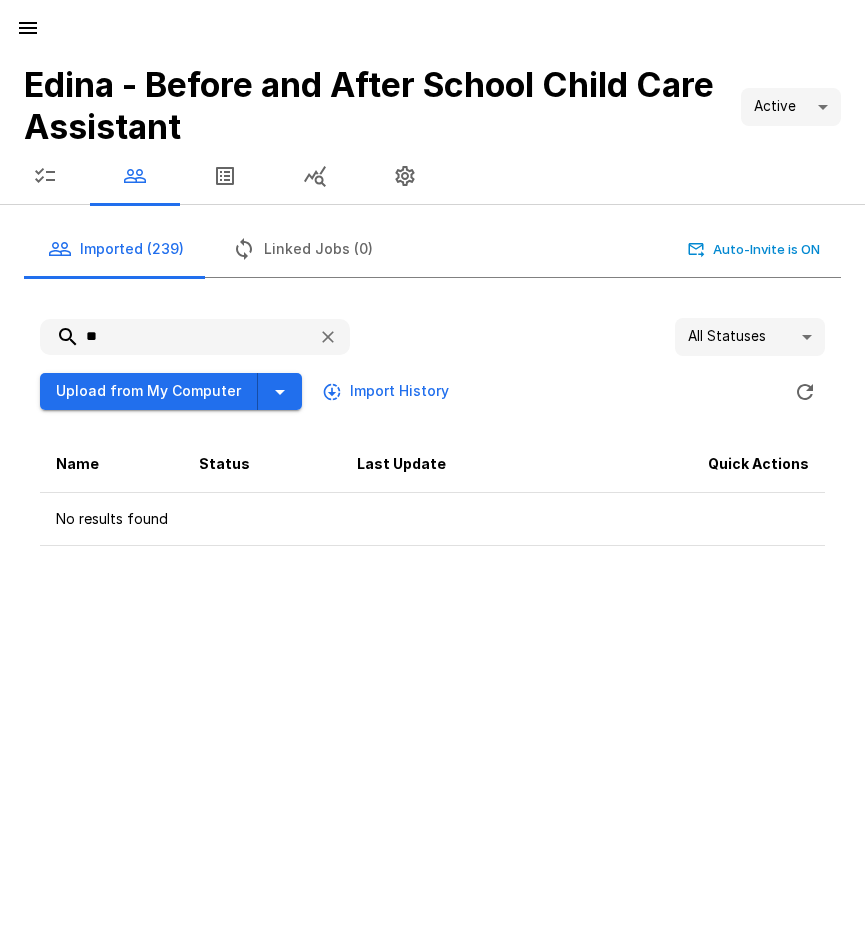 type on "*" 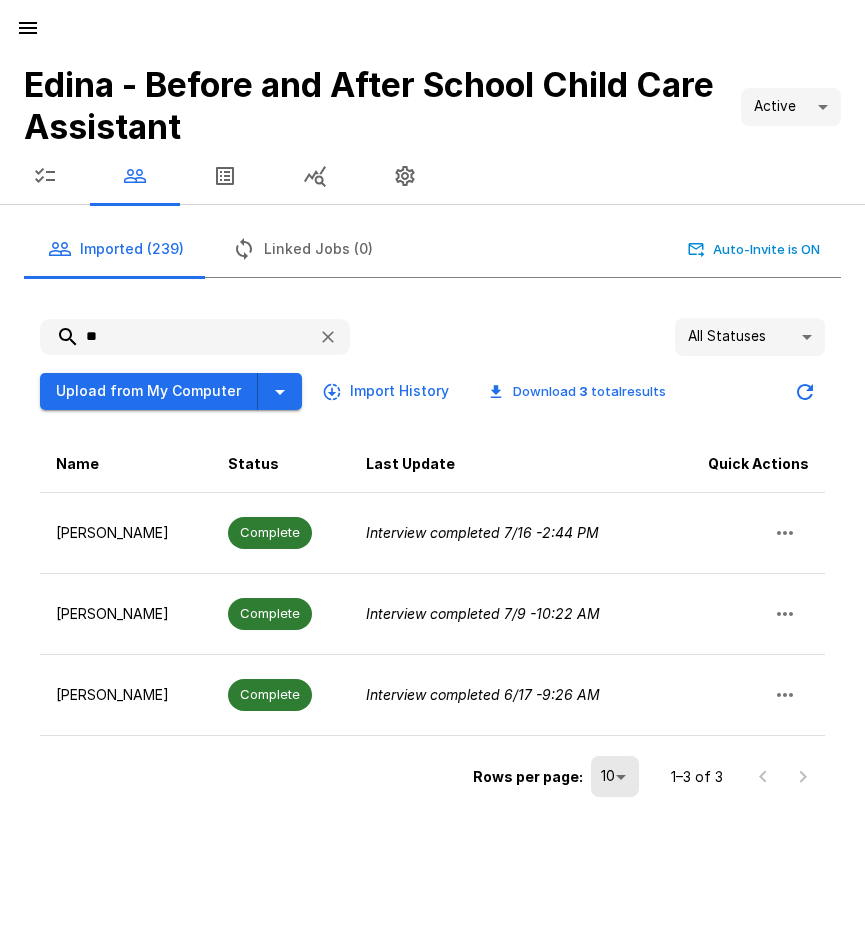 type on "*" 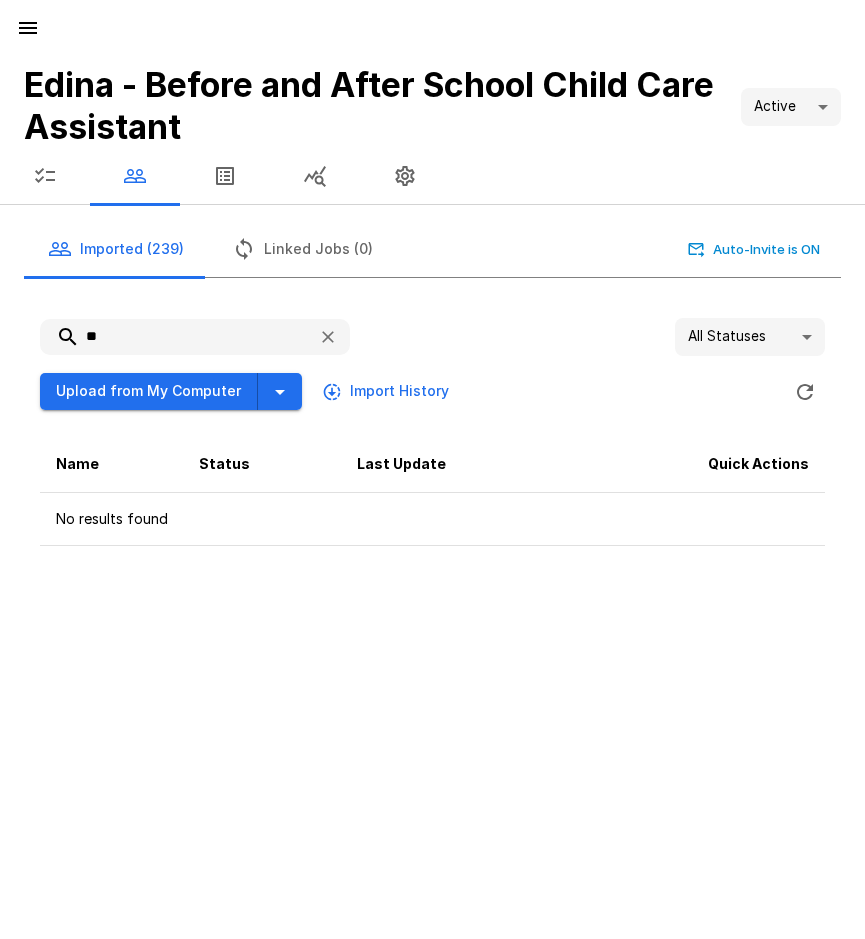 type on "*" 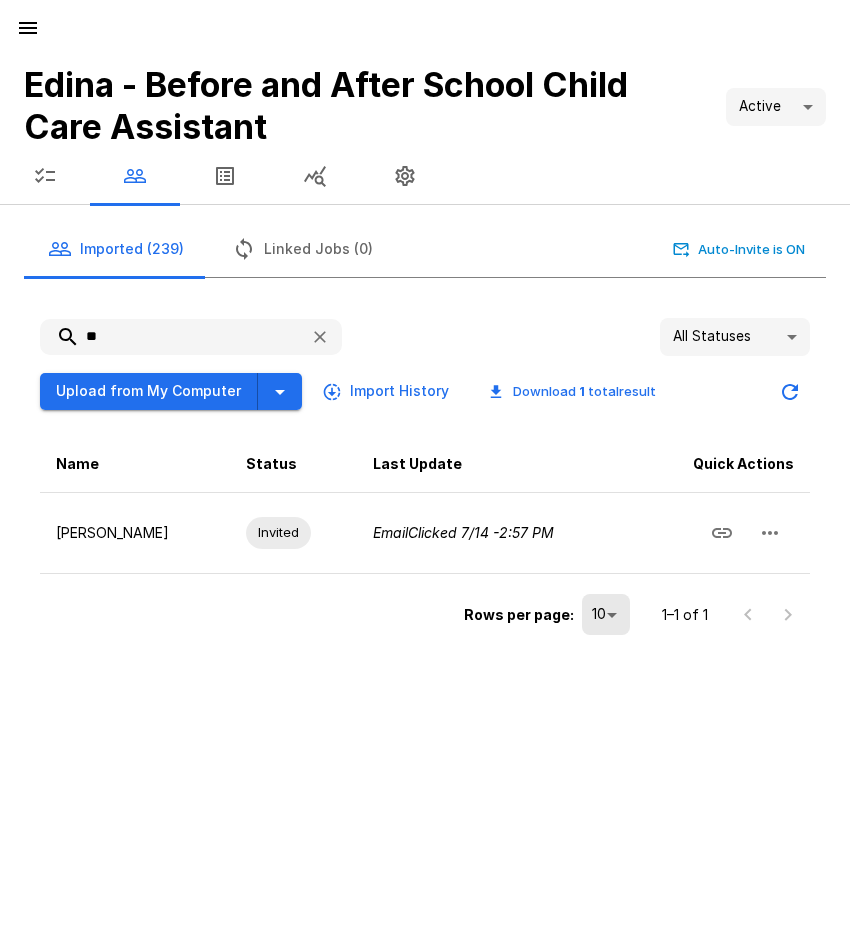 type on "*" 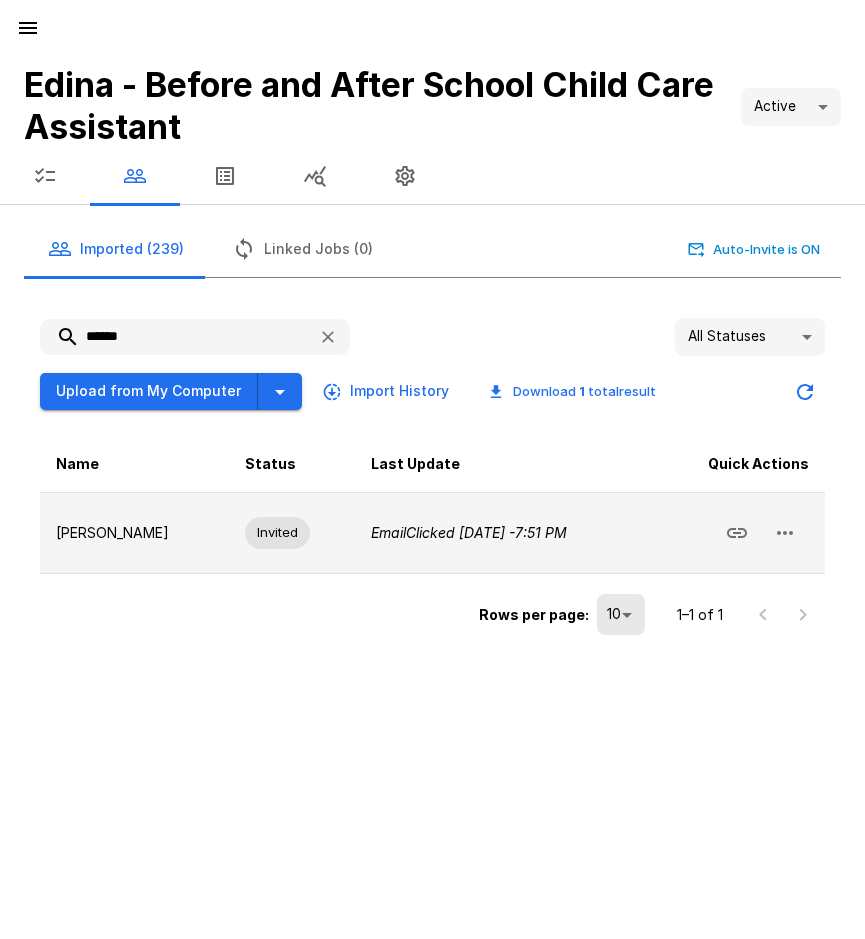 click at bounding box center [785, 533] 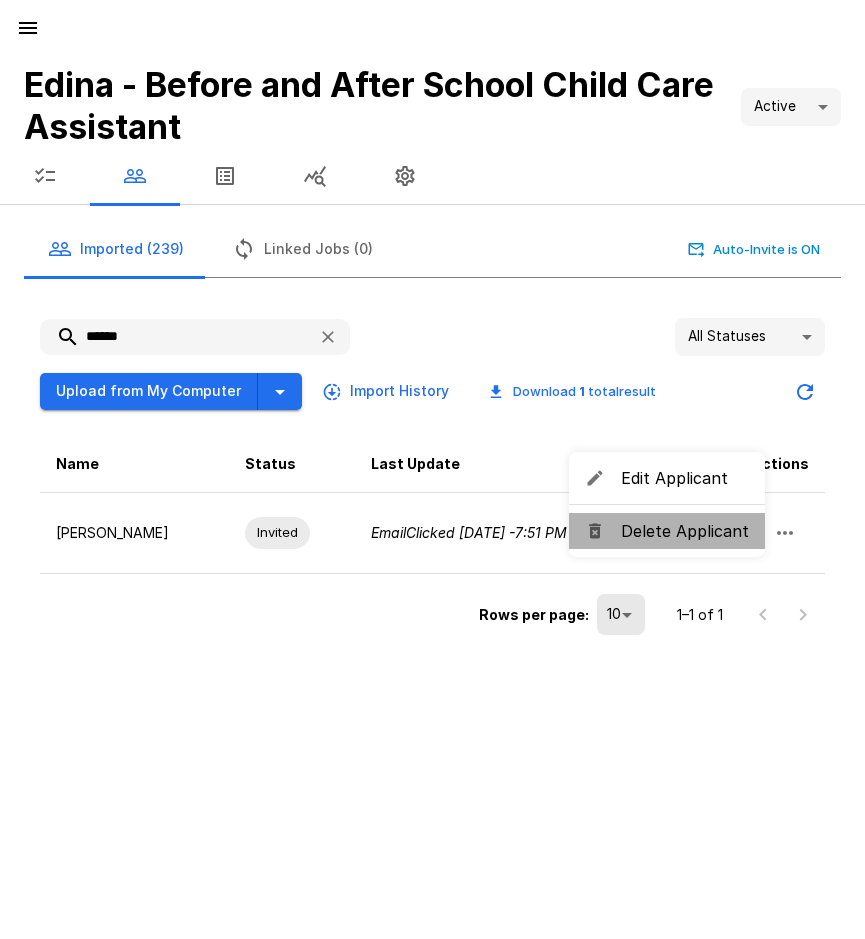 click on "Delete Applicant" at bounding box center [685, 531] 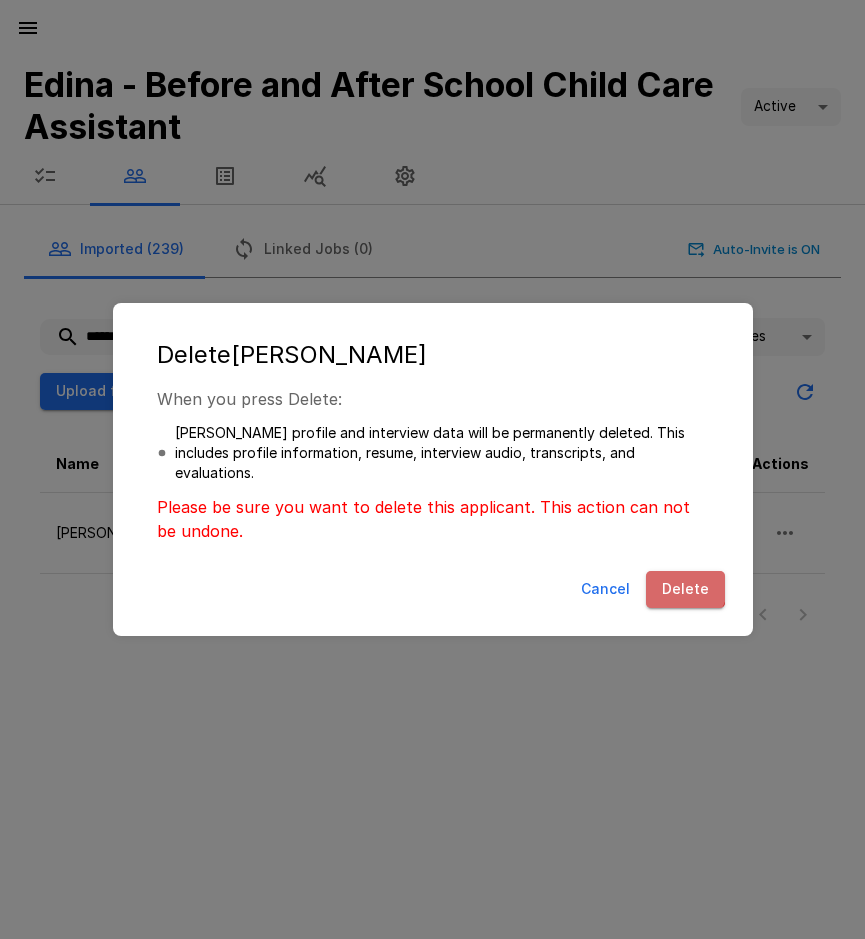 drag, startPoint x: 682, startPoint y: 584, endPoint x: 343, endPoint y: 561, distance: 339.77933 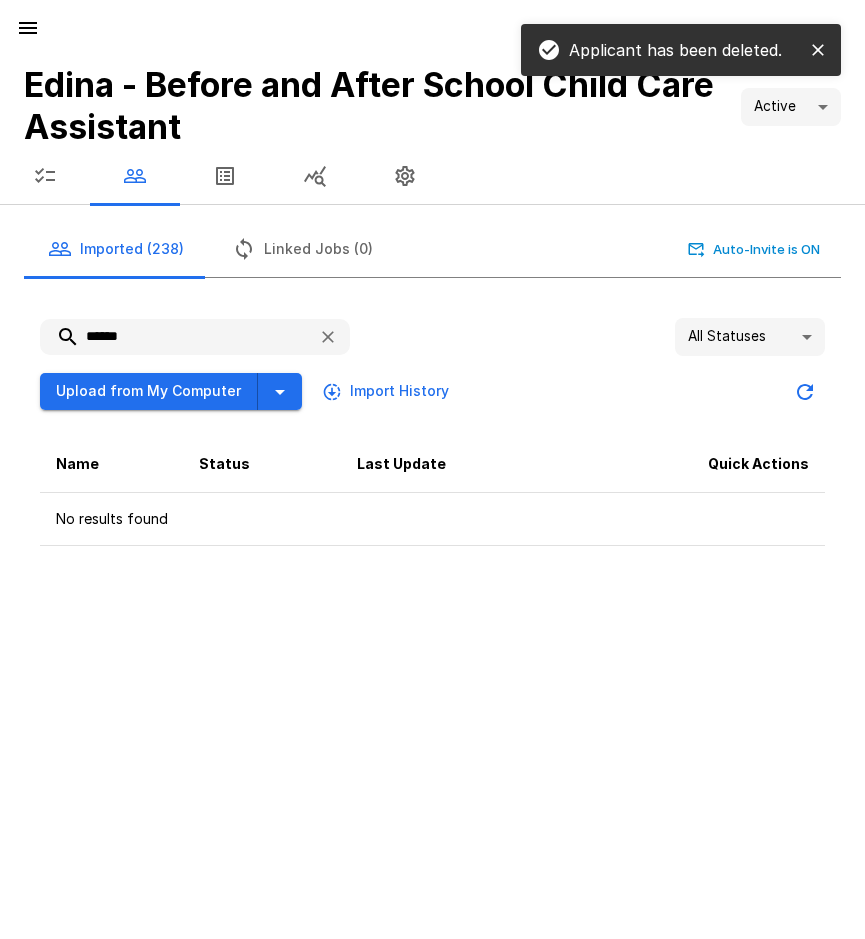 drag, startPoint x: 162, startPoint y: 342, endPoint x: 82, endPoint y: 340, distance: 80.024994 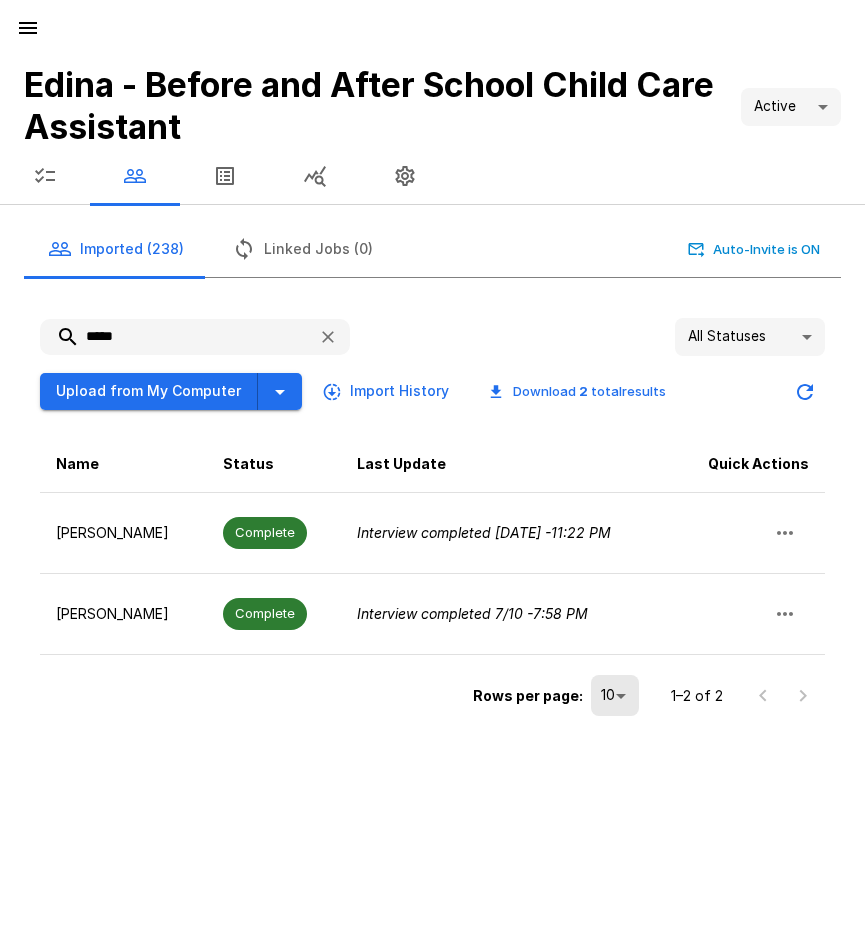 drag, startPoint x: 146, startPoint y: 332, endPoint x: 84, endPoint y: 329, distance: 62.072536 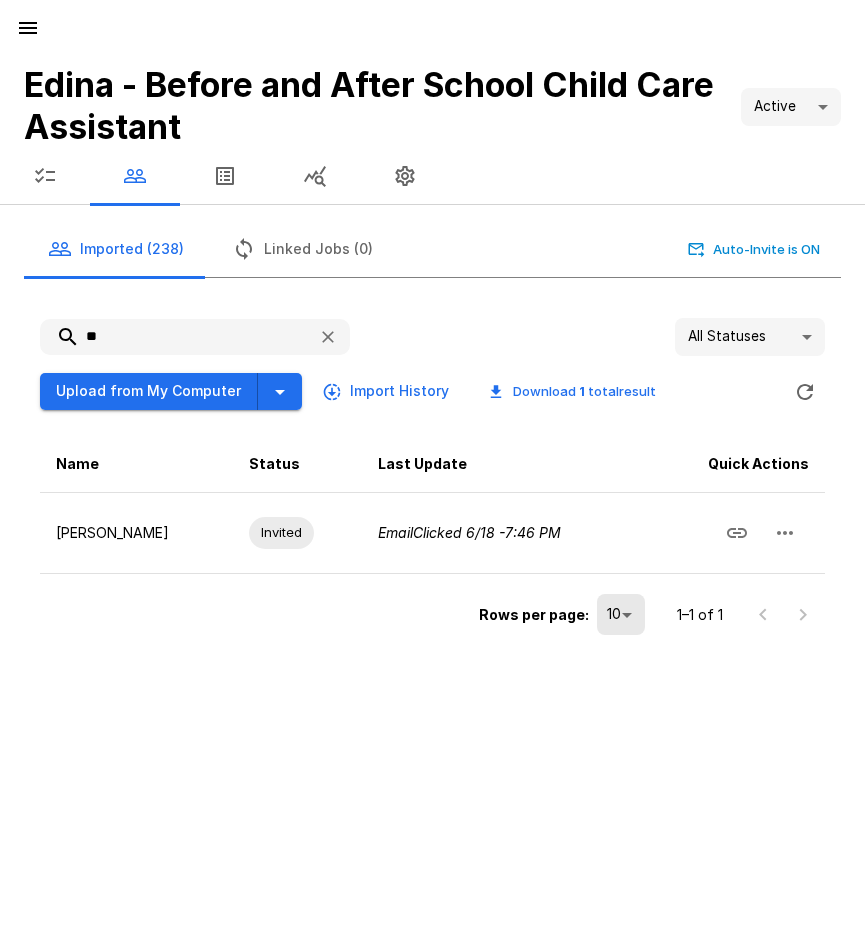 type on "*" 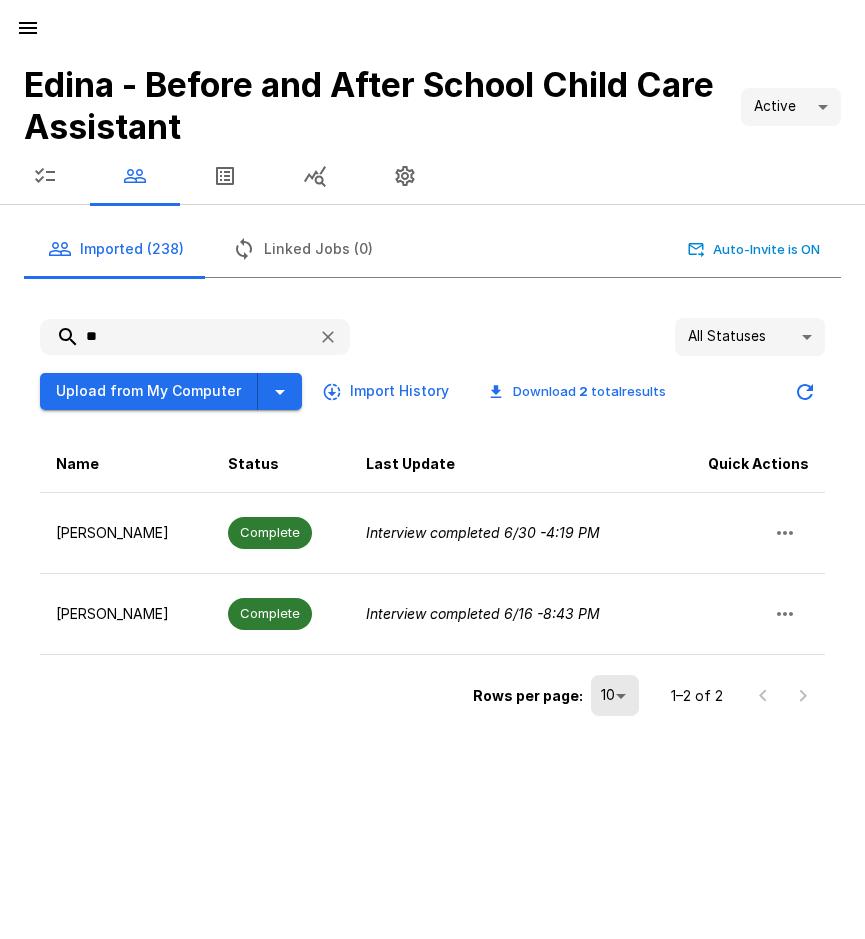 type on "*" 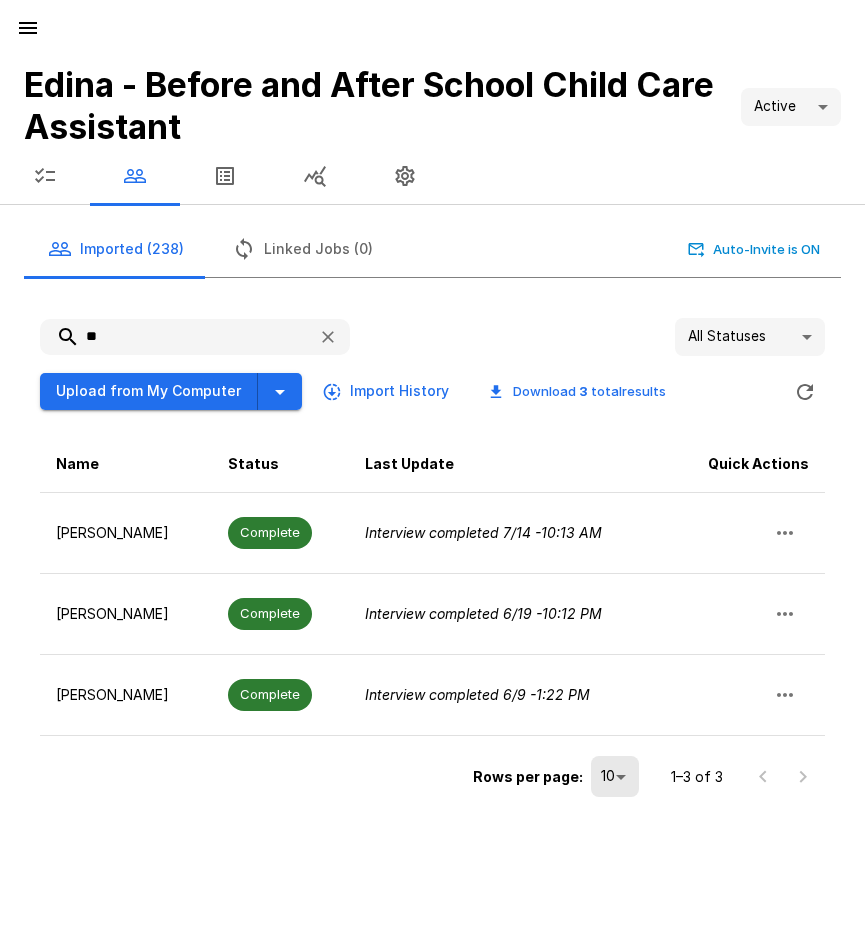 type on "*" 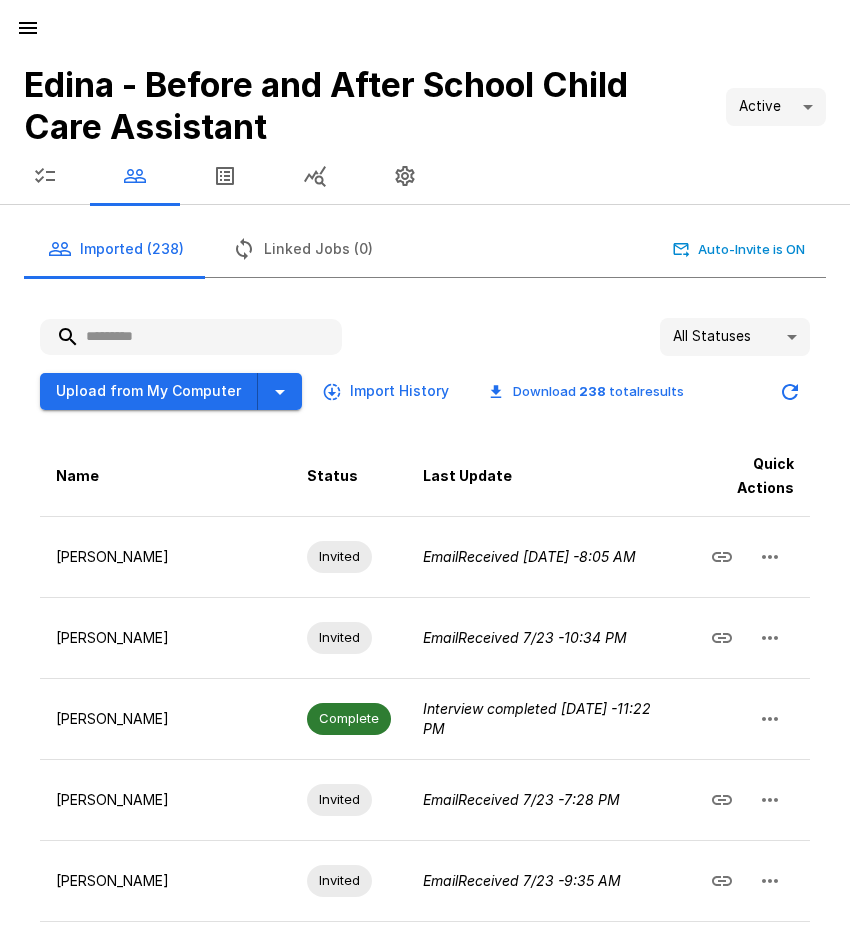 click at bounding box center [191, 337] 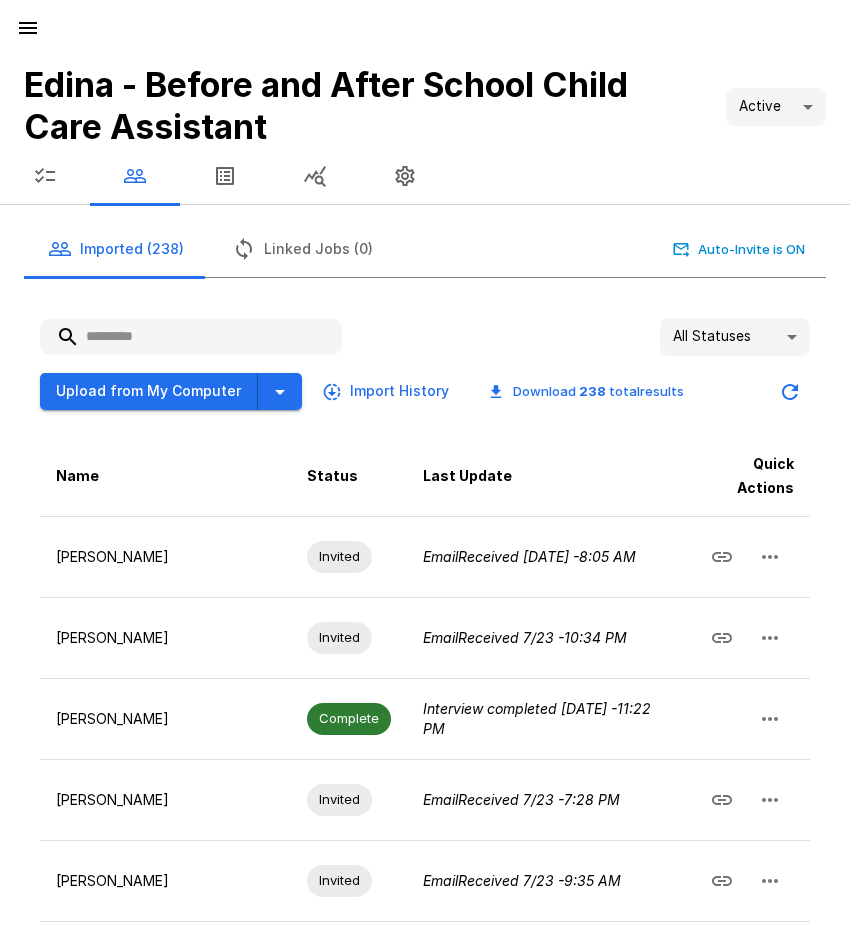 type on "*" 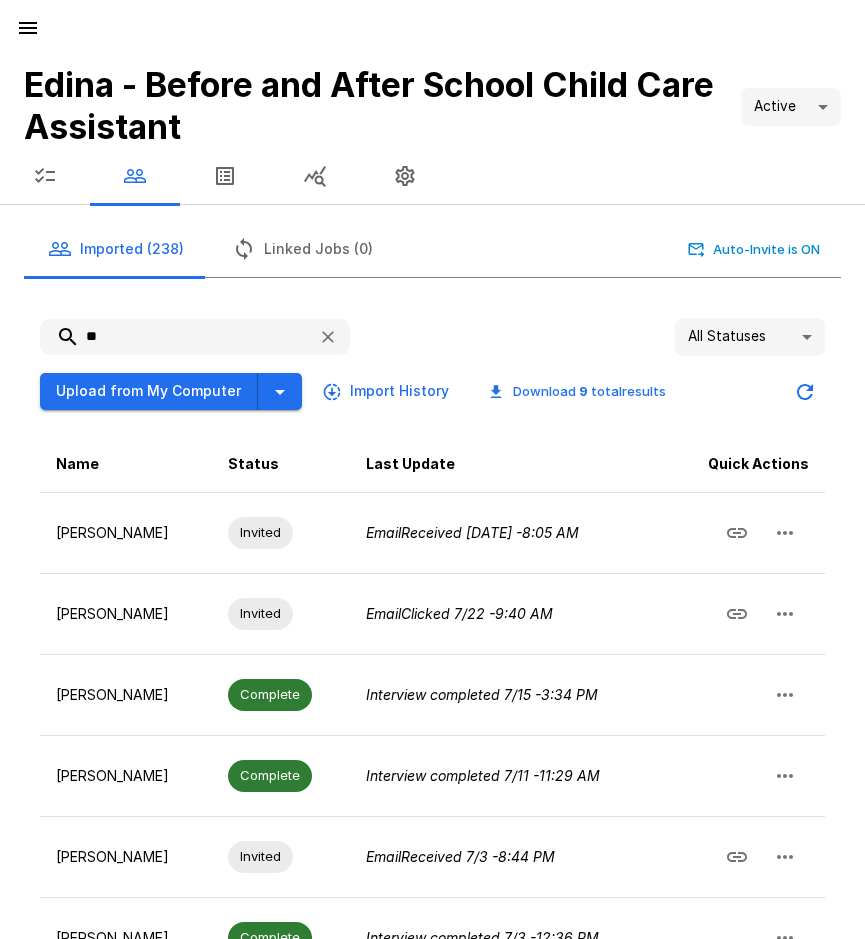 type on "*" 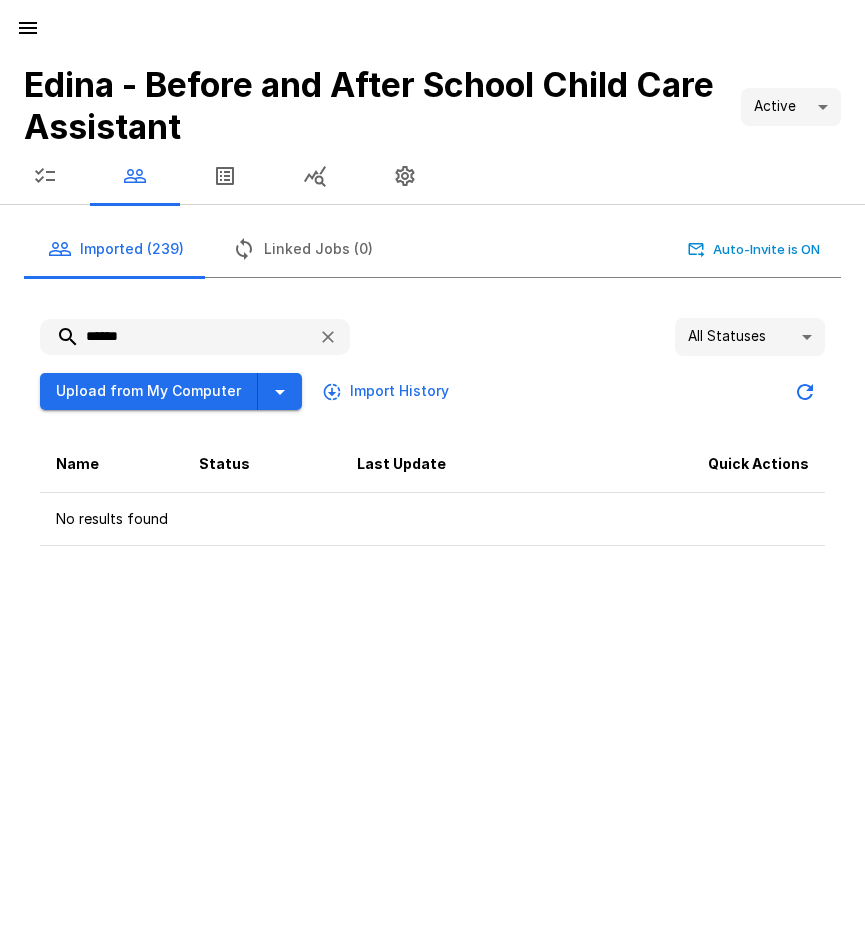 drag, startPoint x: 142, startPoint y: 341, endPoint x: 41, endPoint y: 340, distance: 101.00495 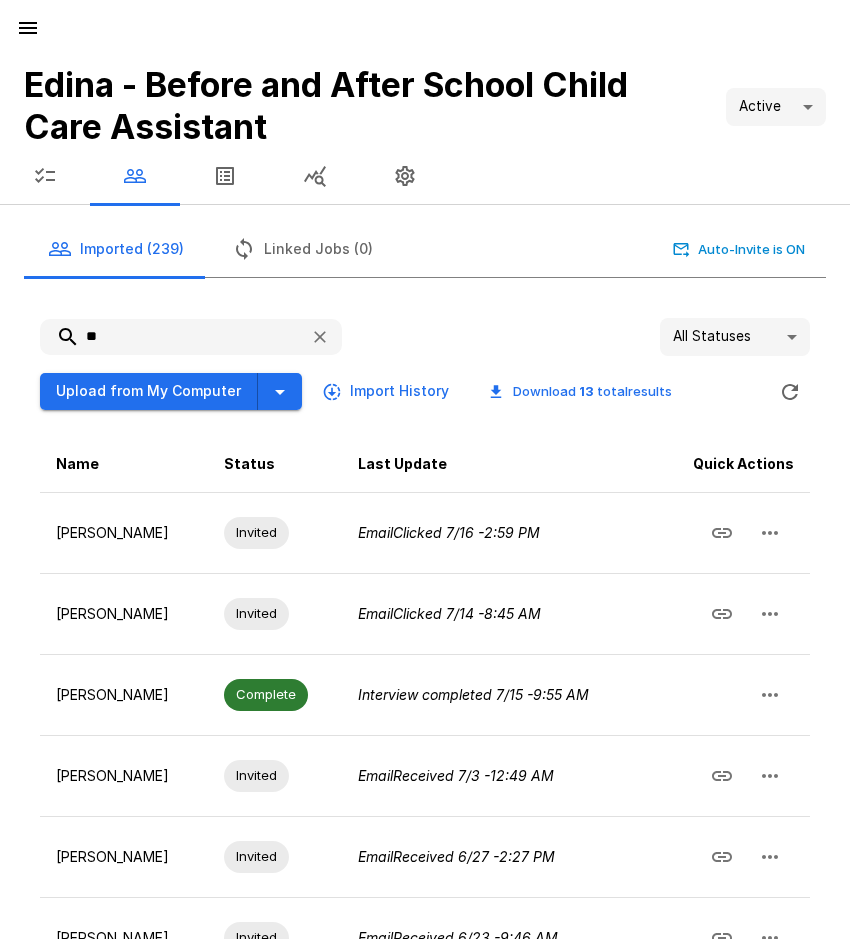 type on "*" 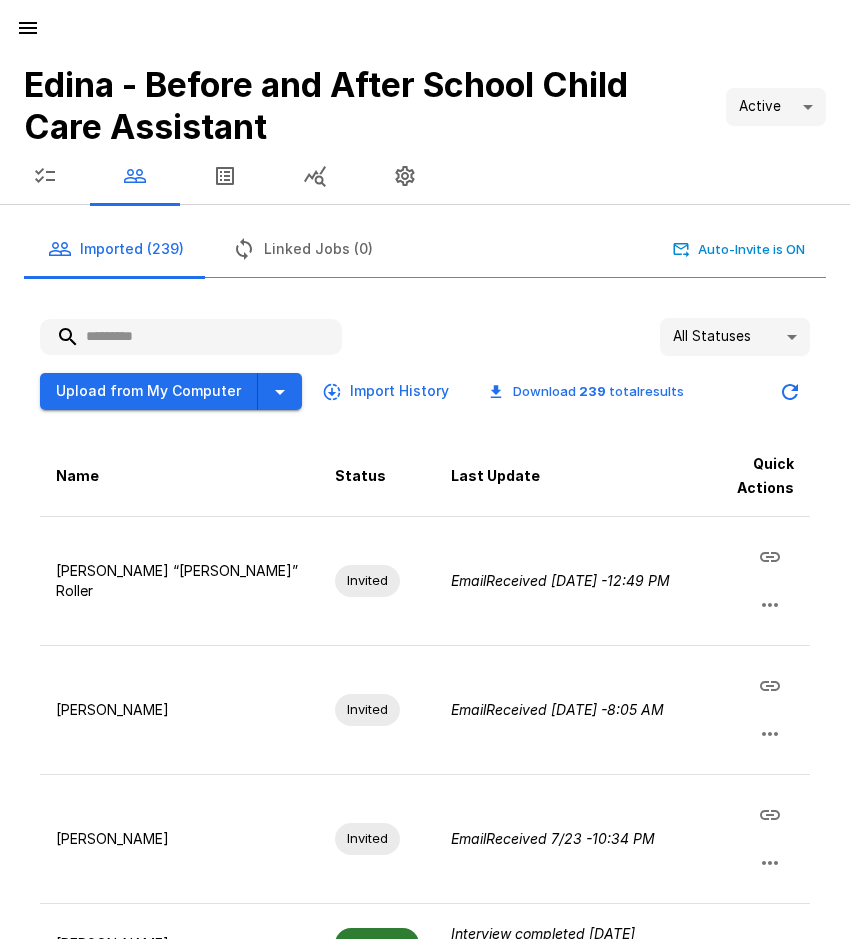 click at bounding box center (191, 337) 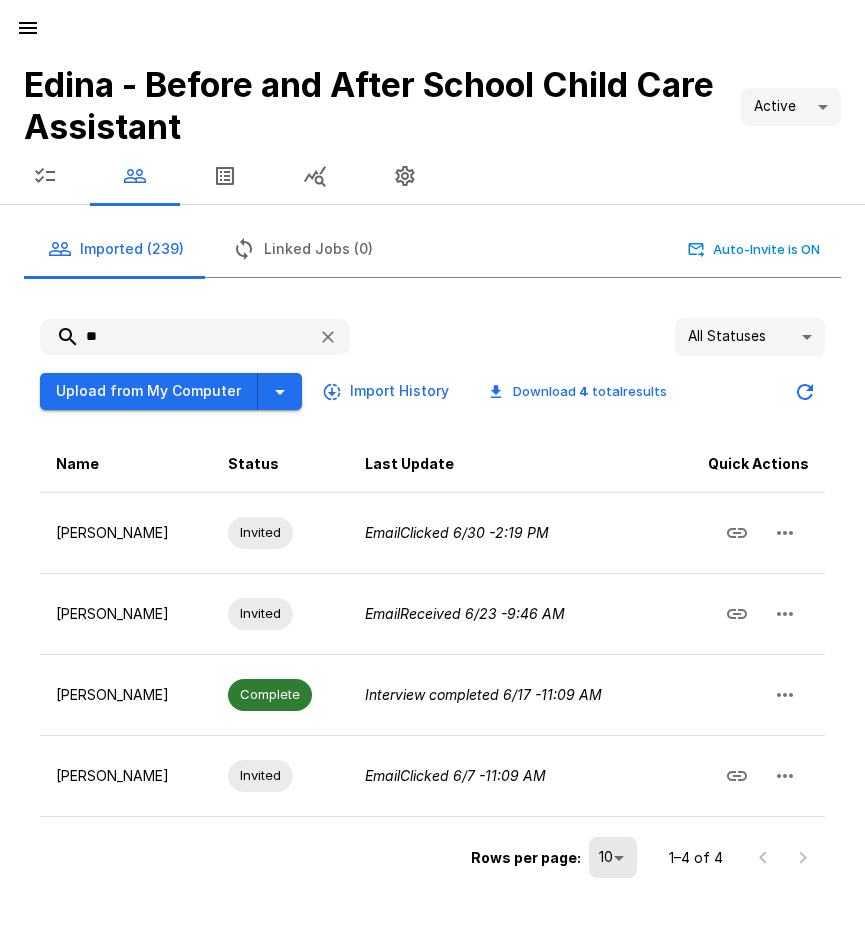 type on "**" 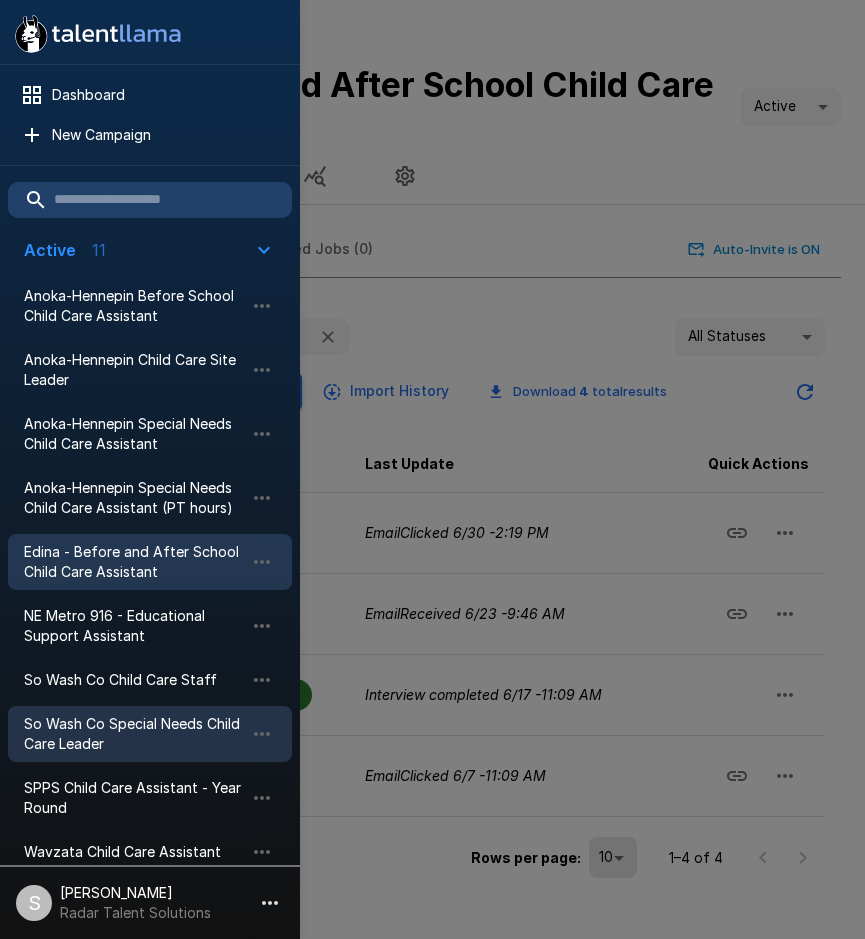 click on "So Wash Co Special Needs Child Care Leader" at bounding box center (134, 734) 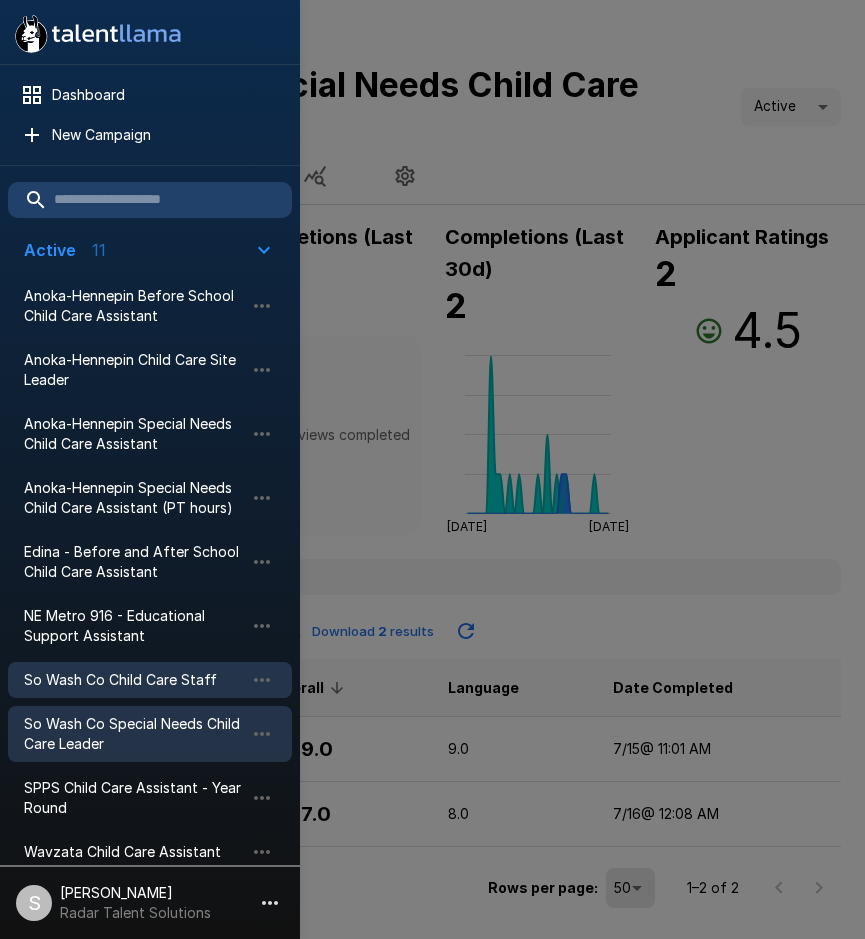 click on "So Wash Co Child Care Staff" at bounding box center (134, 680) 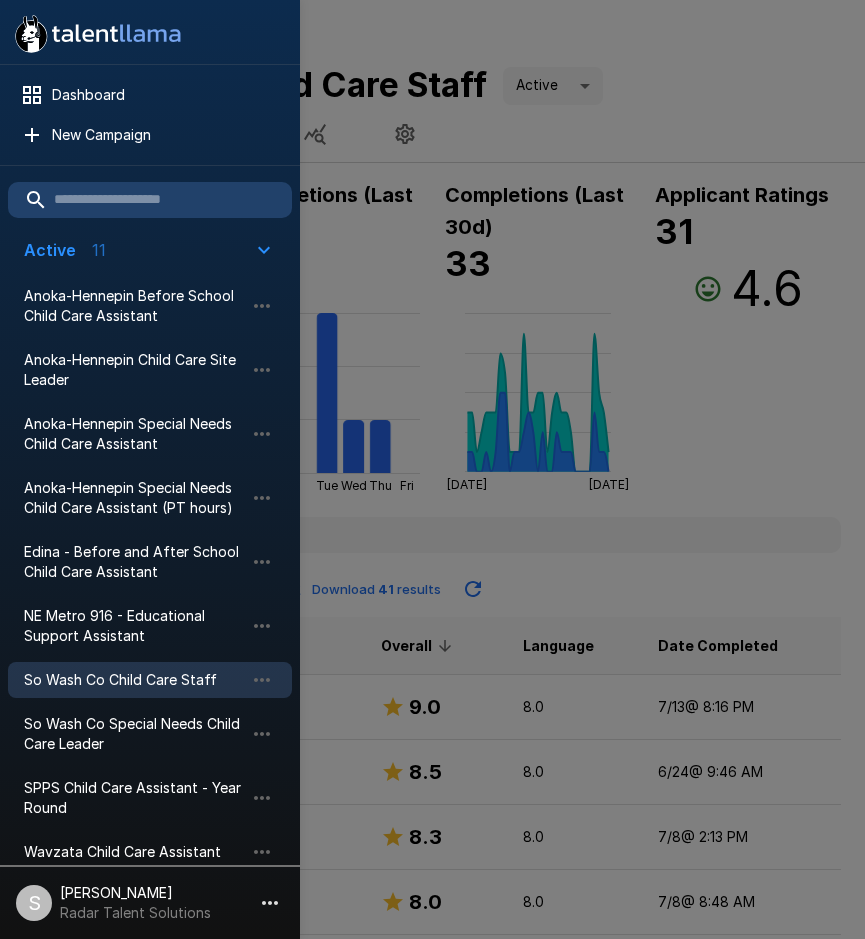 click at bounding box center [432, 469] 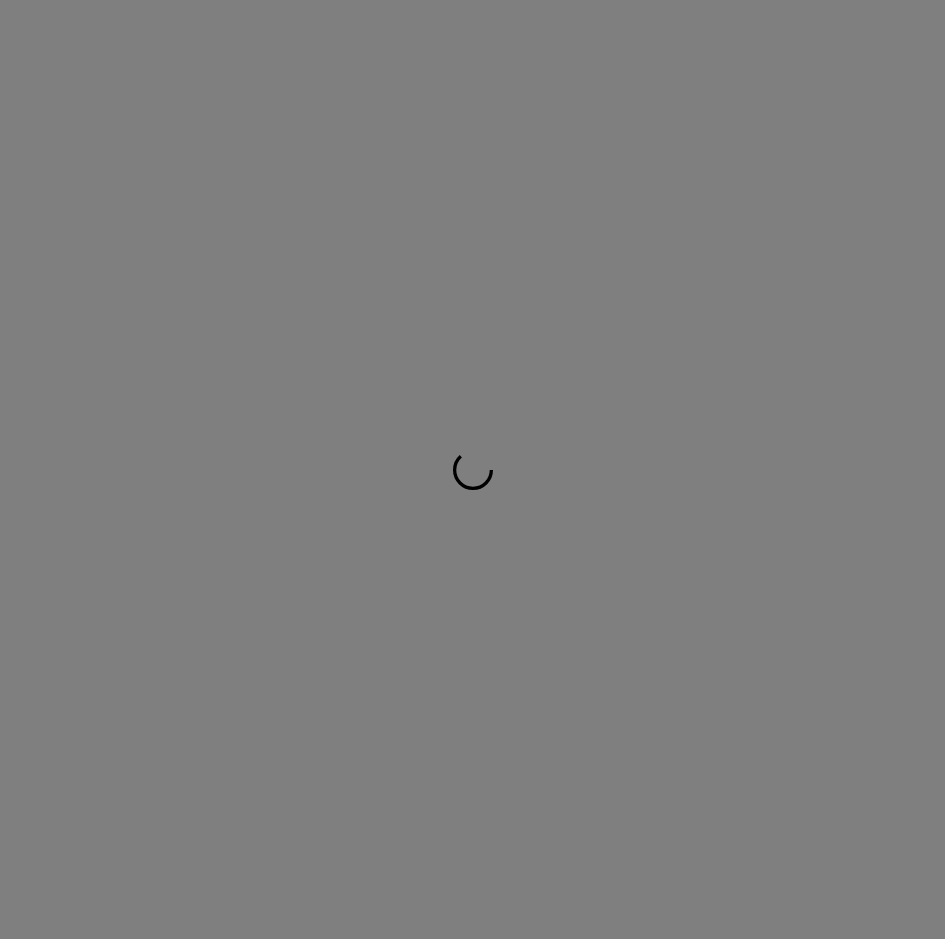scroll, scrollTop: 0, scrollLeft: 0, axis: both 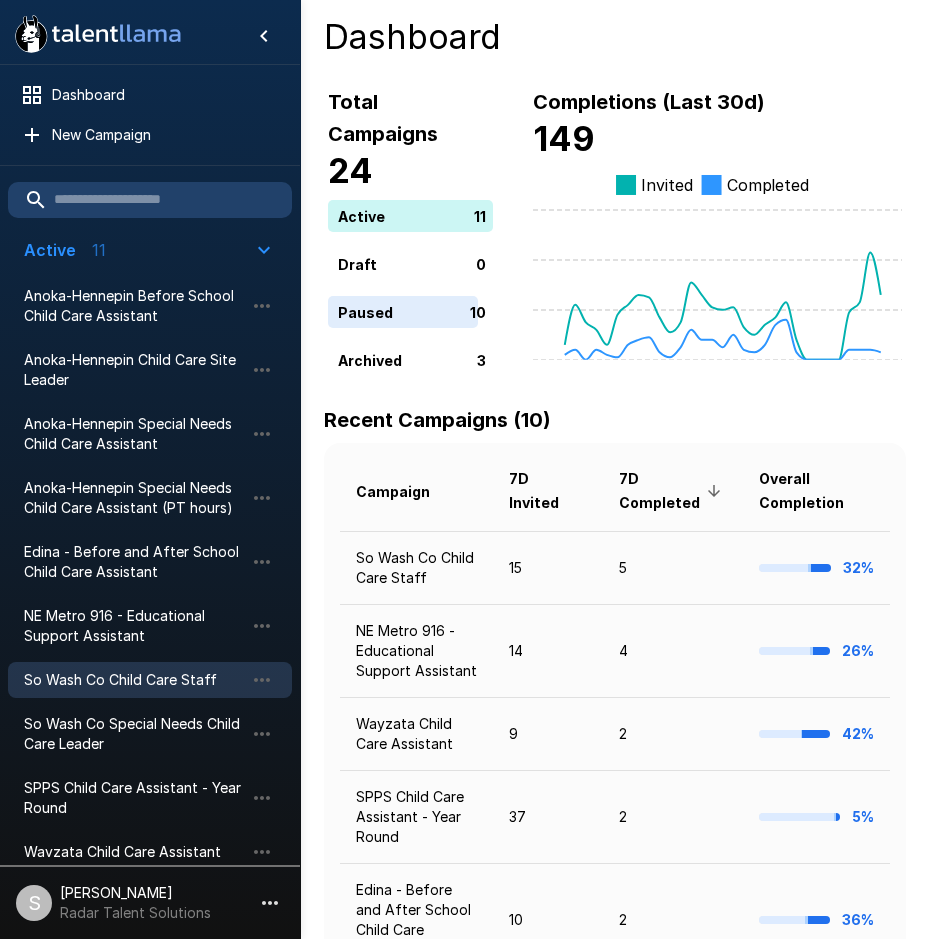 click on "So Wash Co Child Care Staff" at bounding box center [134, 680] 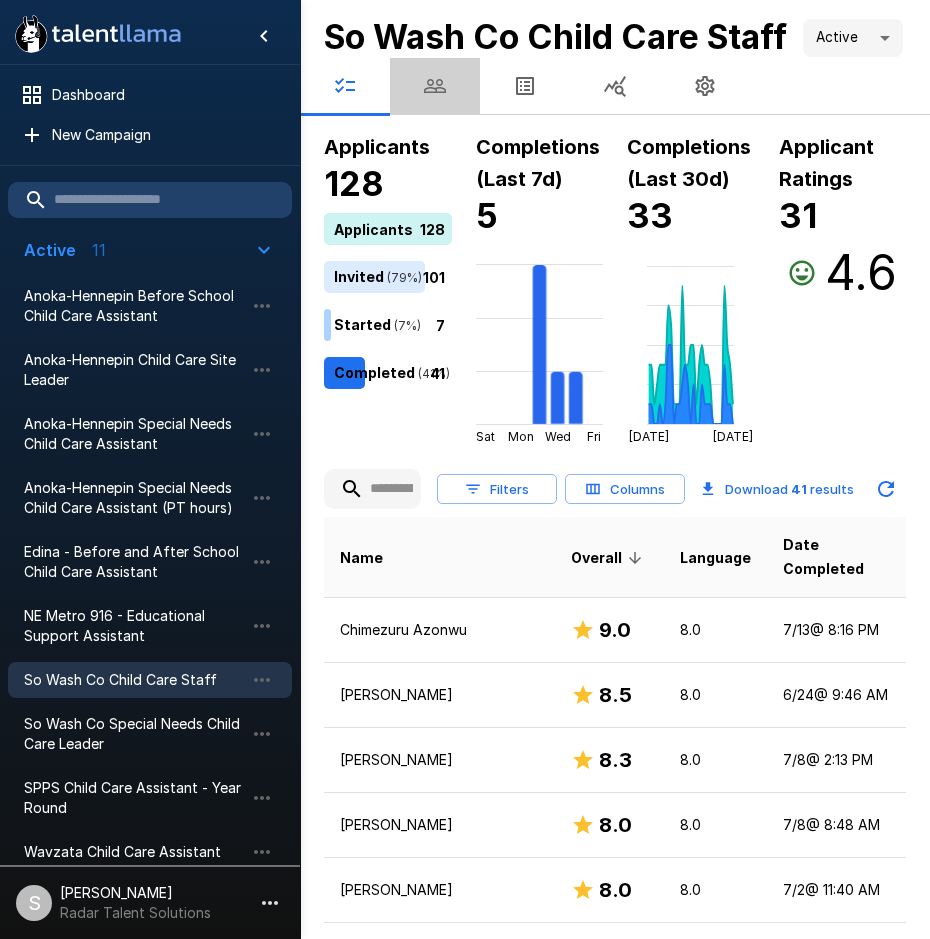 click 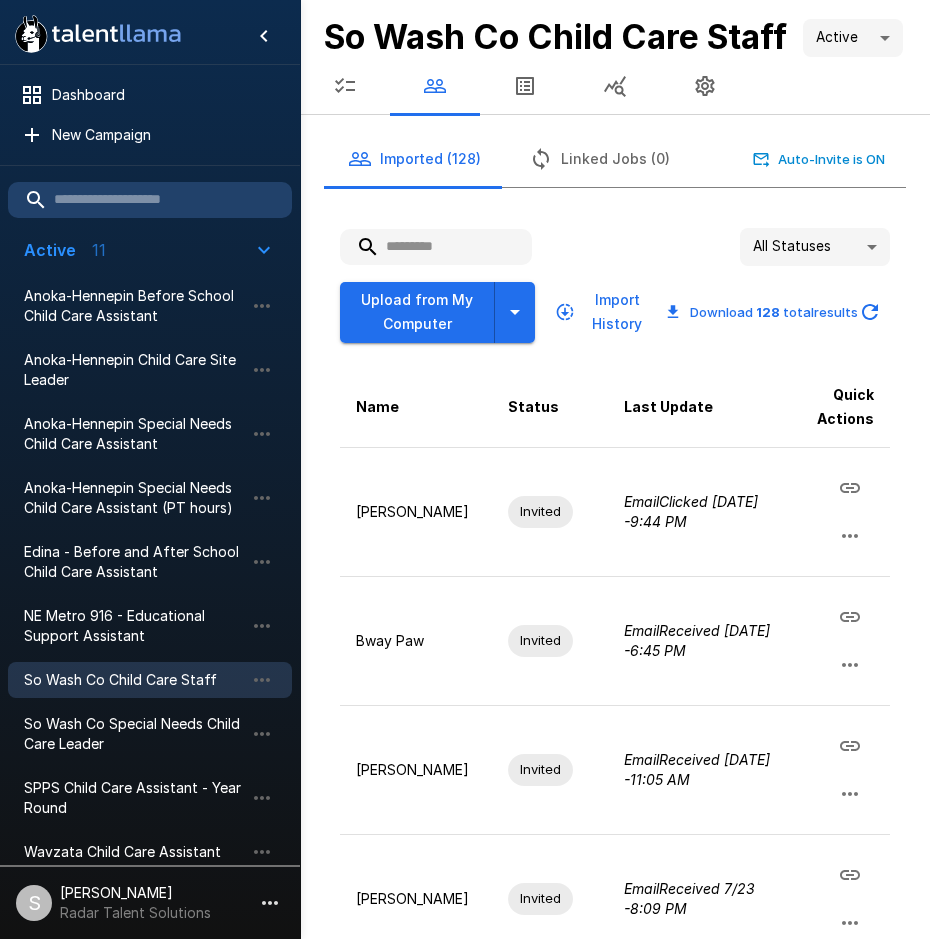 click at bounding box center [436, 247] 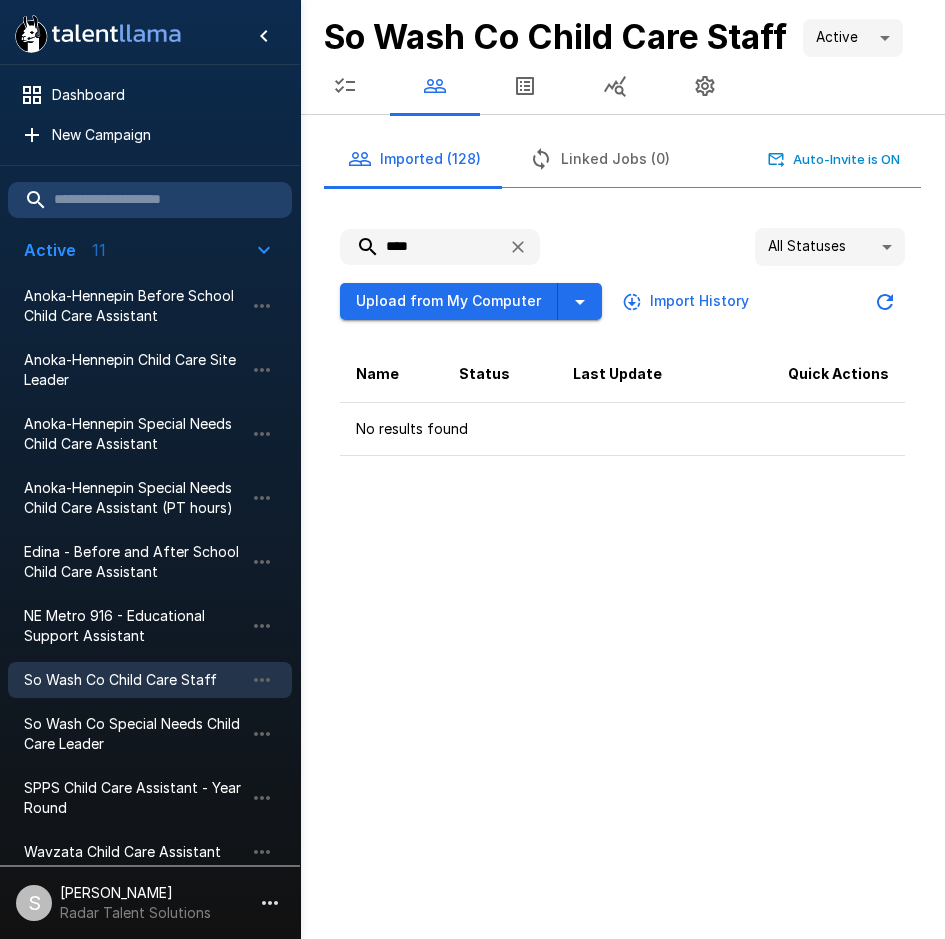 drag, startPoint x: 451, startPoint y: 249, endPoint x: 401, endPoint y: 248, distance: 50.01 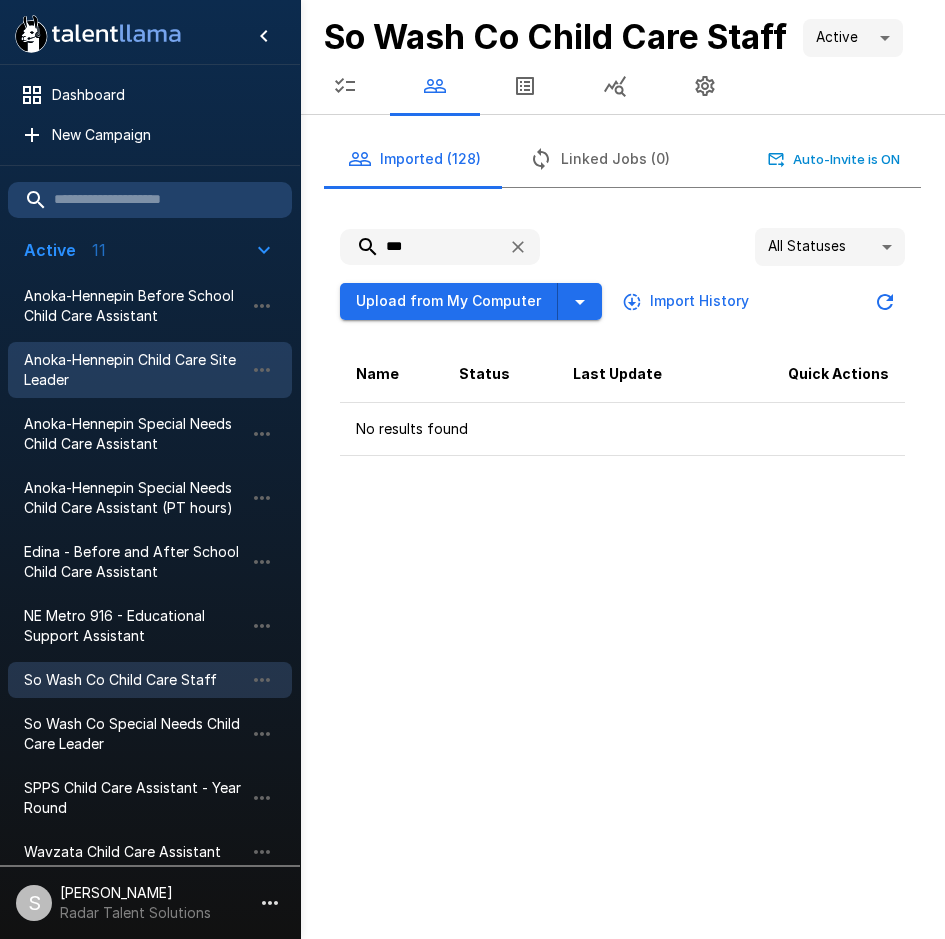 type on "***" 